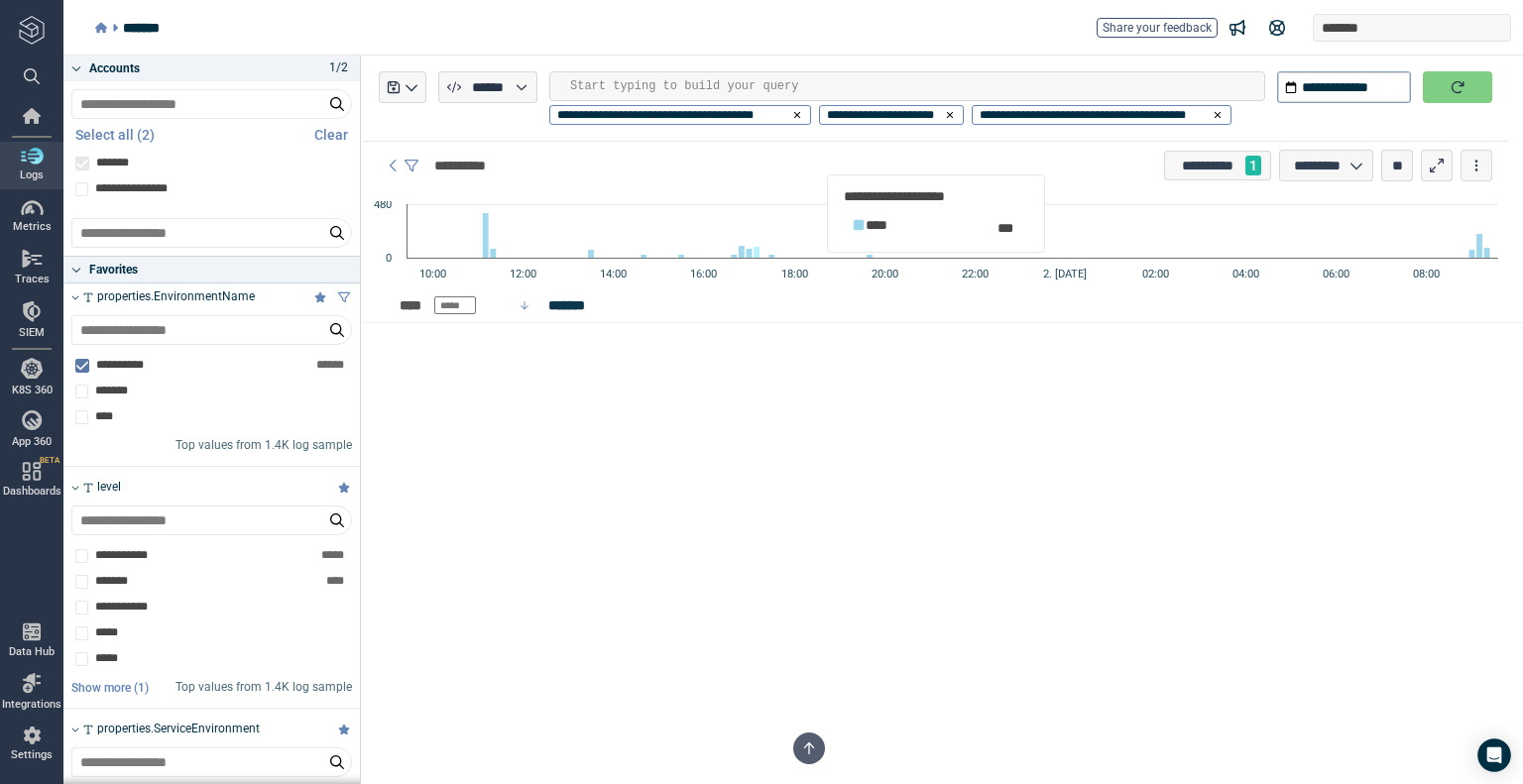 scroll, scrollTop: 0, scrollLeft: 0, axis: both 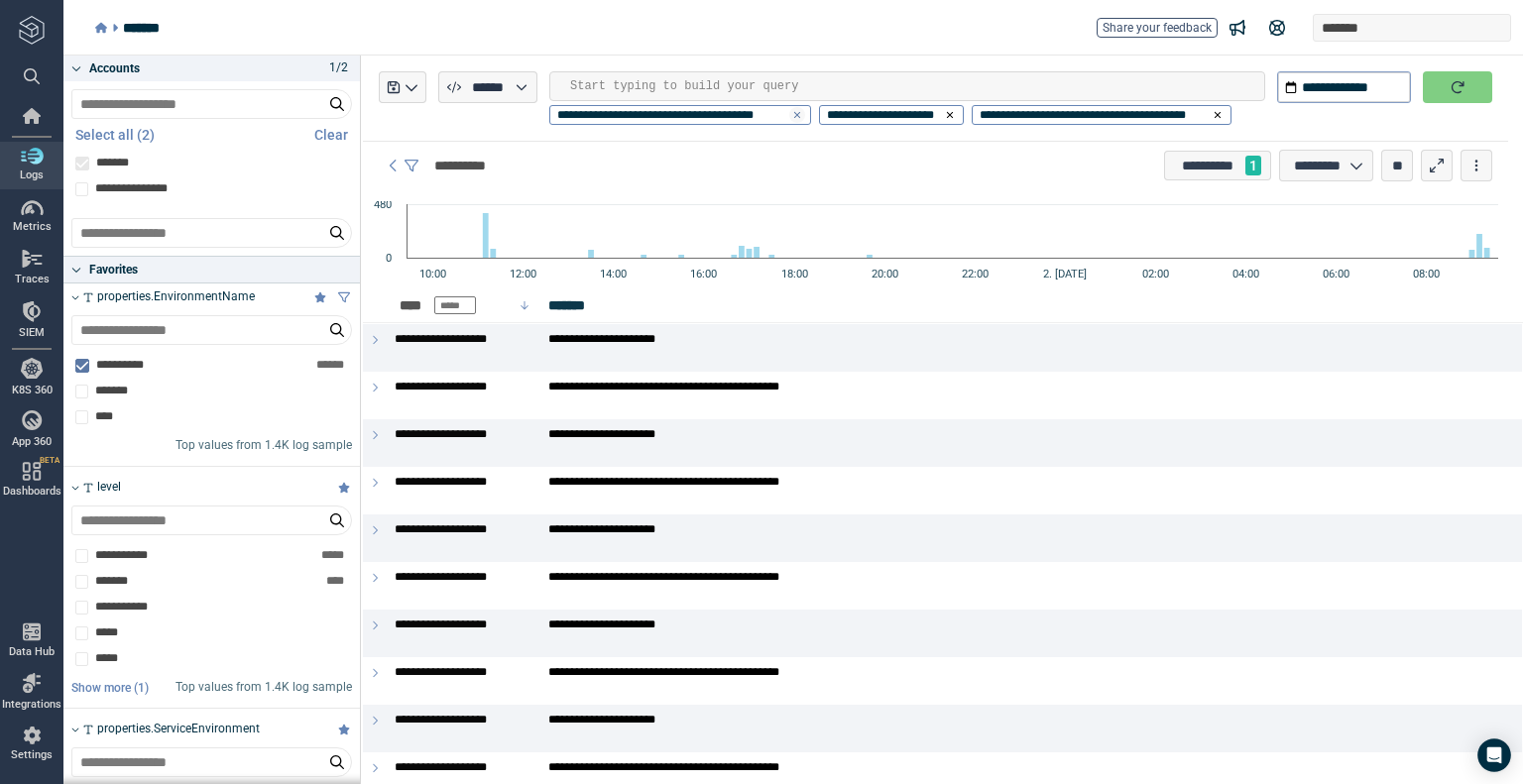click 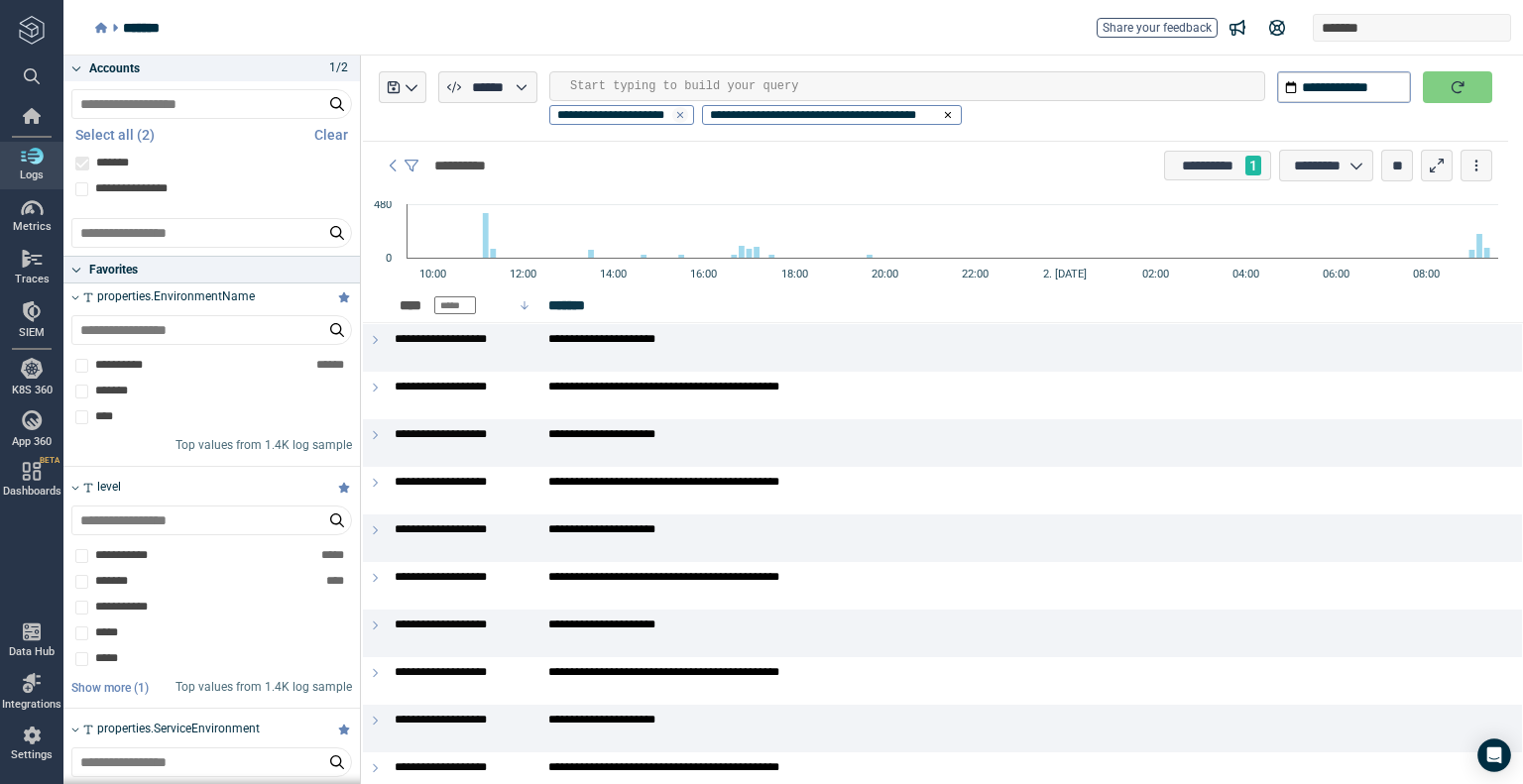 click 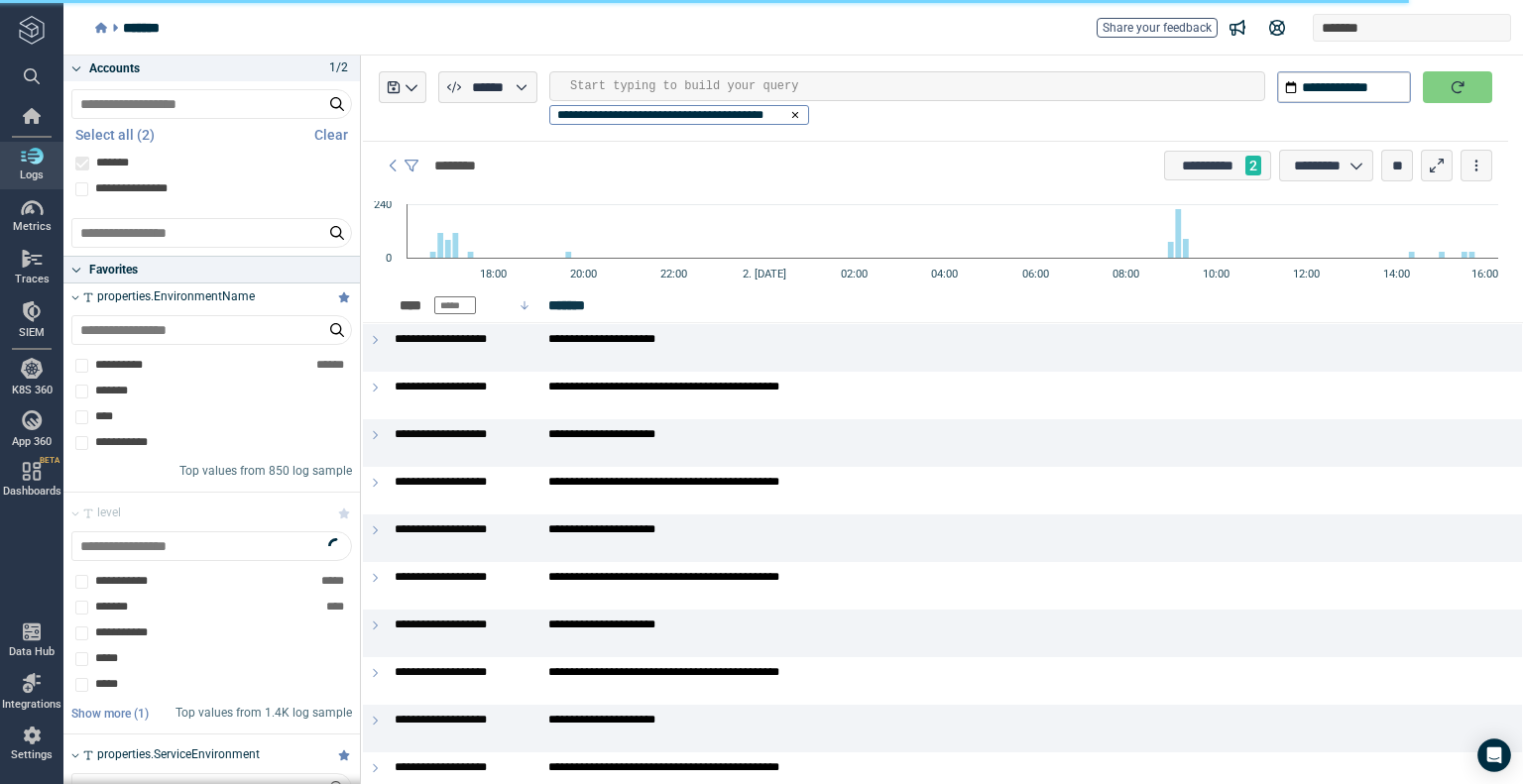 type on "*" 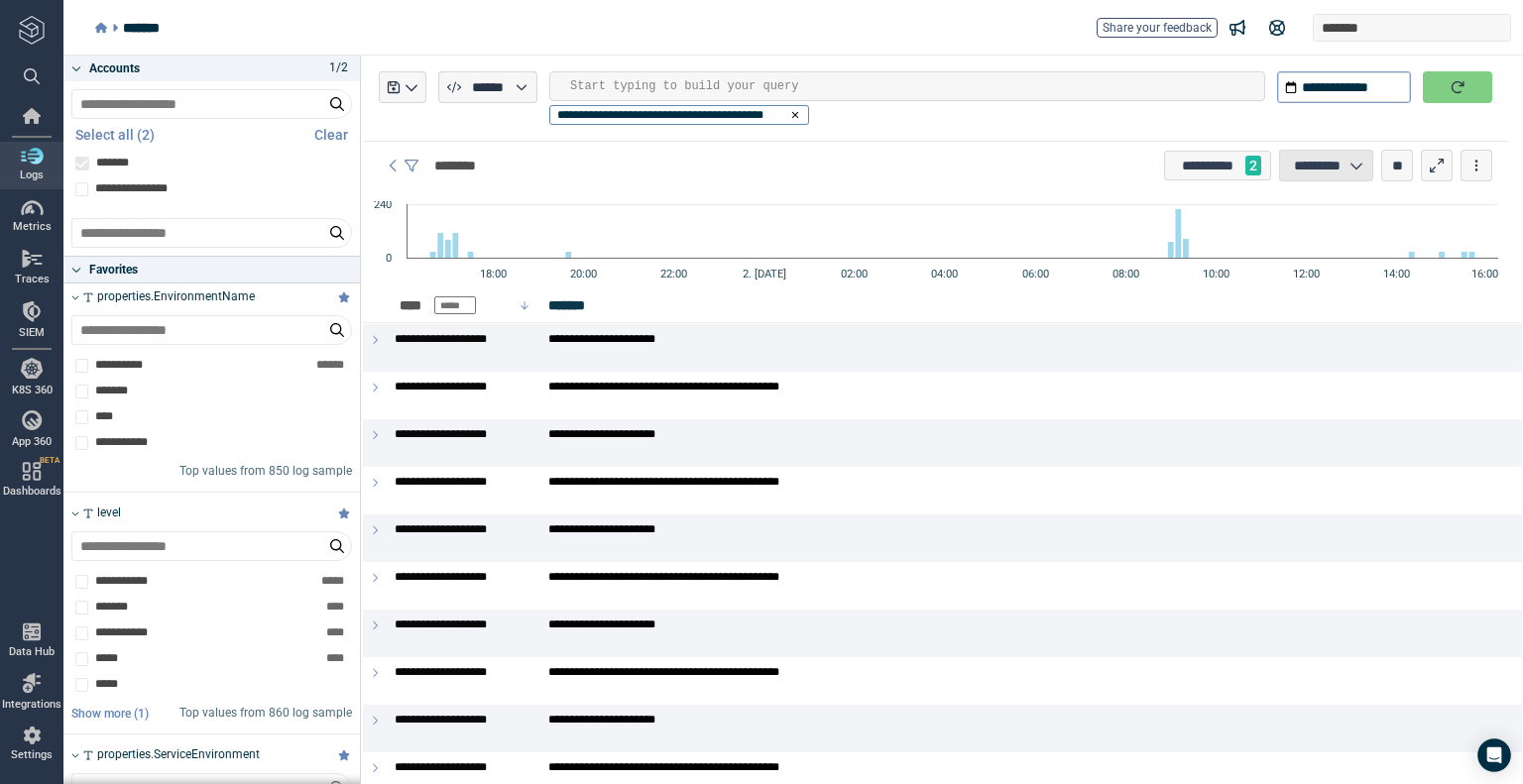 click on "*********" at bounding box center [1317, 166] 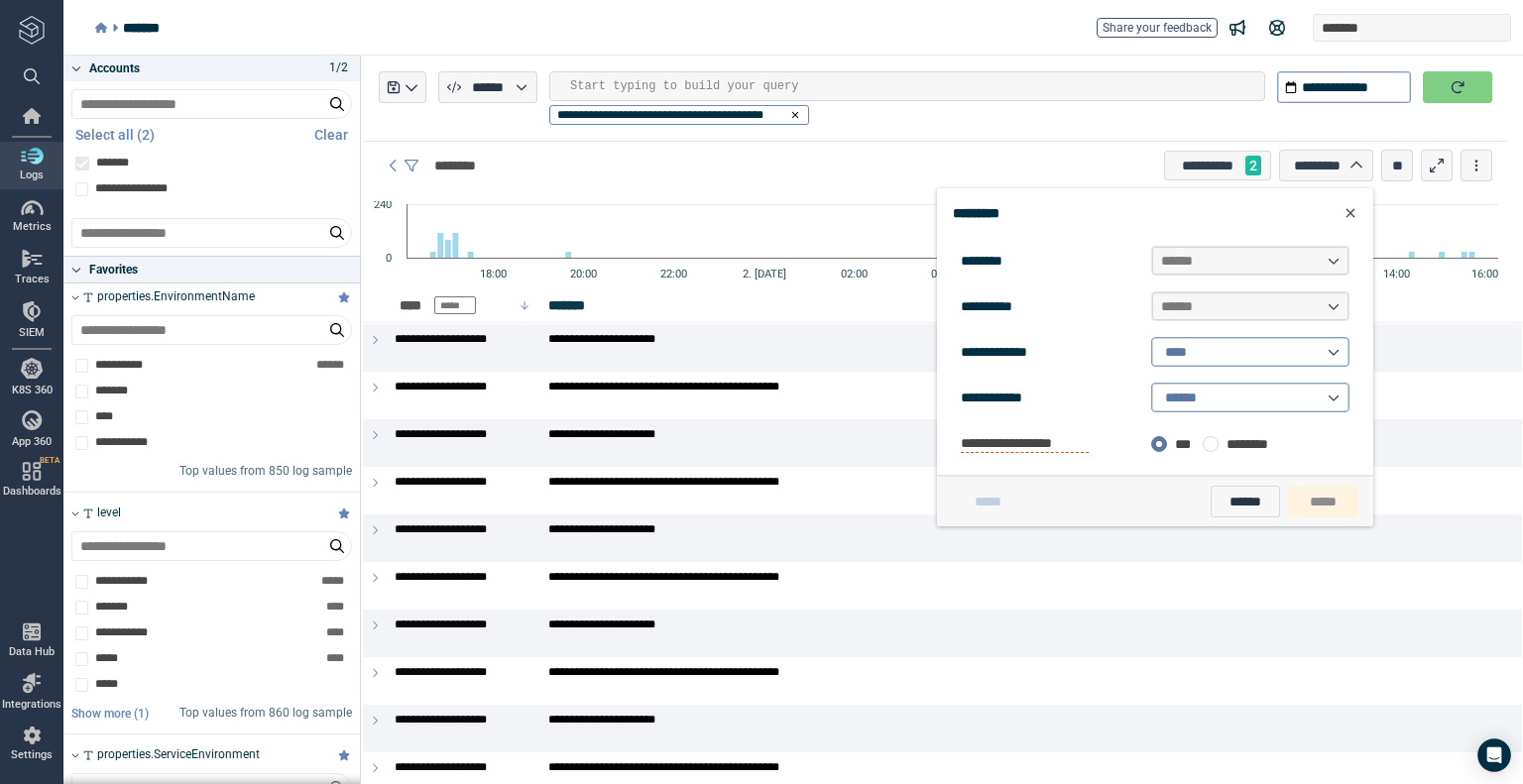 click on "**********" at bounding box center [935, 166] 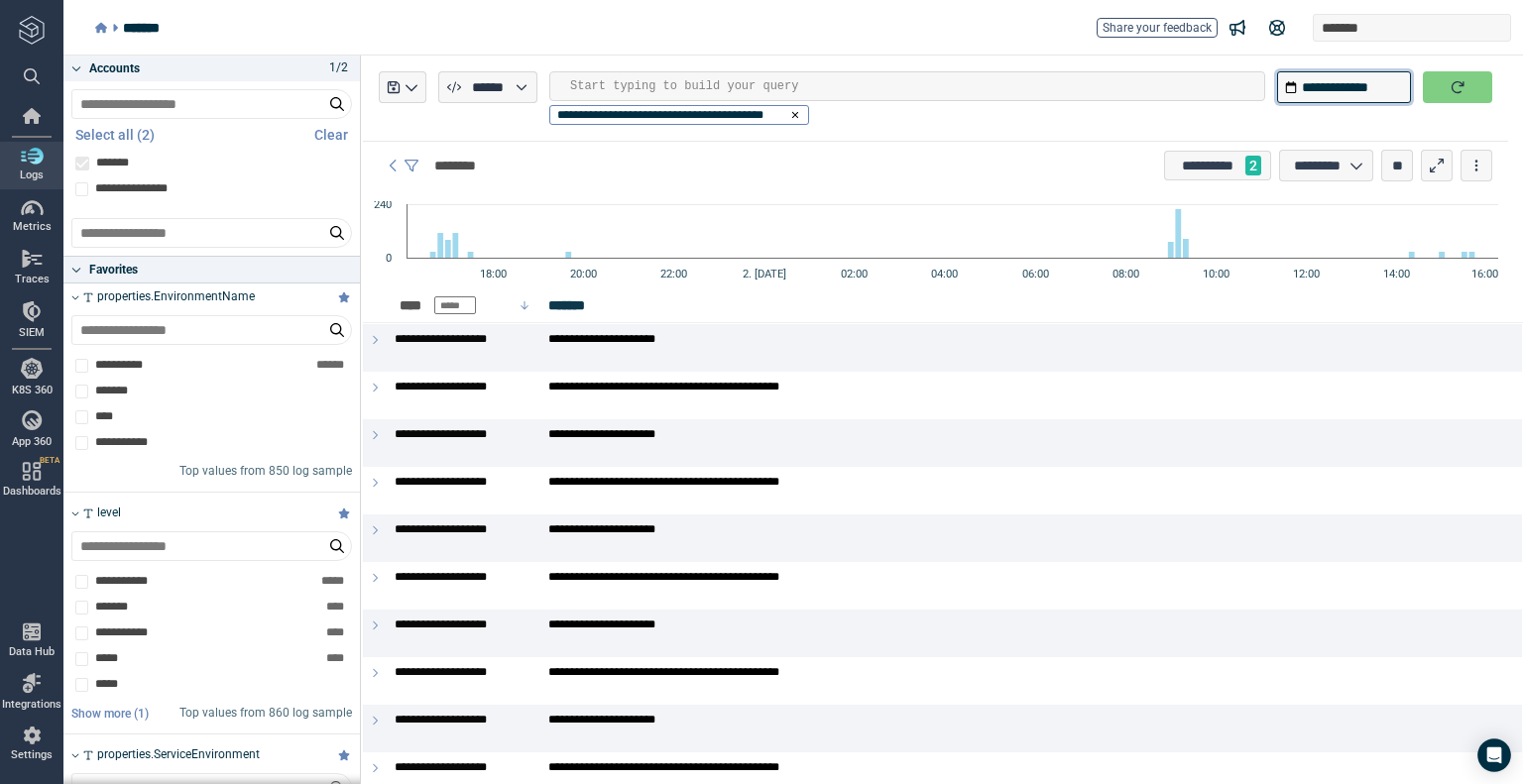 click on "**********" at bounding box center (1344, 87) 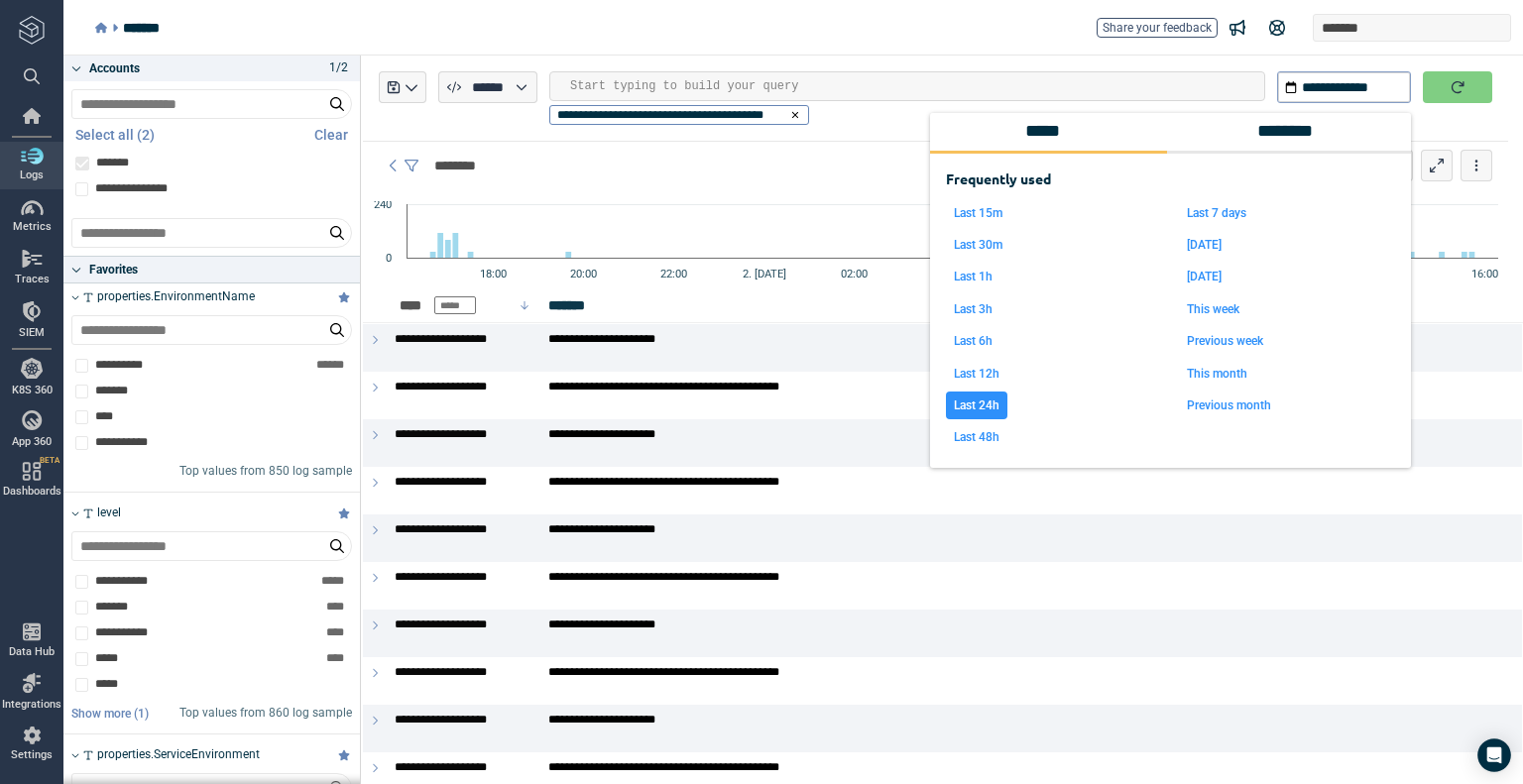click on "********" at bounding box center [1293, 132] 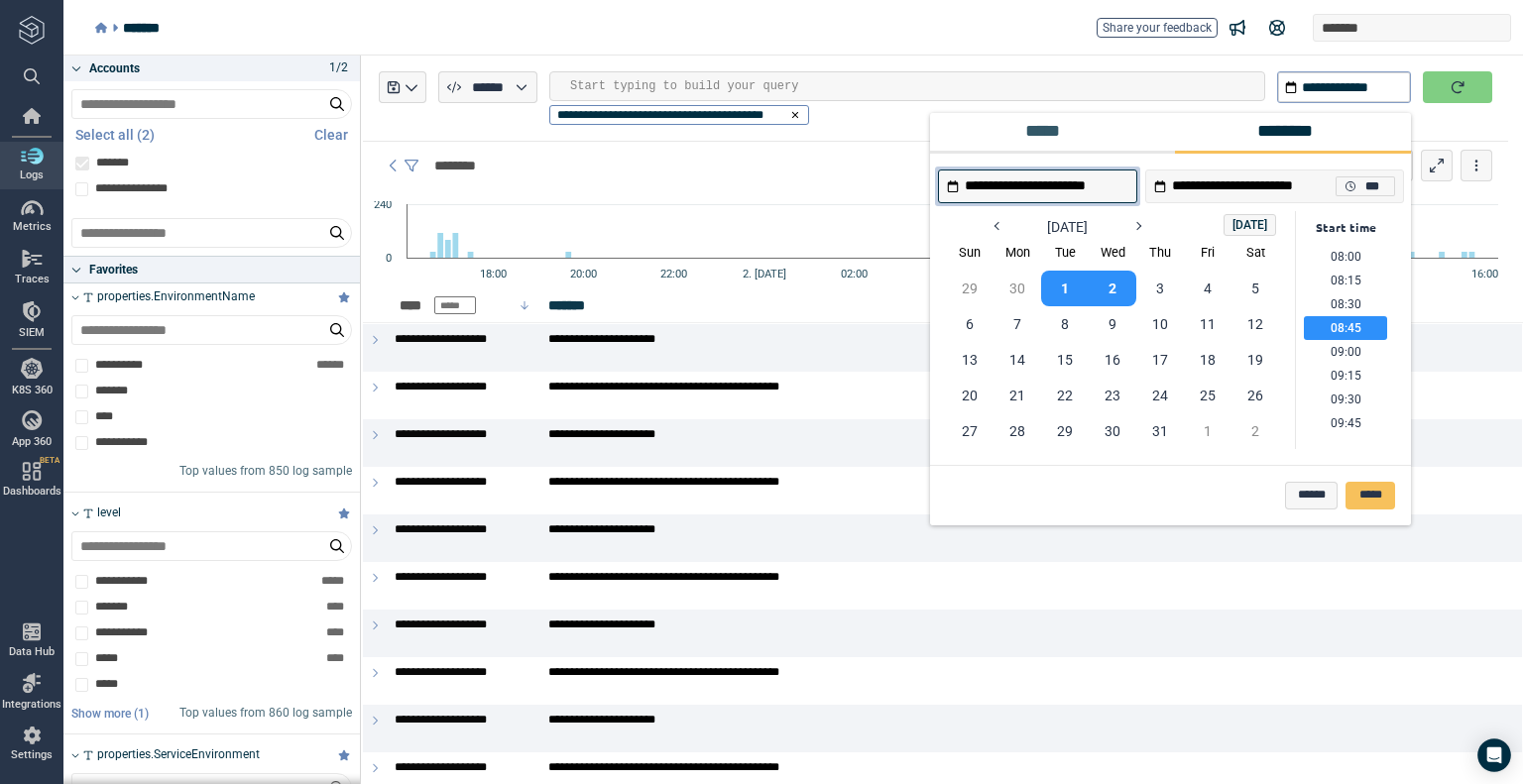 scroll, scrollTop: 858, scrollLeft: 0, axis: vertical 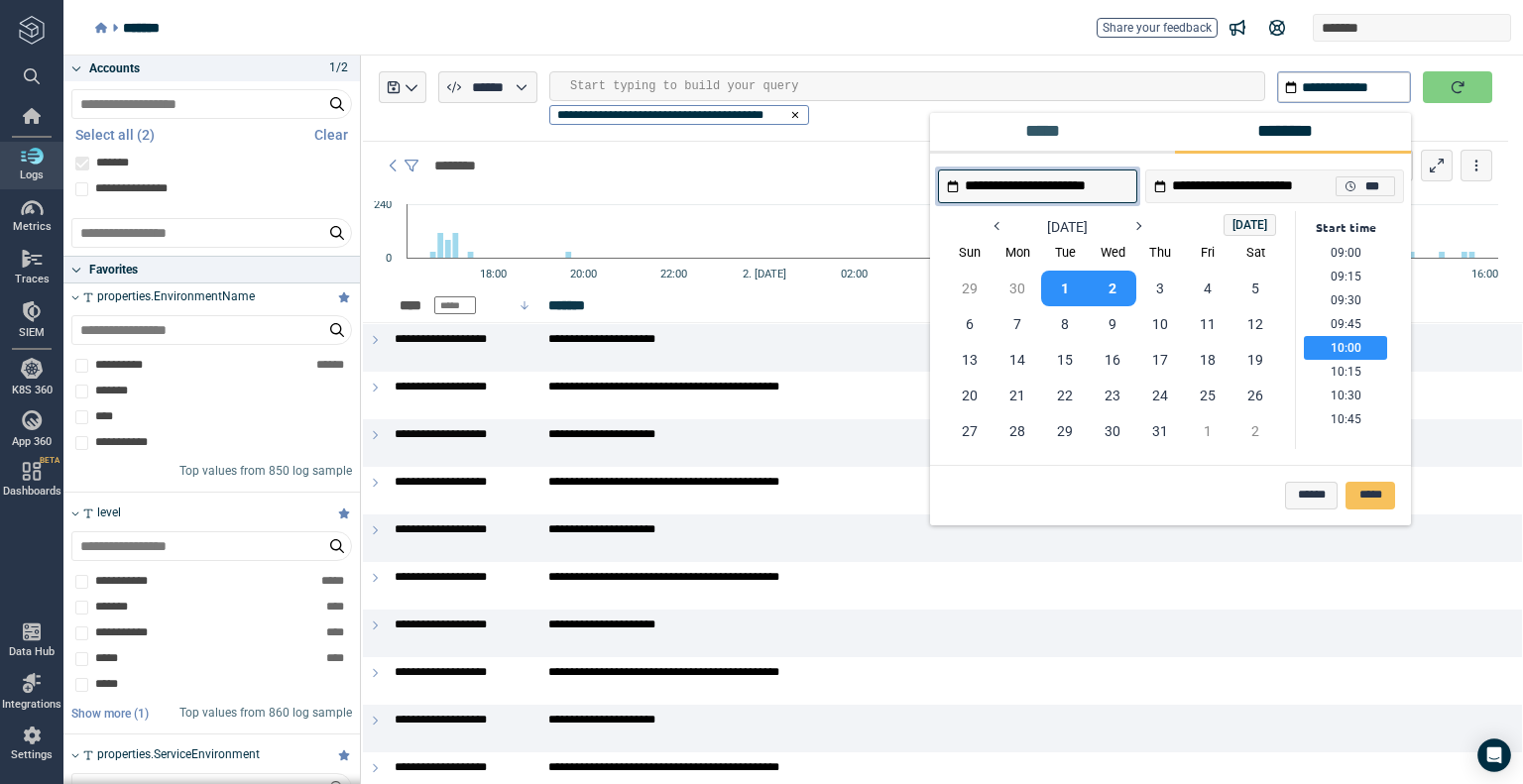 click on "10:00" at bounding box center [1346, 348] 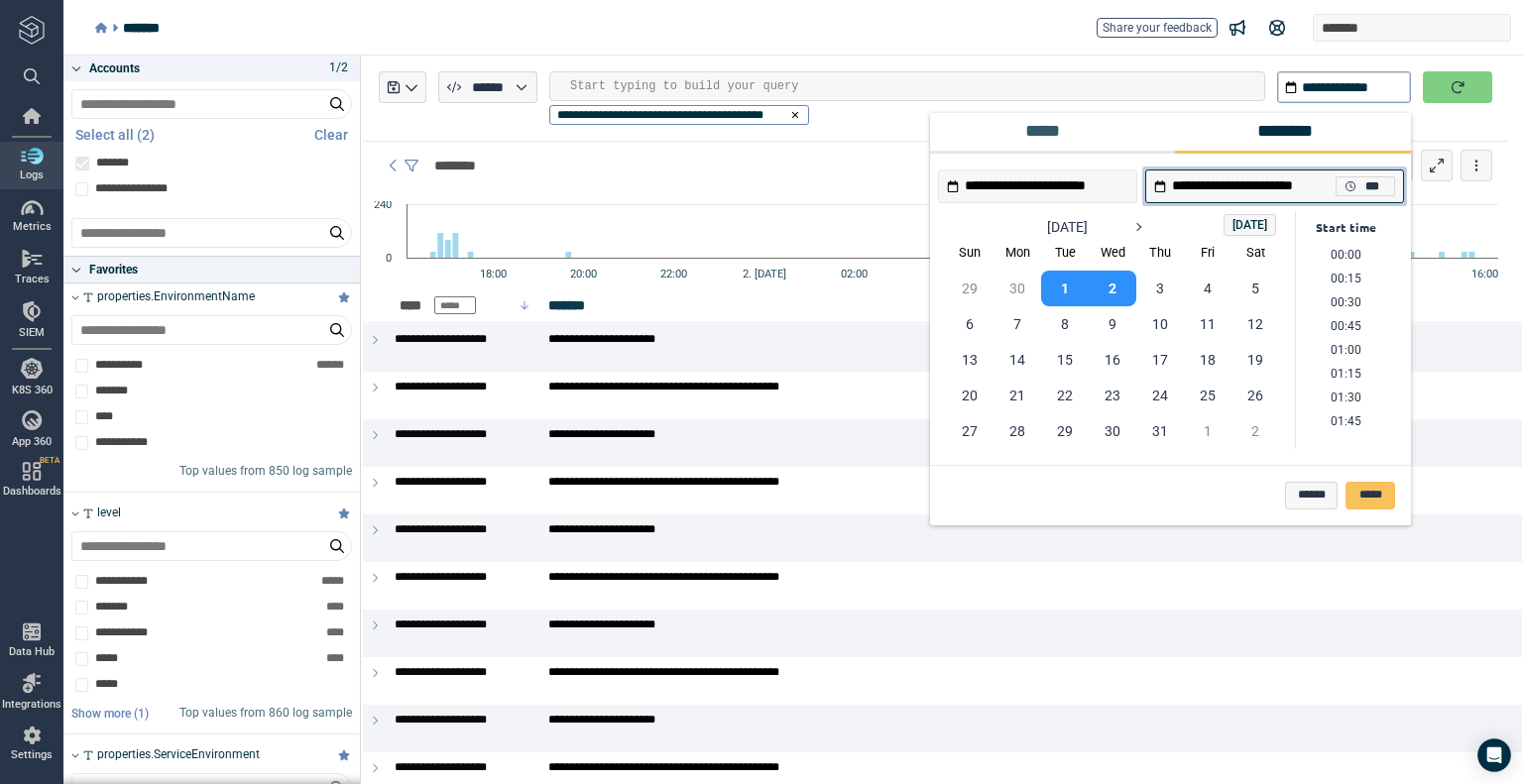 type on "**********" 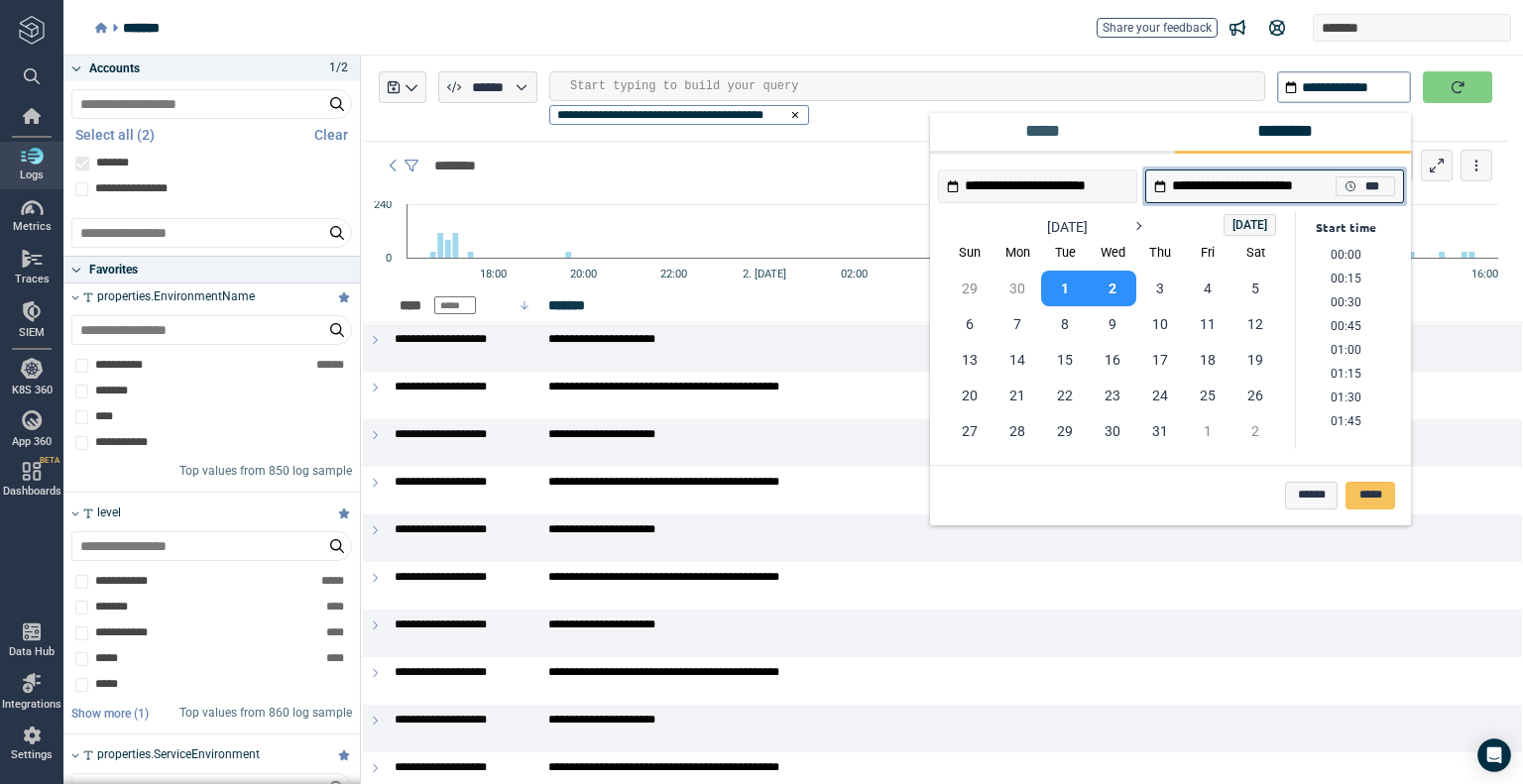 scroll, scrollTop: 1453, scrollLeft: 0, axis: vertical 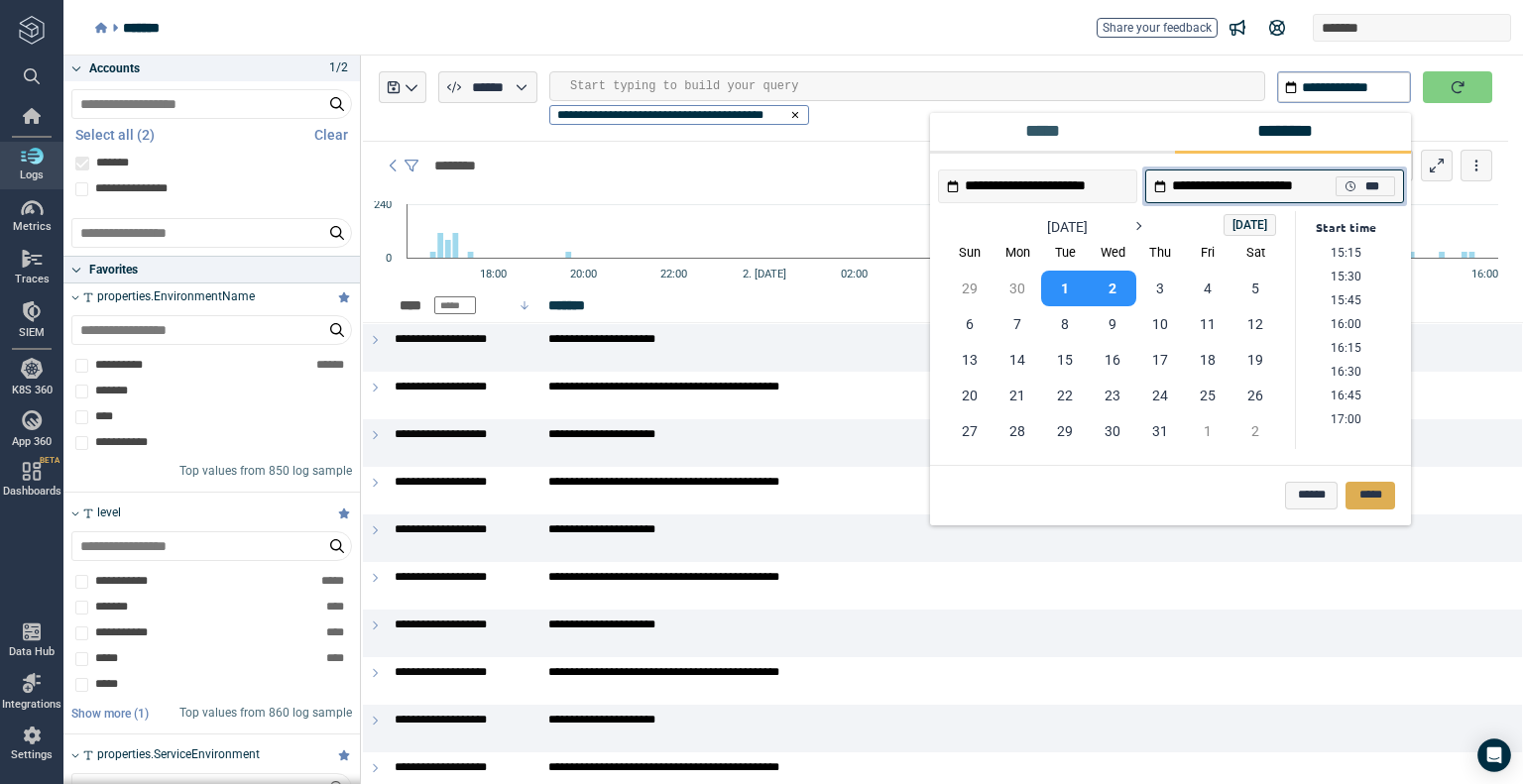 click on "*****" at bounding box center [1370, 496] 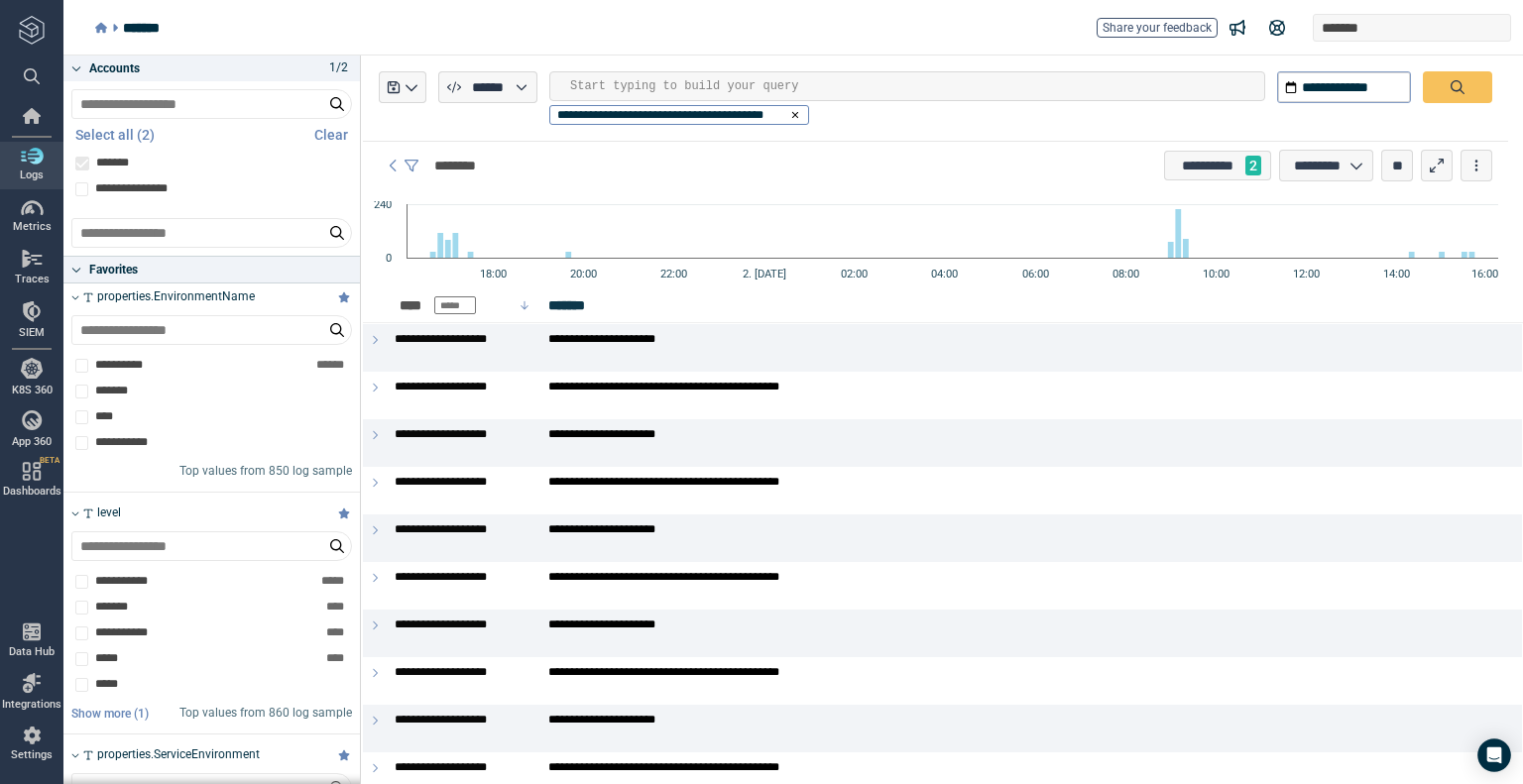 type on "**********" 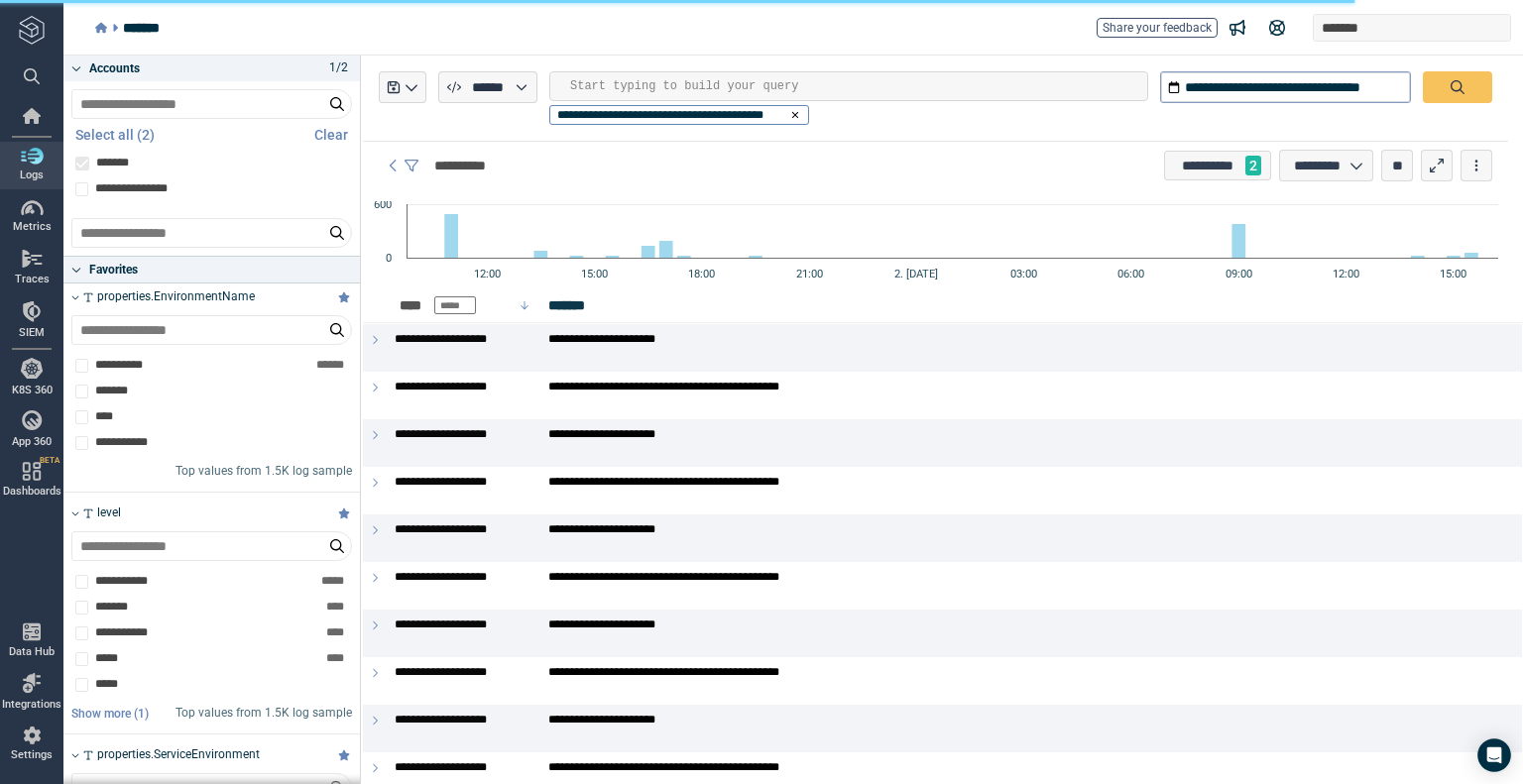 type on "*" 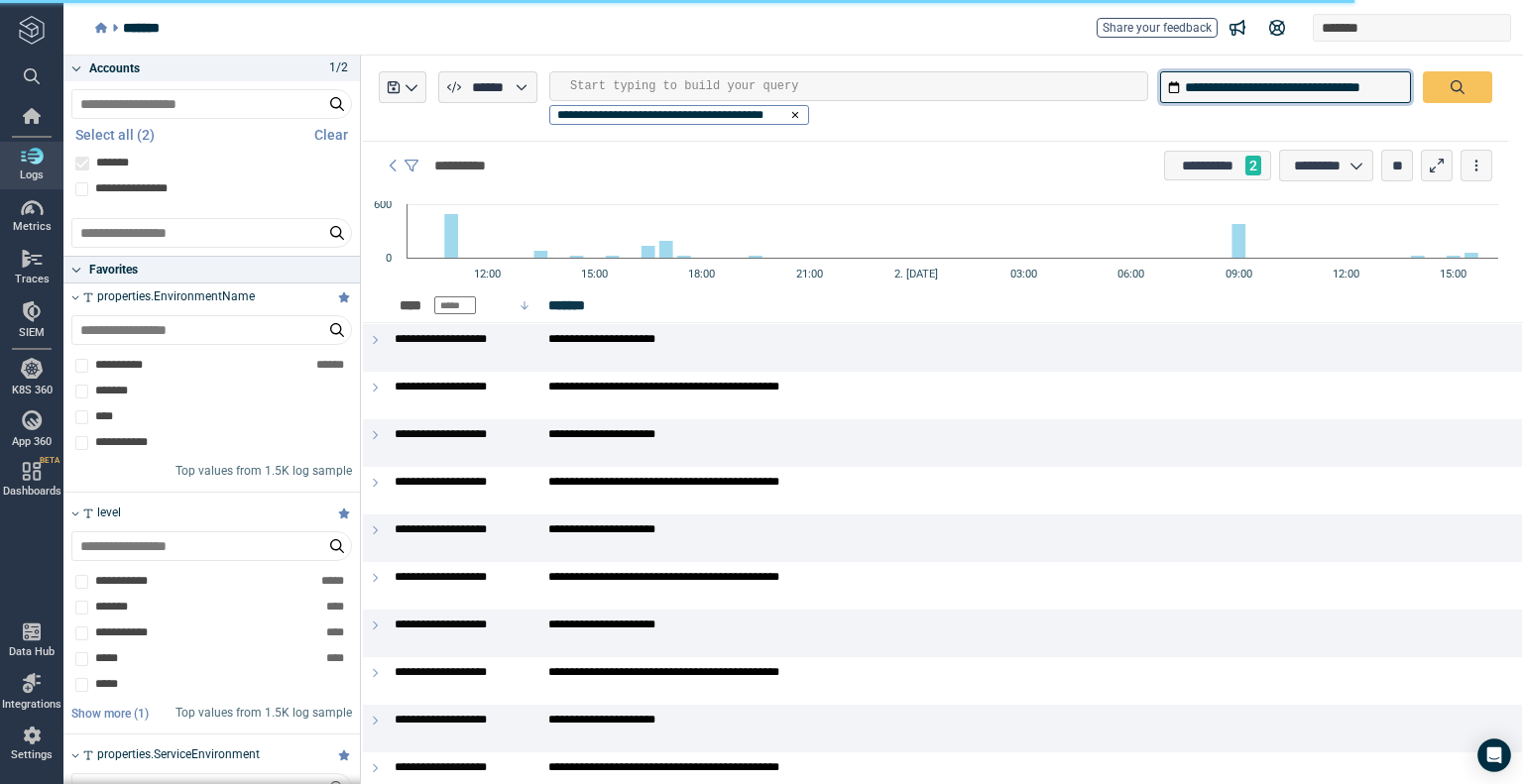 click on "**********" at bounding box center (1285, 87) 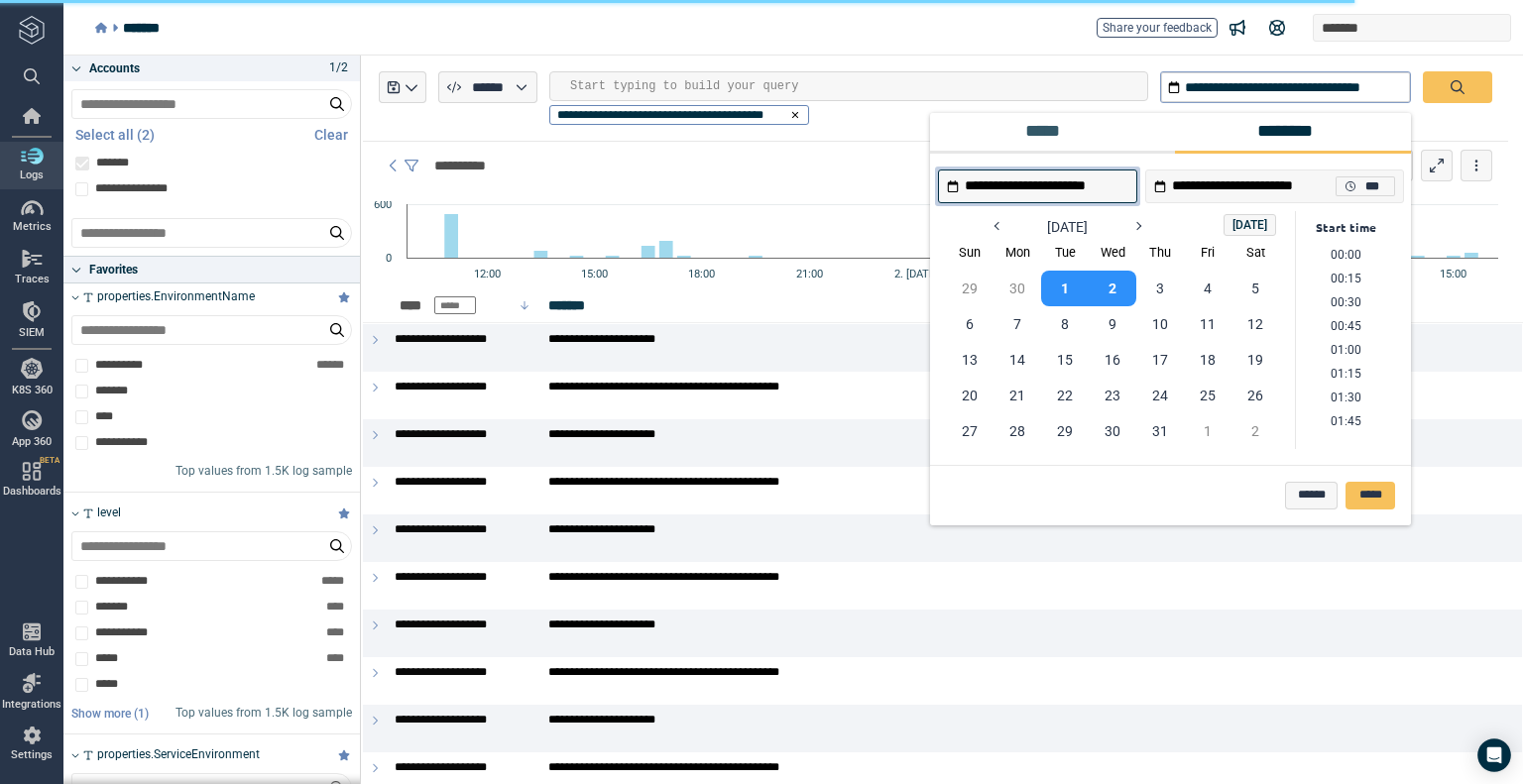 scroll, scrollTop: 858, scrollLeft: 0, axis: vertical 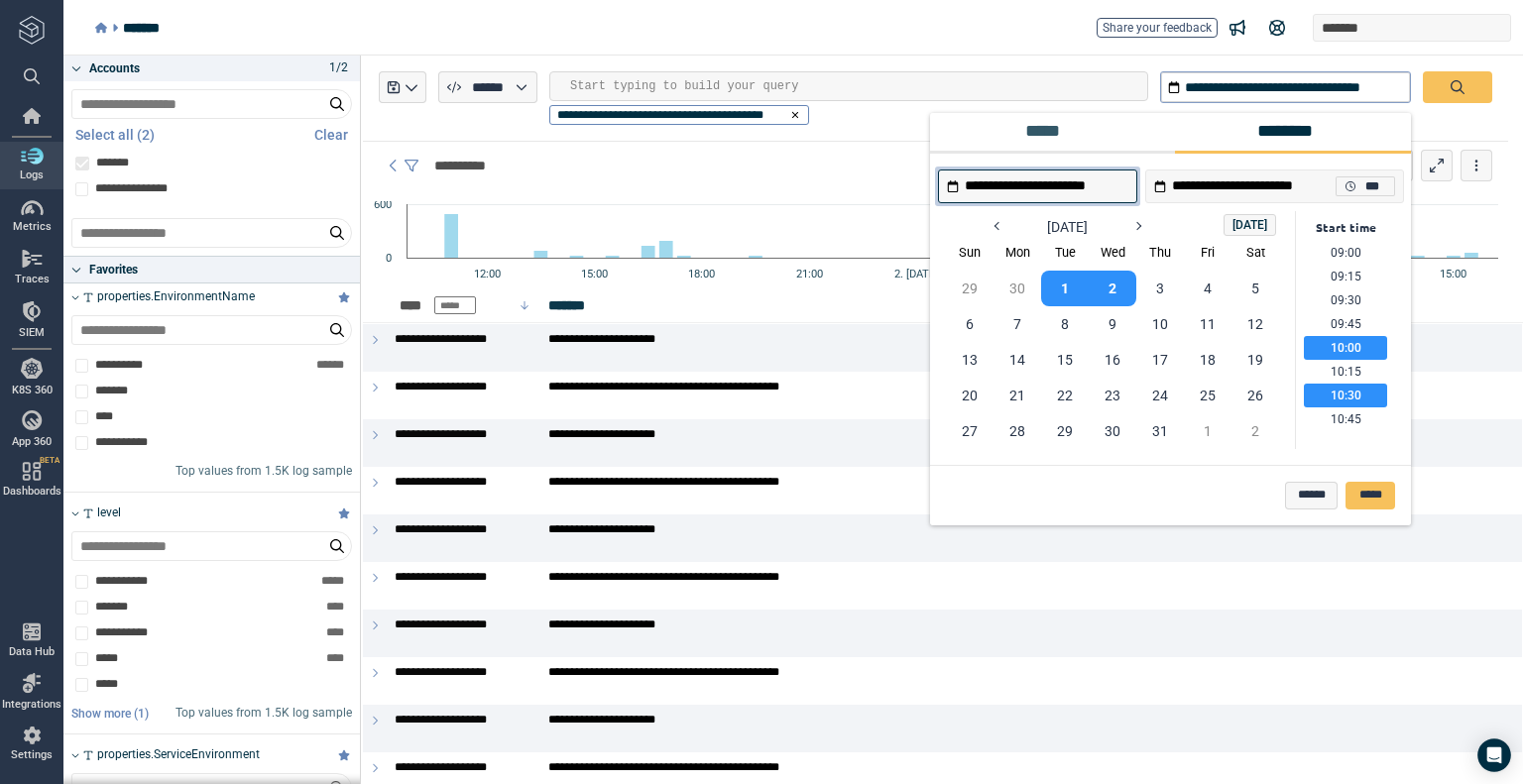 click on "10:30" at bounding box center [1346, 395] 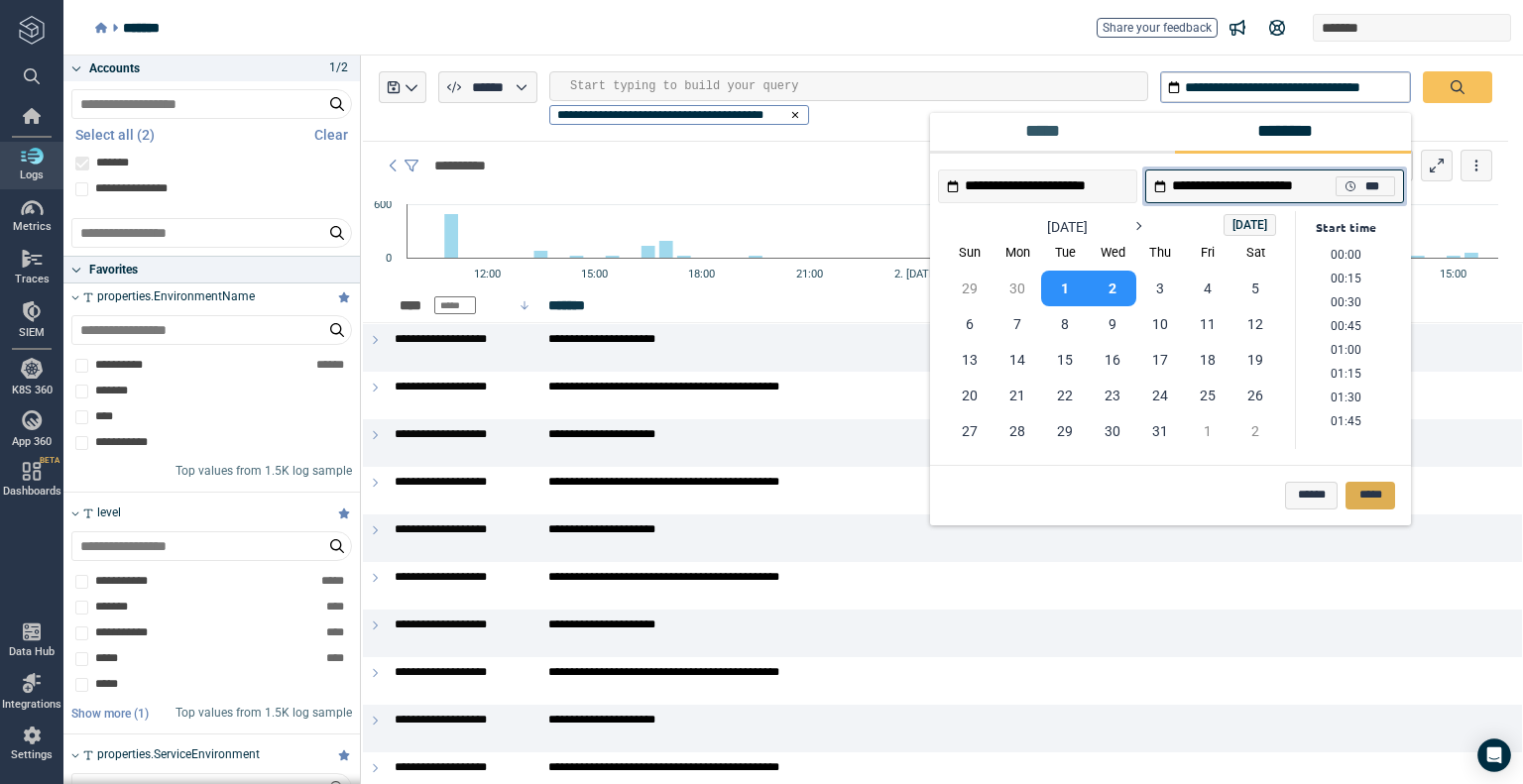 scroll, scrollTop: 1453, scrollLeft: 0, axis: vertical 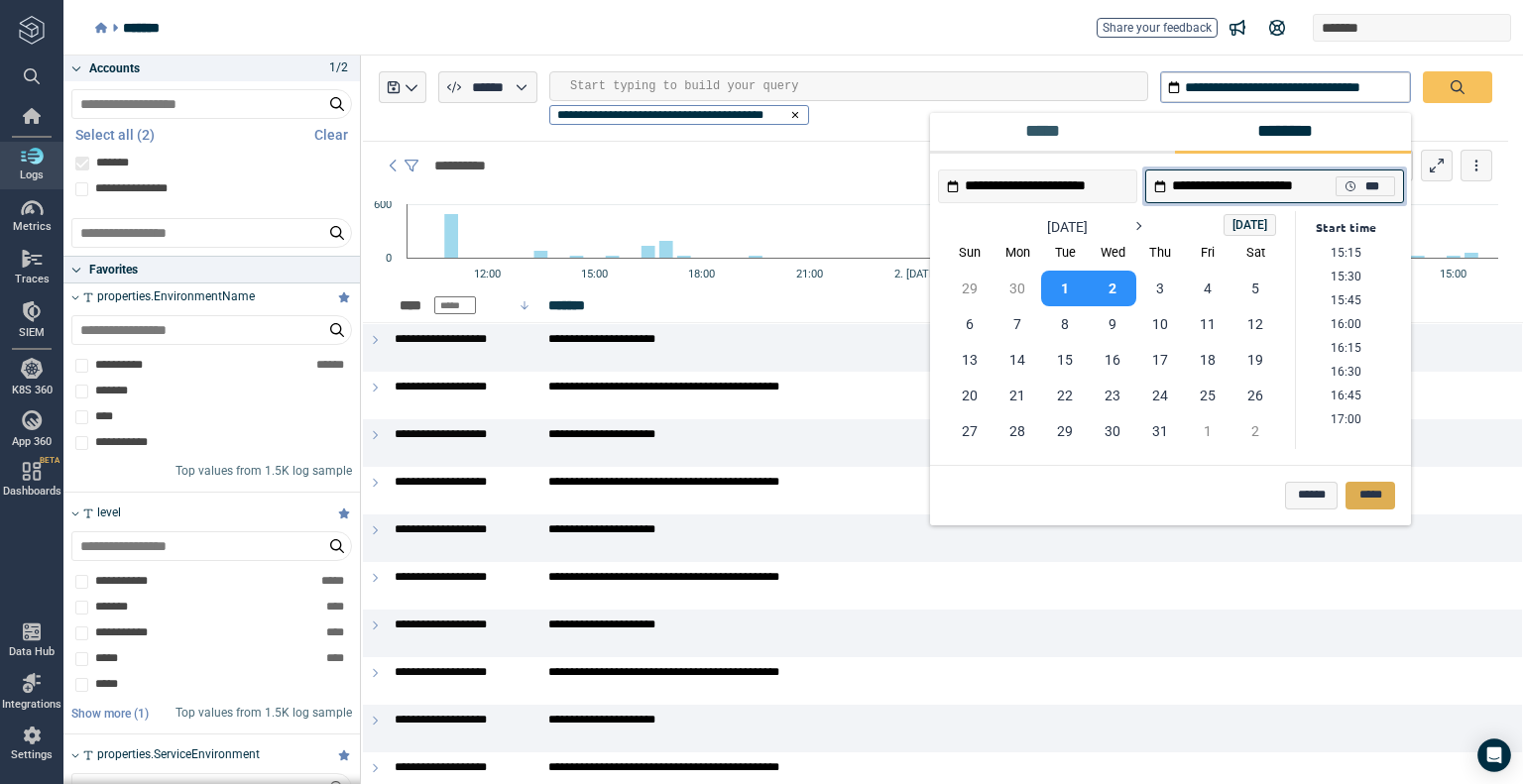 click on "*****" at bounding box center [1370, 496] 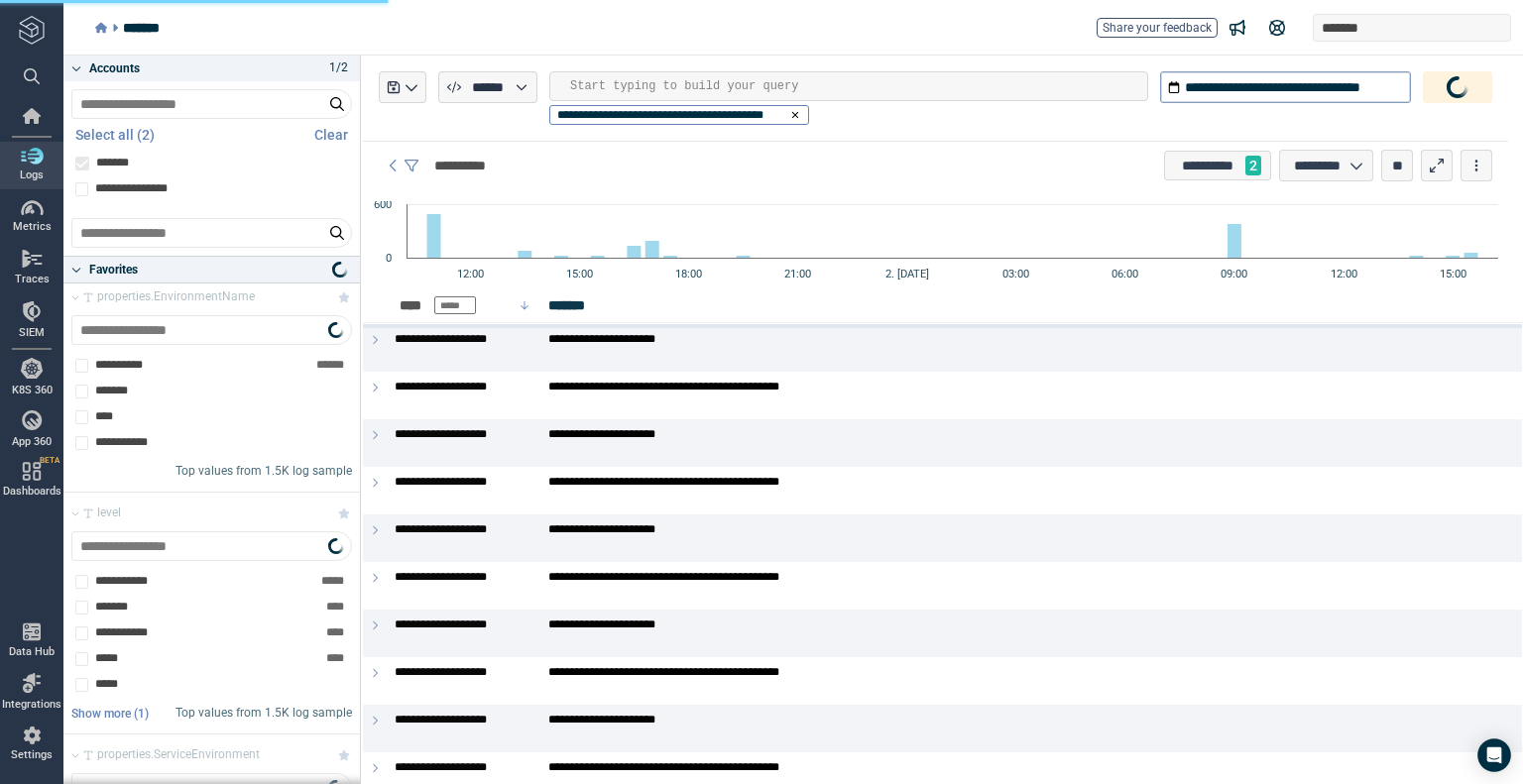 type on "*" 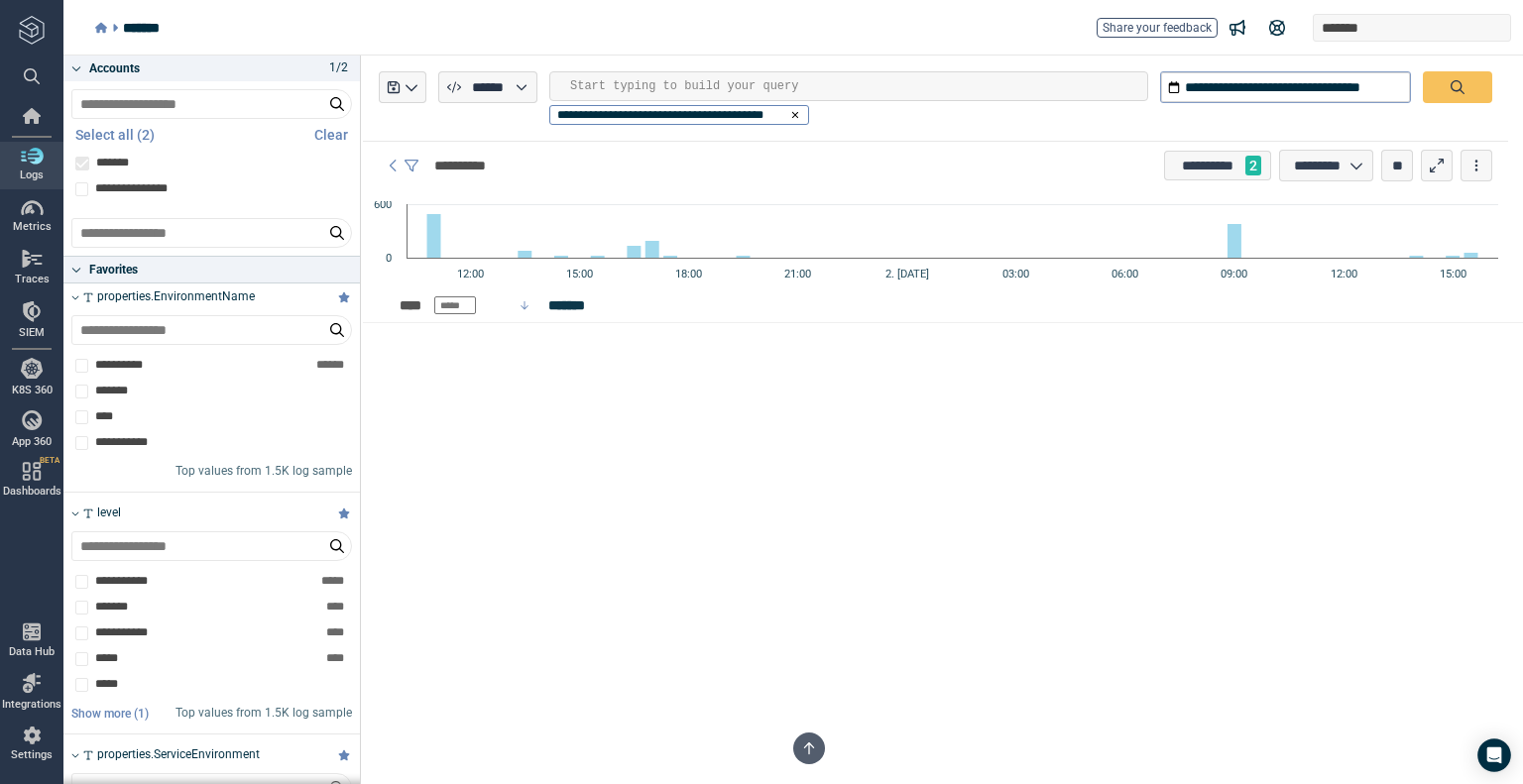 scroll, scrollTop: 13814, scrollLeft: 0, axis: vertical 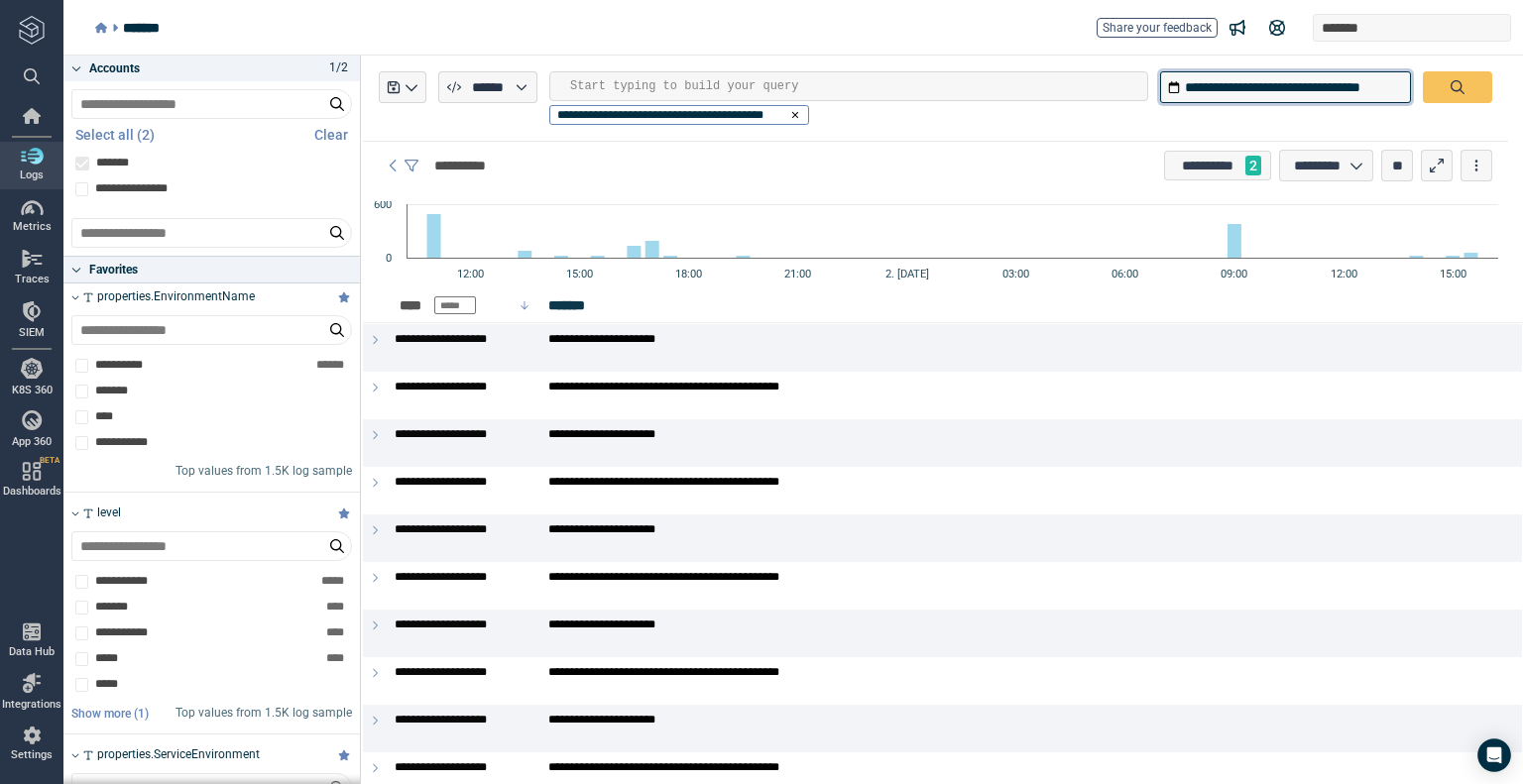 click on "**********" at bounding box center (1285, 87) 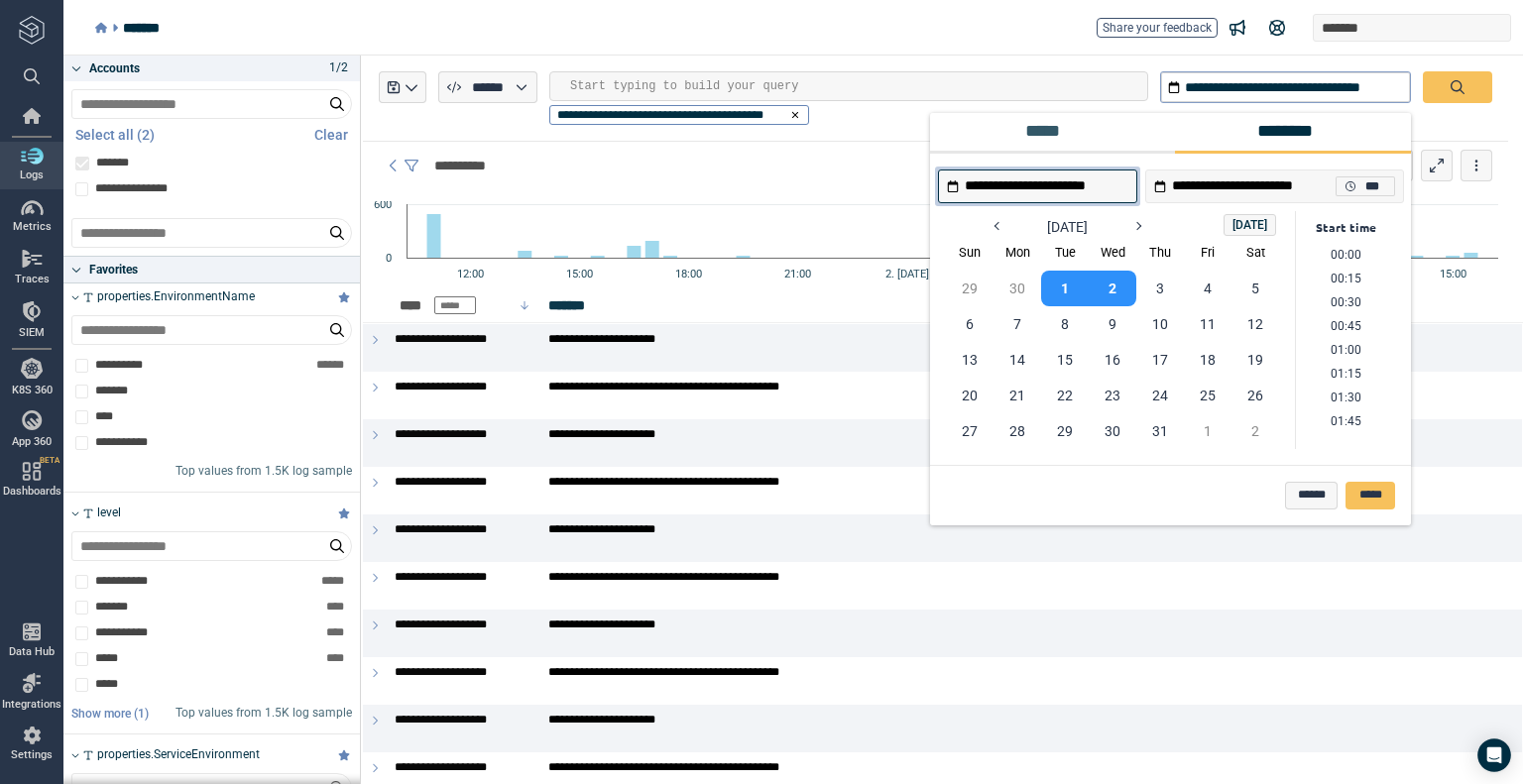 scroll, scrollTop: 906, scrollLeft: 0, axis: vertical 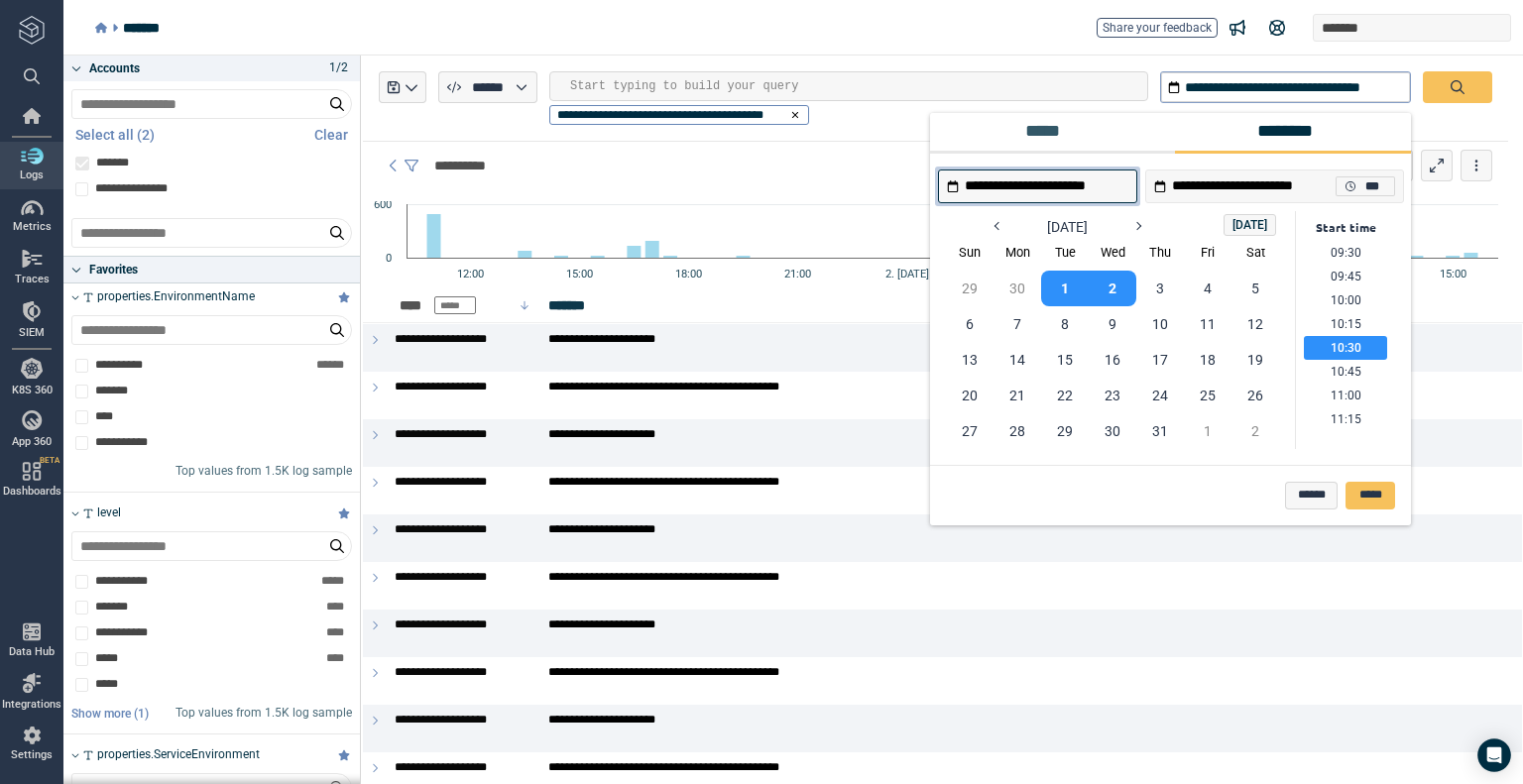 drag, startPoint x: 1249, startPoint y: 189, endPoint x: 1261, endPoint y: 186, distance: 12.369317 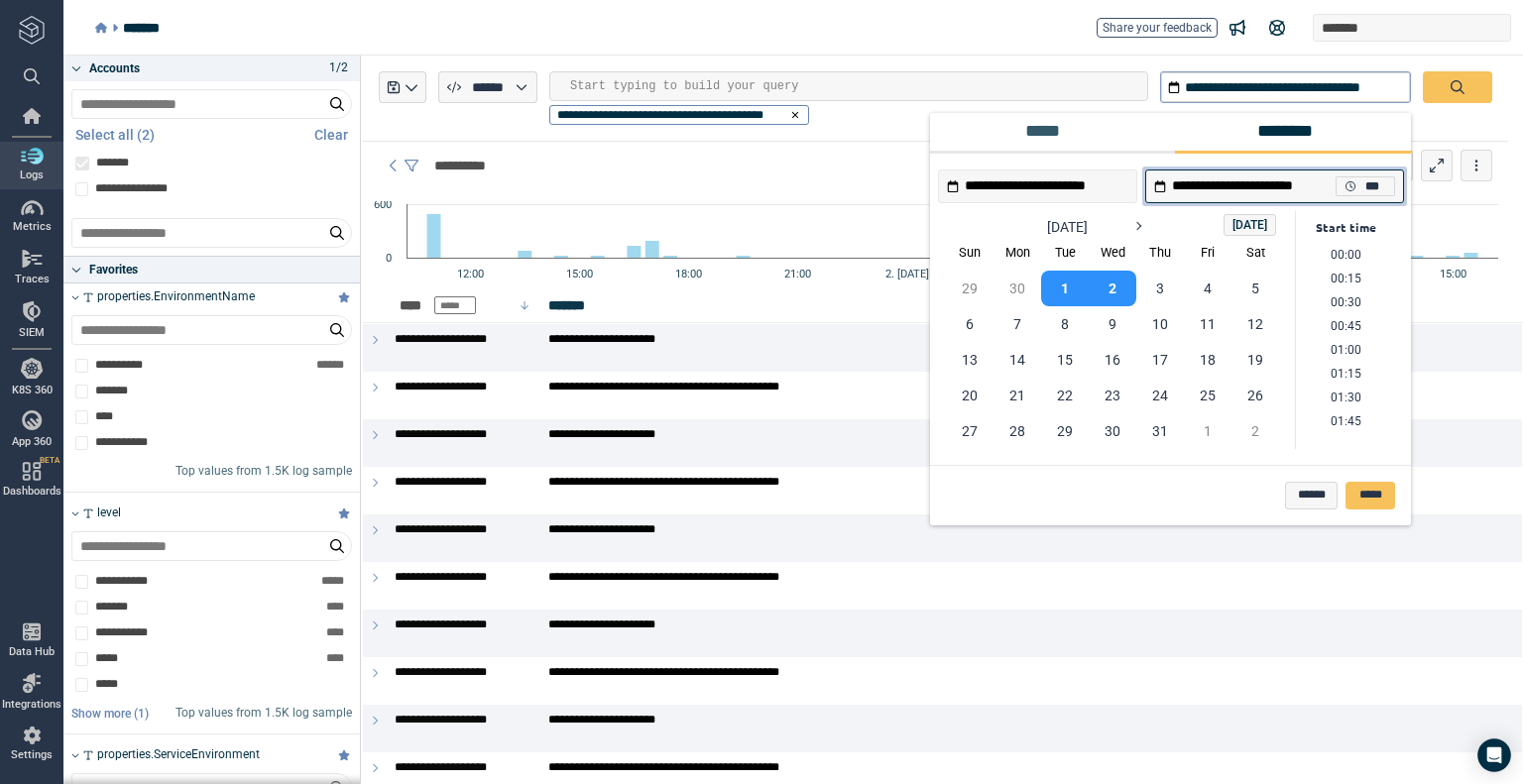 scroll, scrollTop: 1453, scrollLeft: 0, axis: vertical 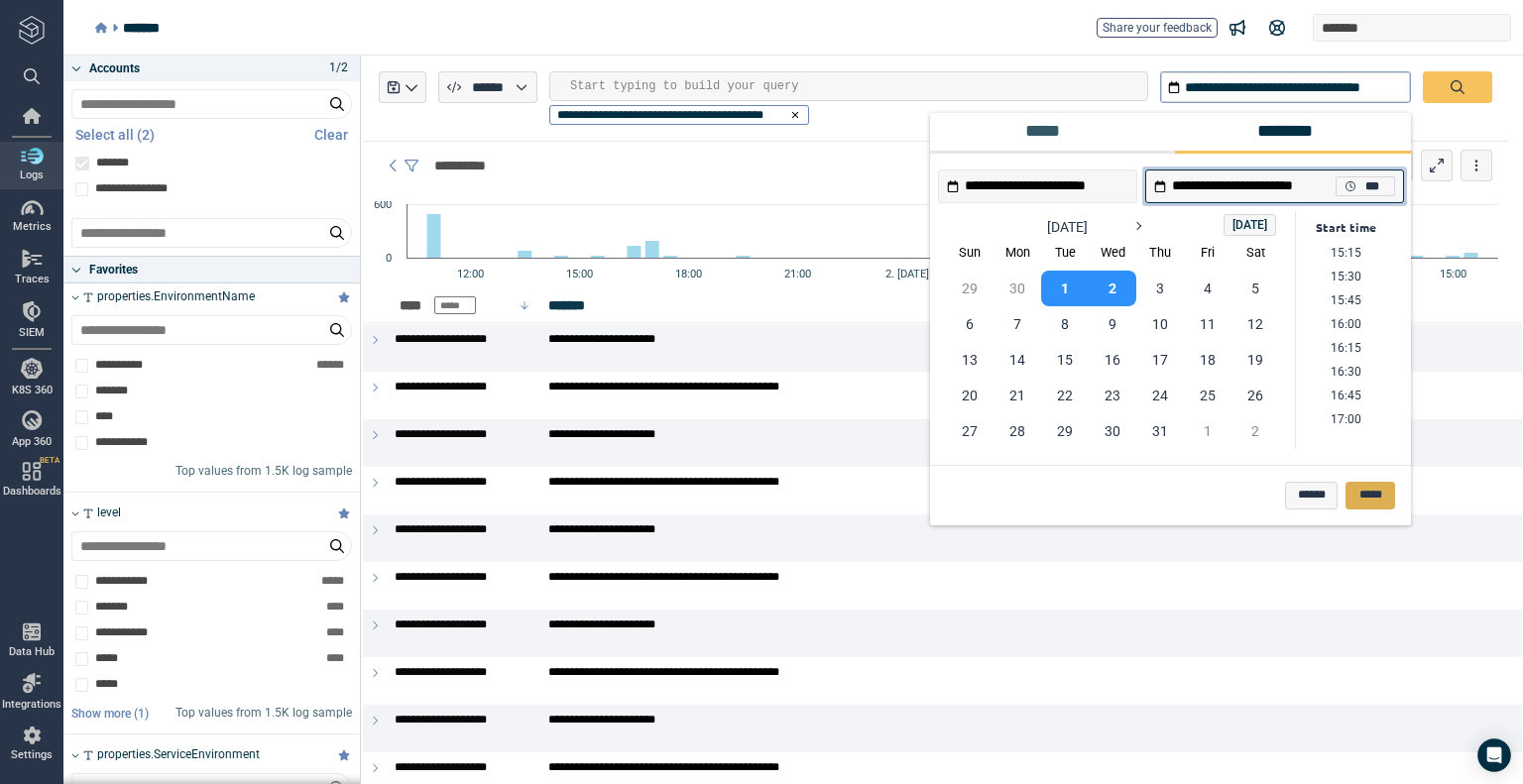 type on "**********" 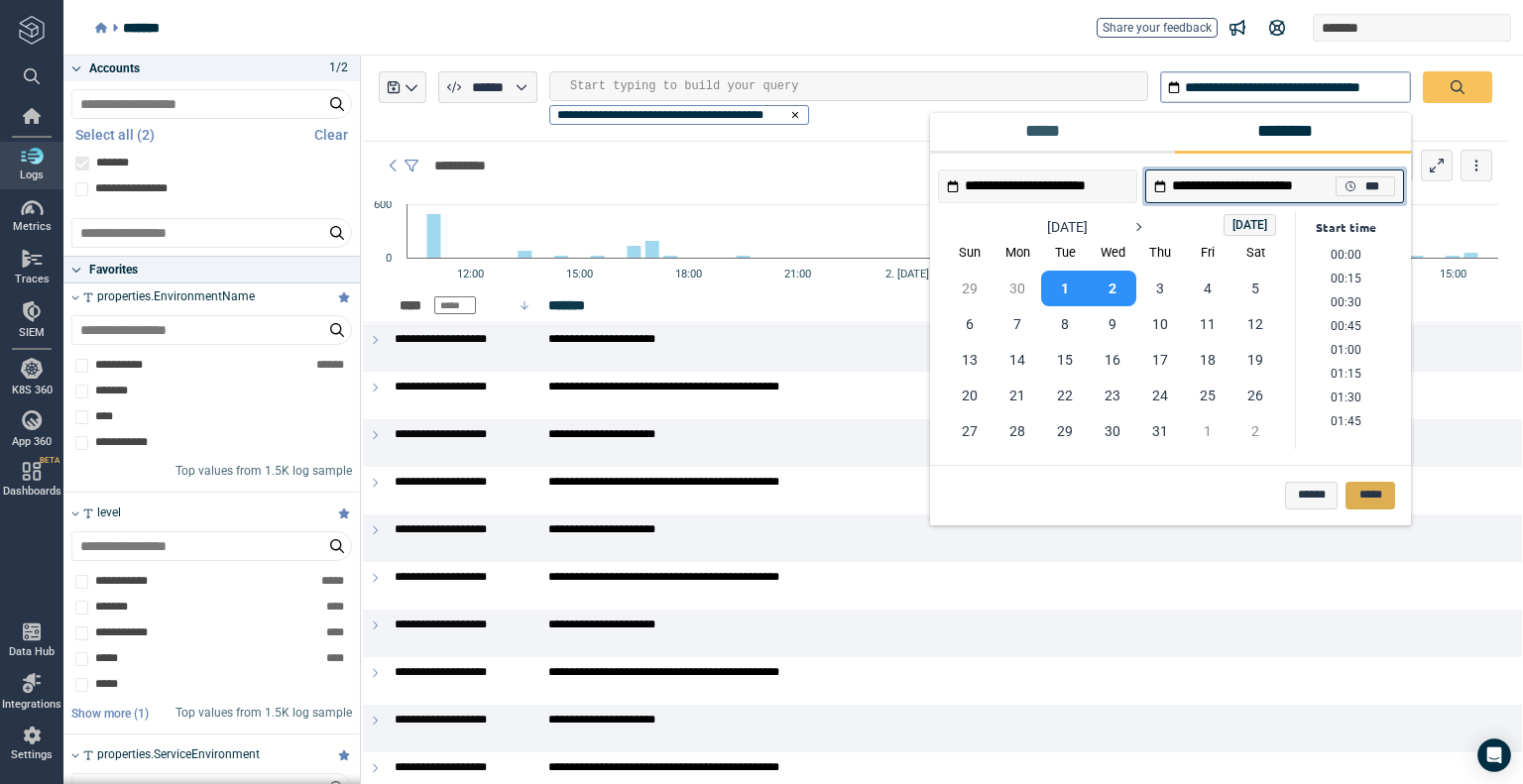 click on "*****" at bounding box center [1370, 496] 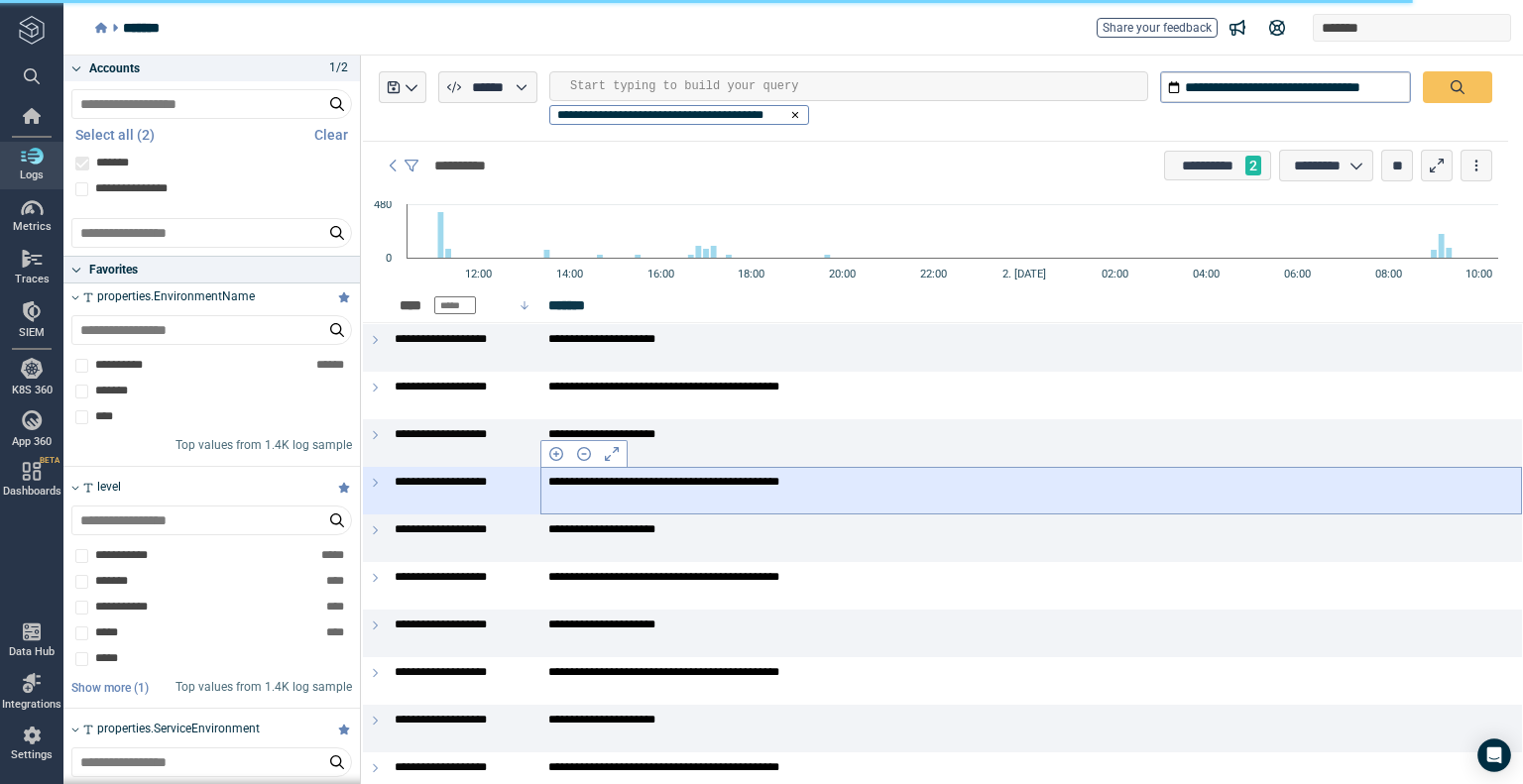 type on "*" 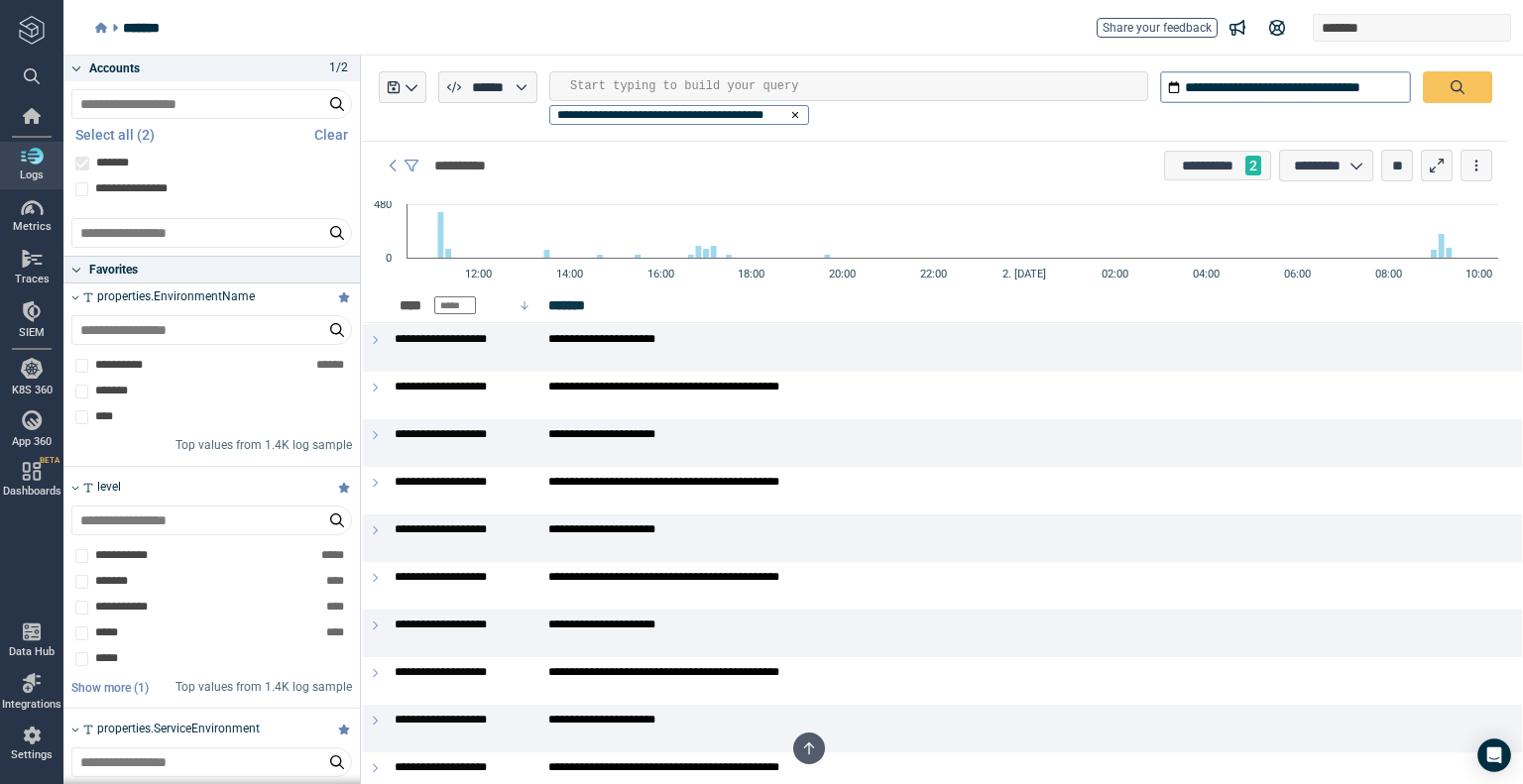 scroll, scrollTop: 496, scrollLeft: 0, axis: vertical 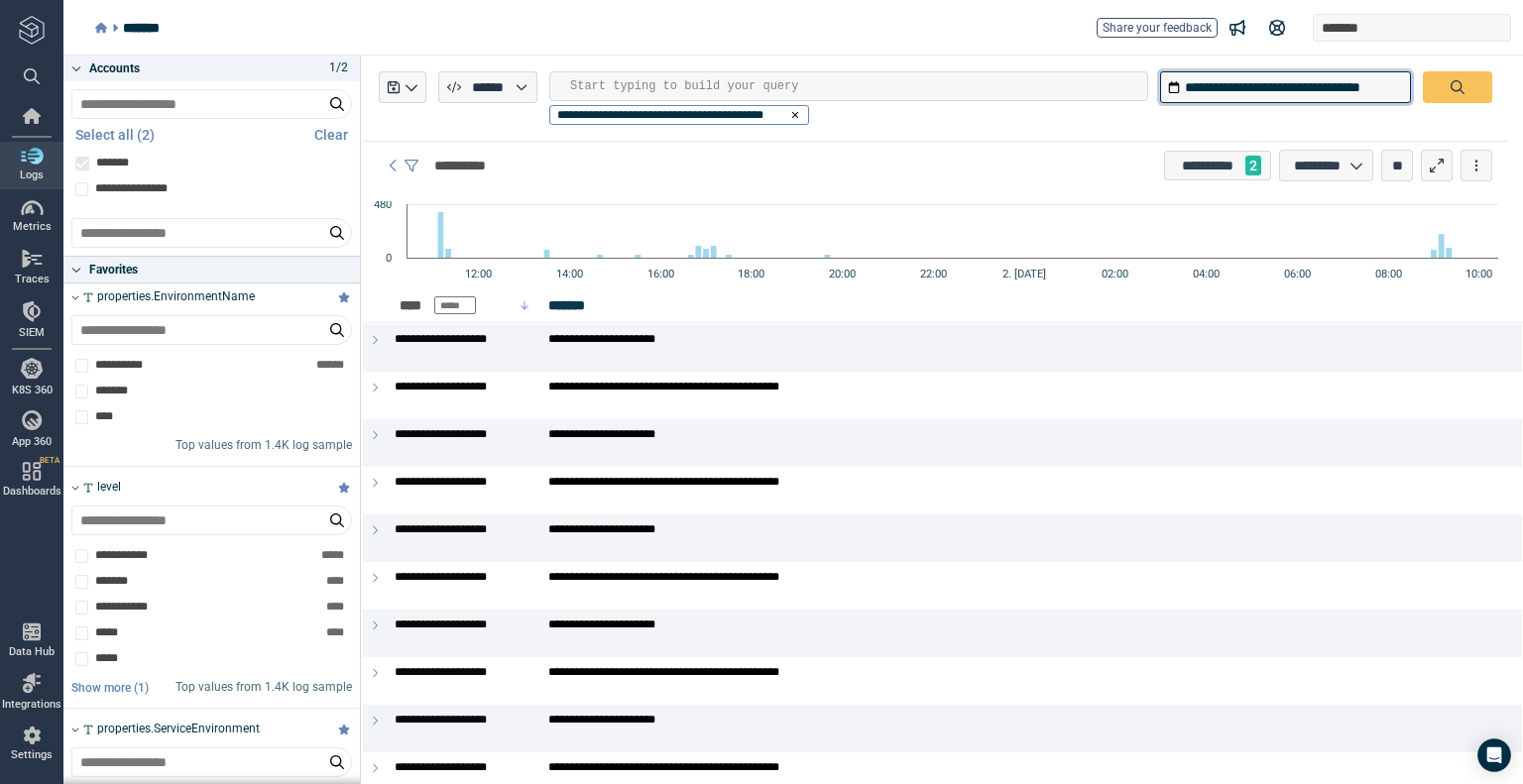 click on "**********" at bounding box center [1285, 87] 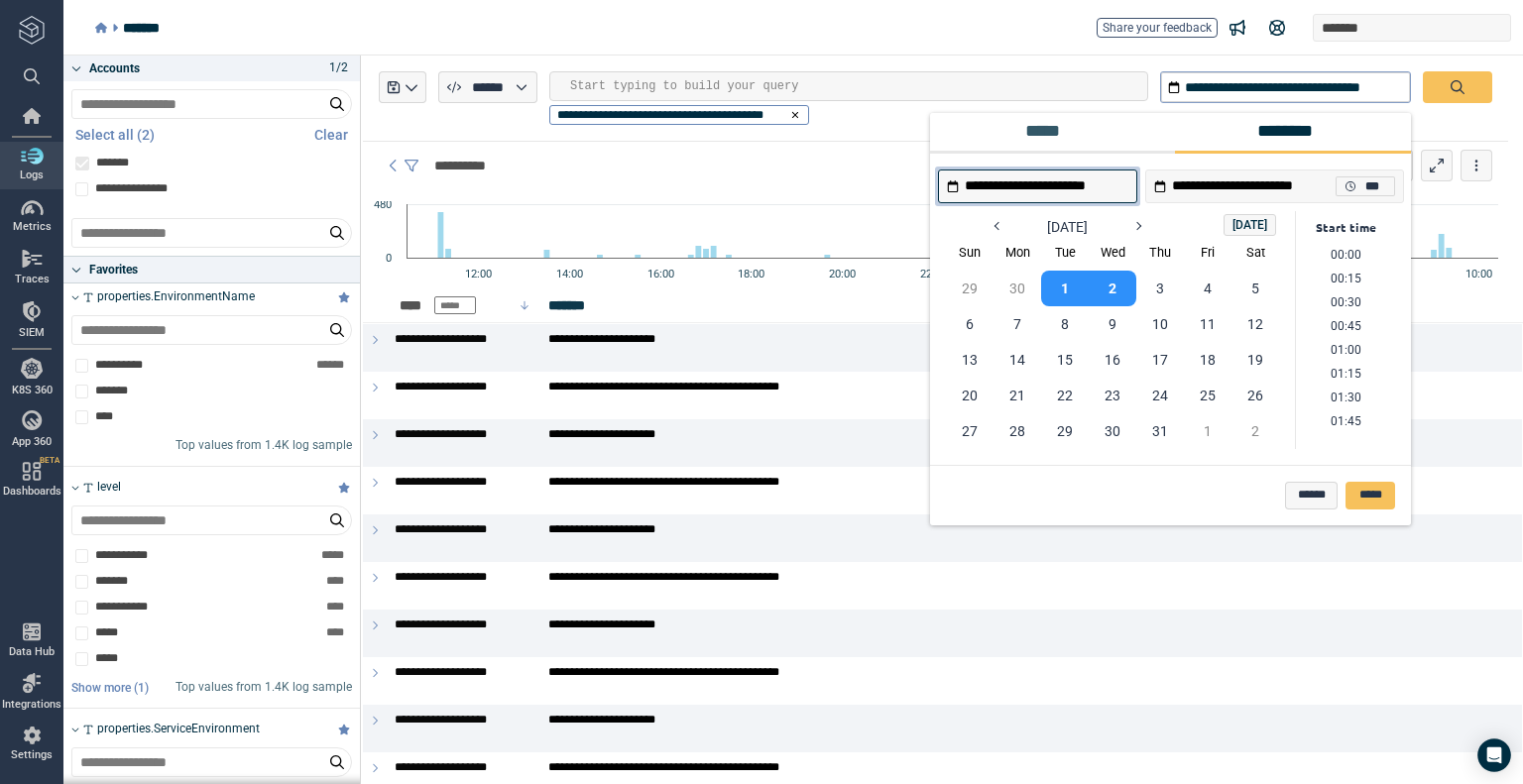 scroll, scrollTop: 906, scrollLeft: 0, axis: vertical 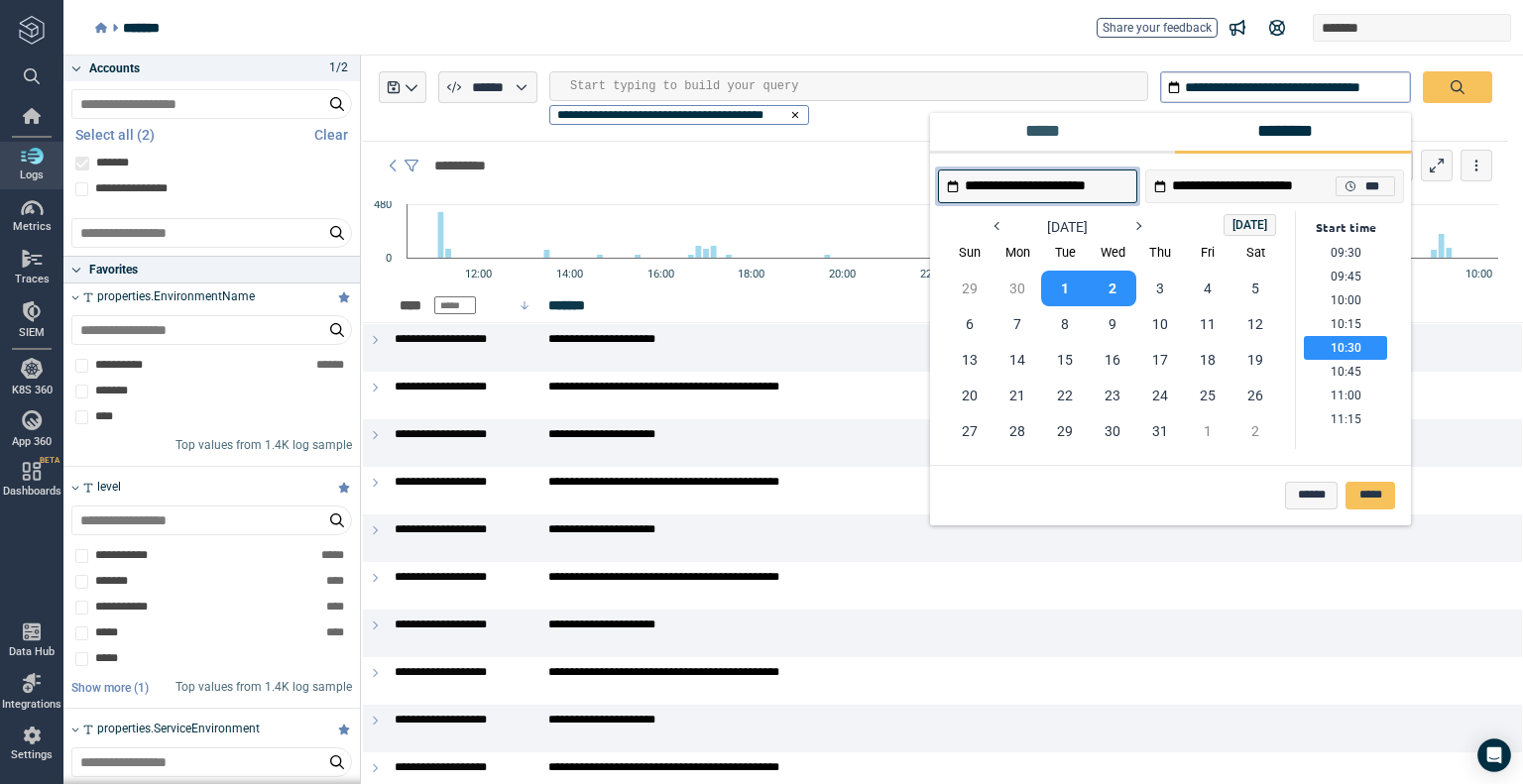 click on "**********" at bounding box center [1046, 185] 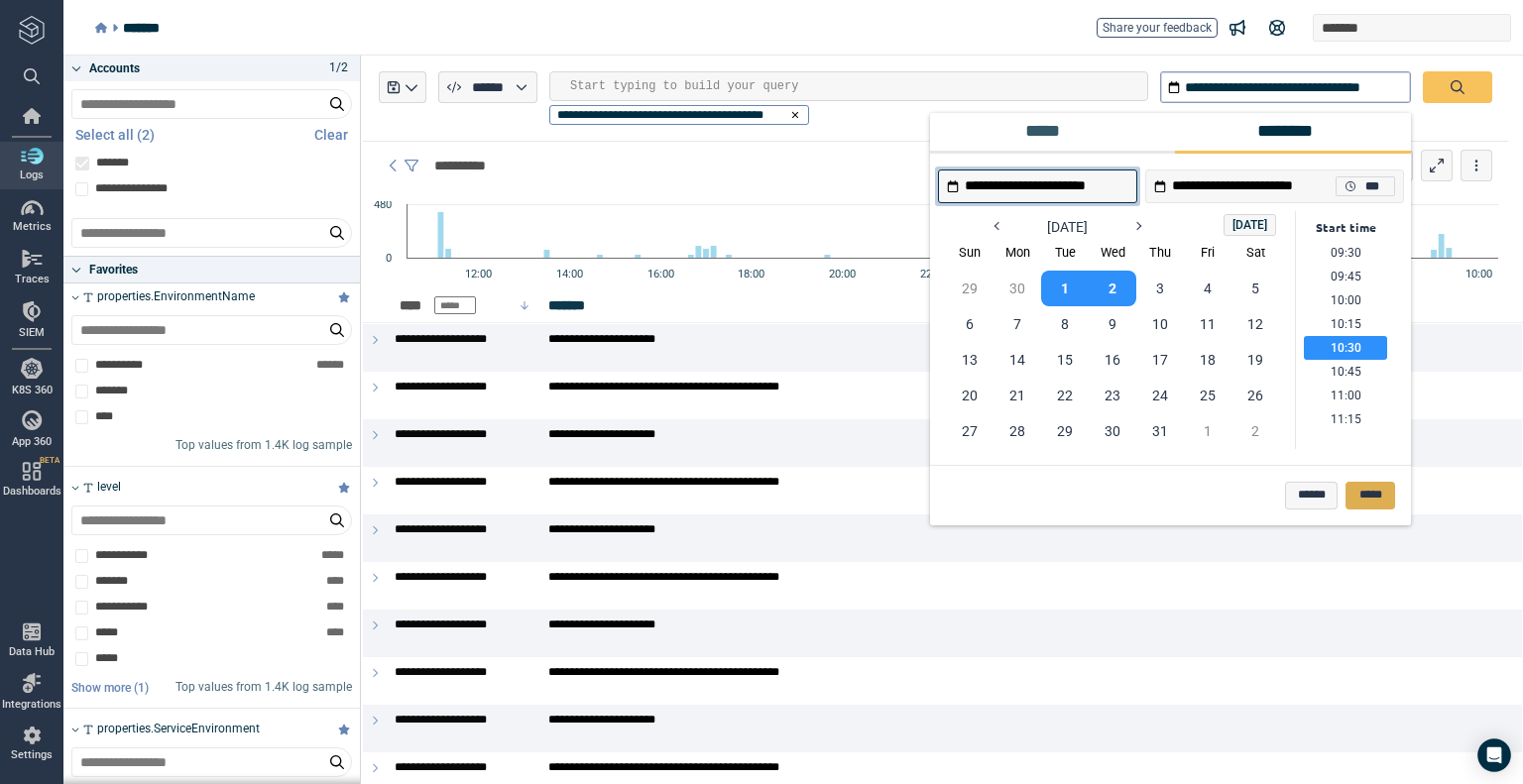 type on "**********" 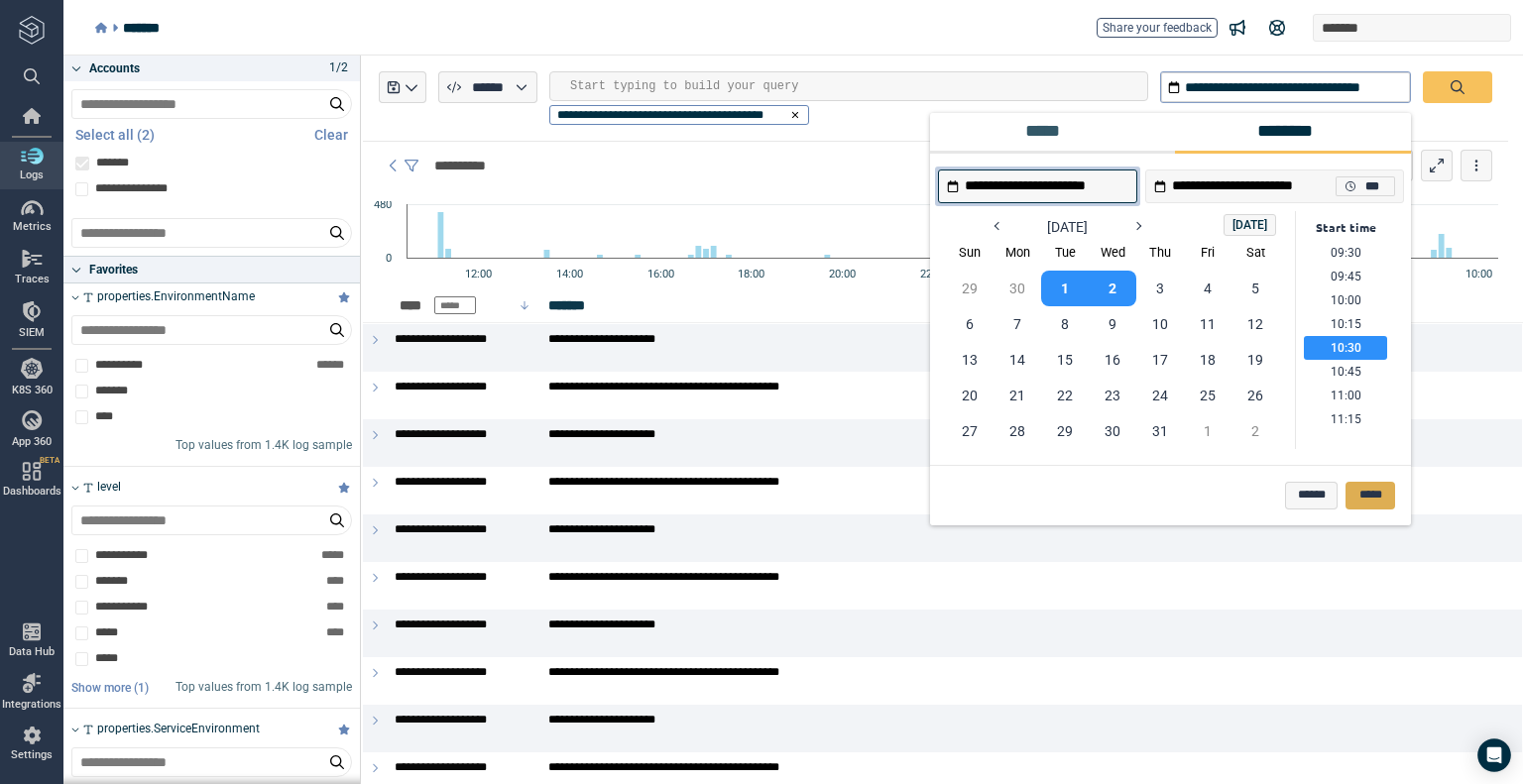 click on "*****" at bounding box center [1370, 496] 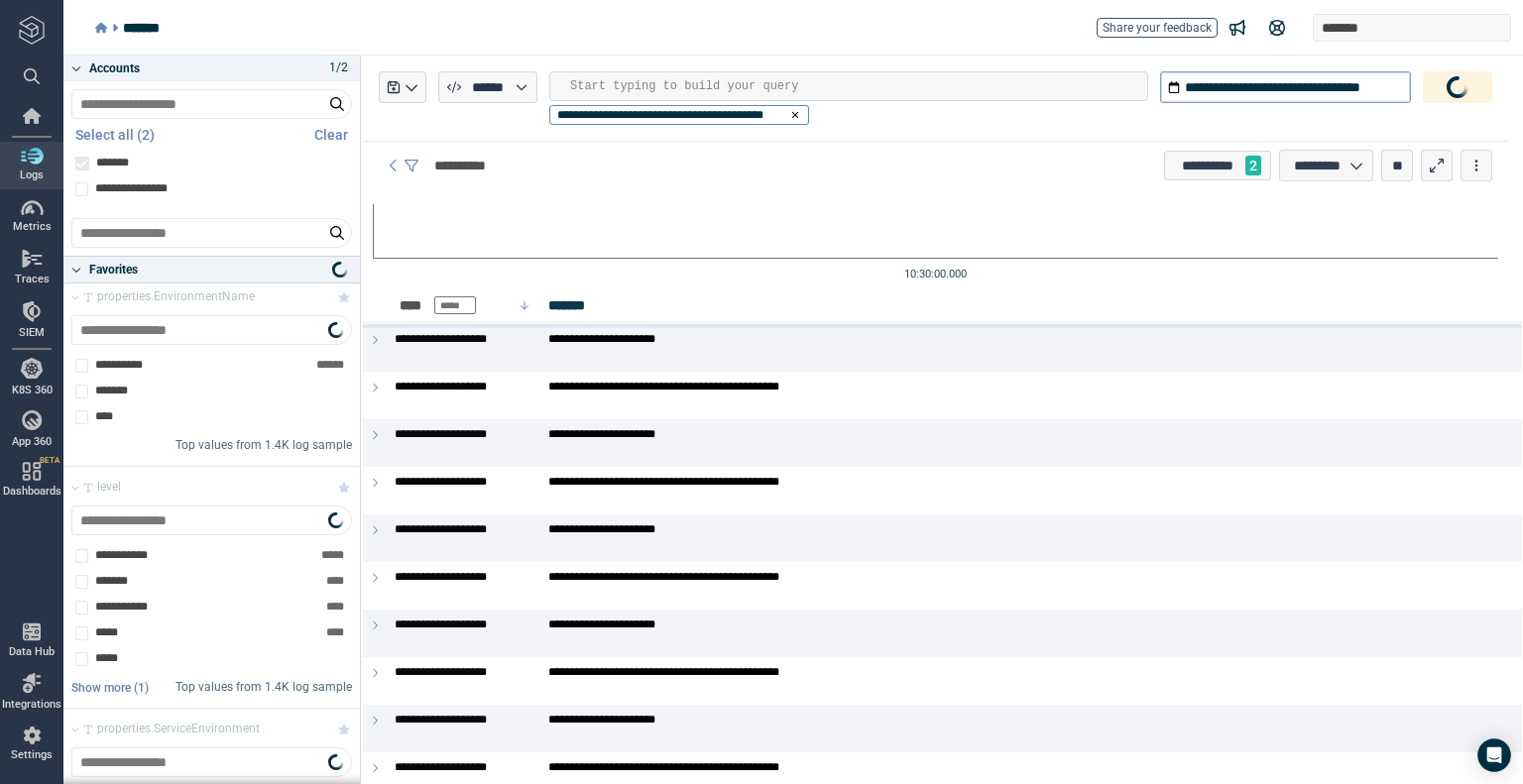 type on "*" 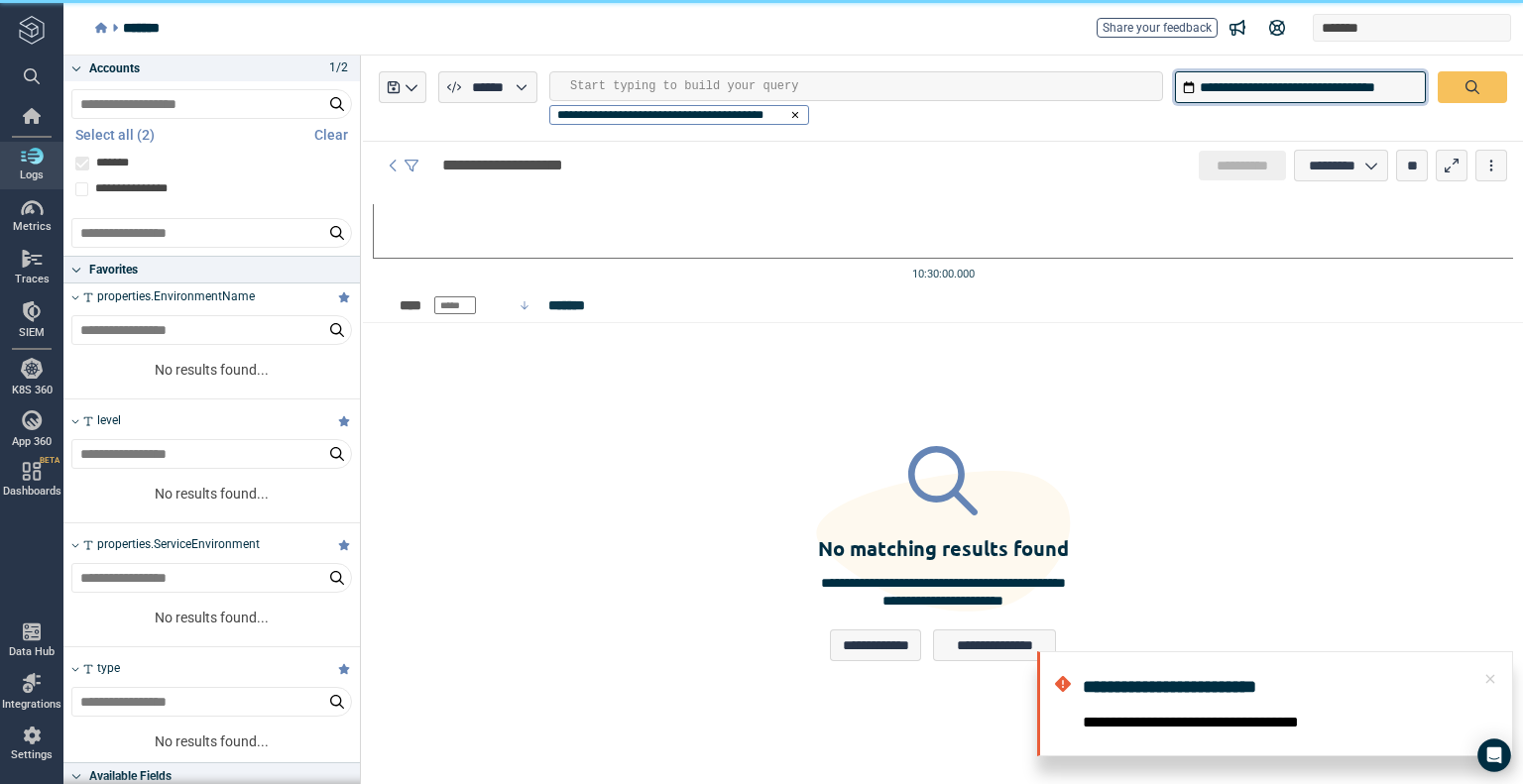 click on "**********" at bounding box center (1300, 87) 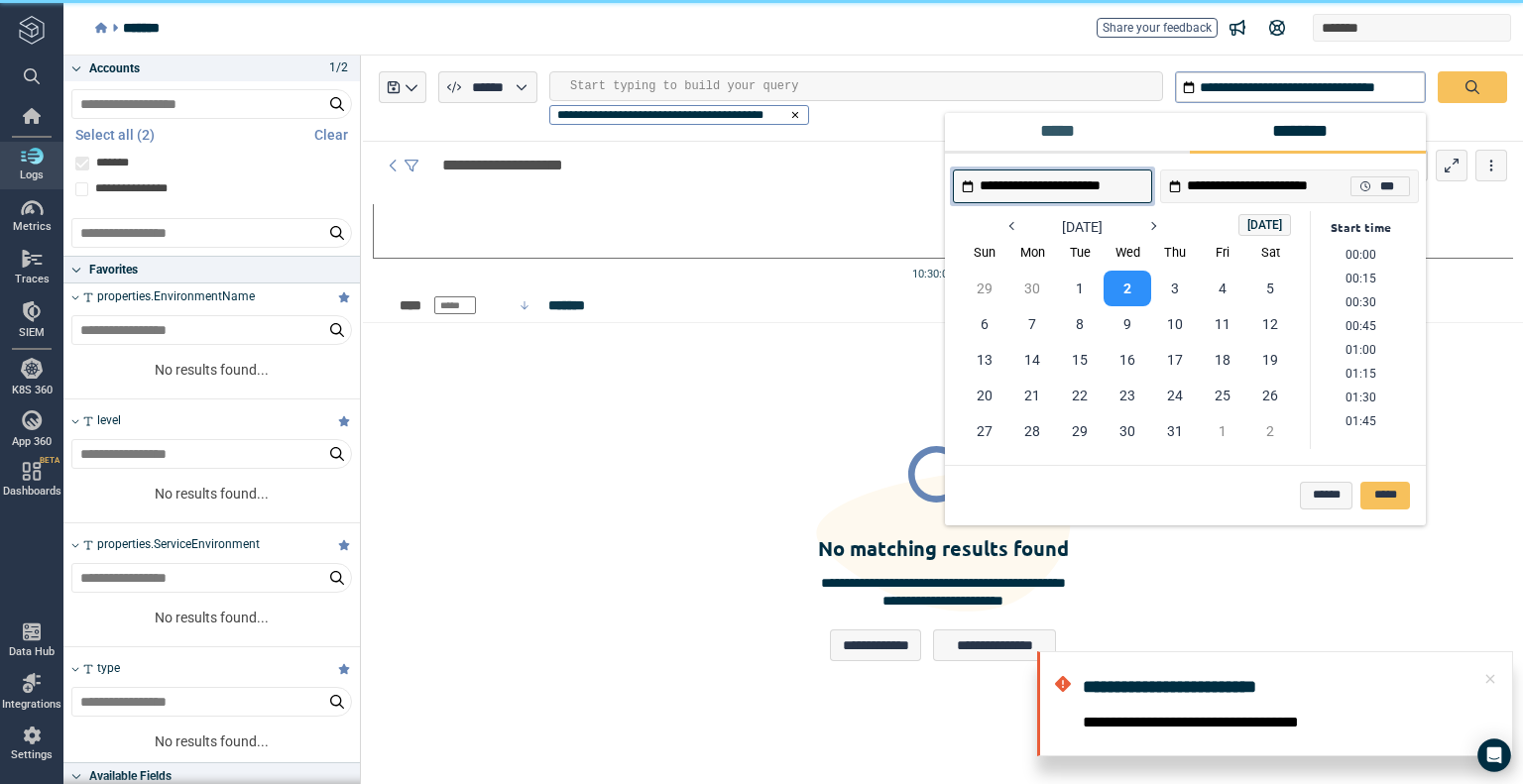 scroll, scrollTop: 906, scrollLeft: 0, axis: vertical 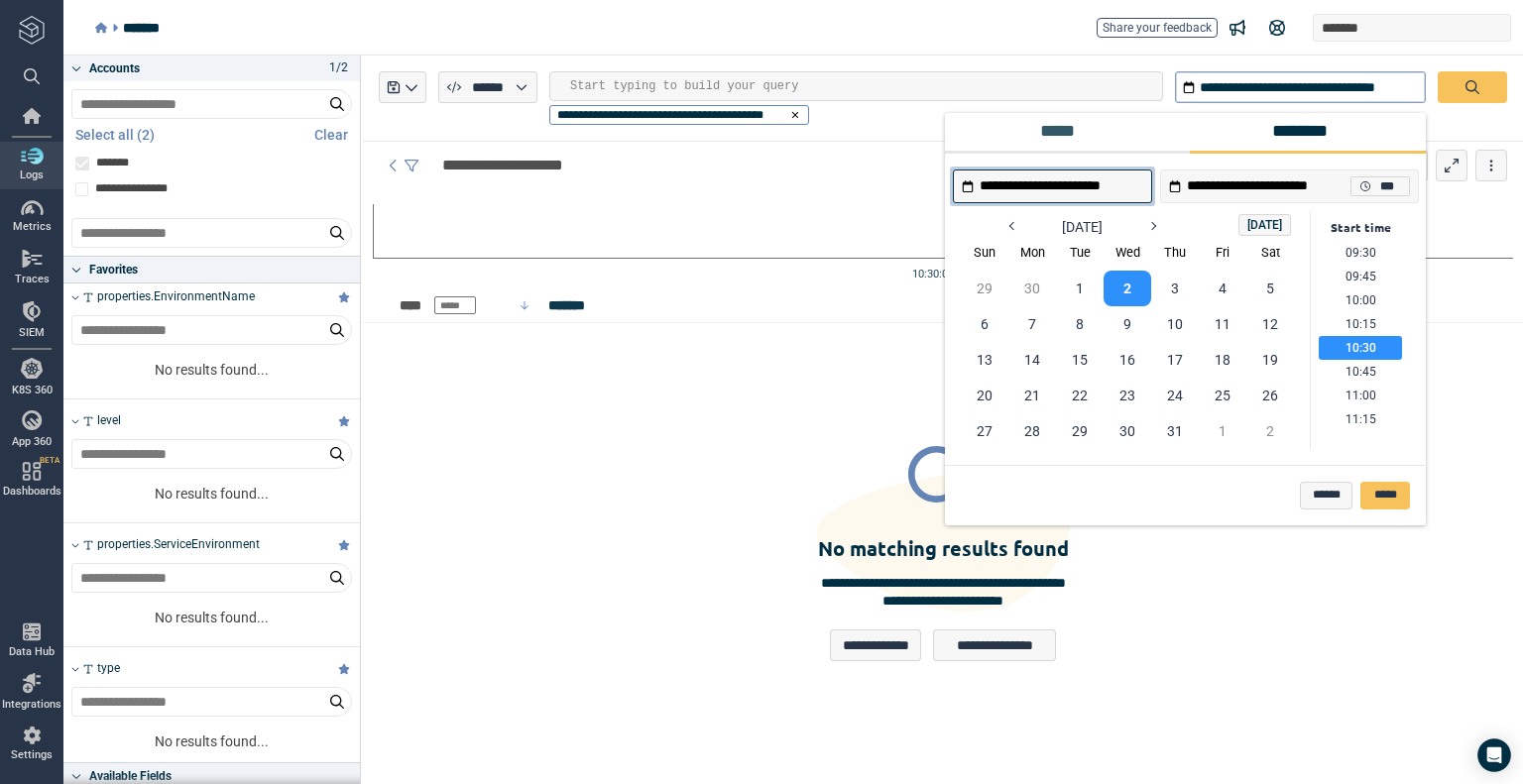drag, startPoint x: 1075, startPoint y: 189, endPoint x: 1087, endPoint y: 190, distance: 12.0415946 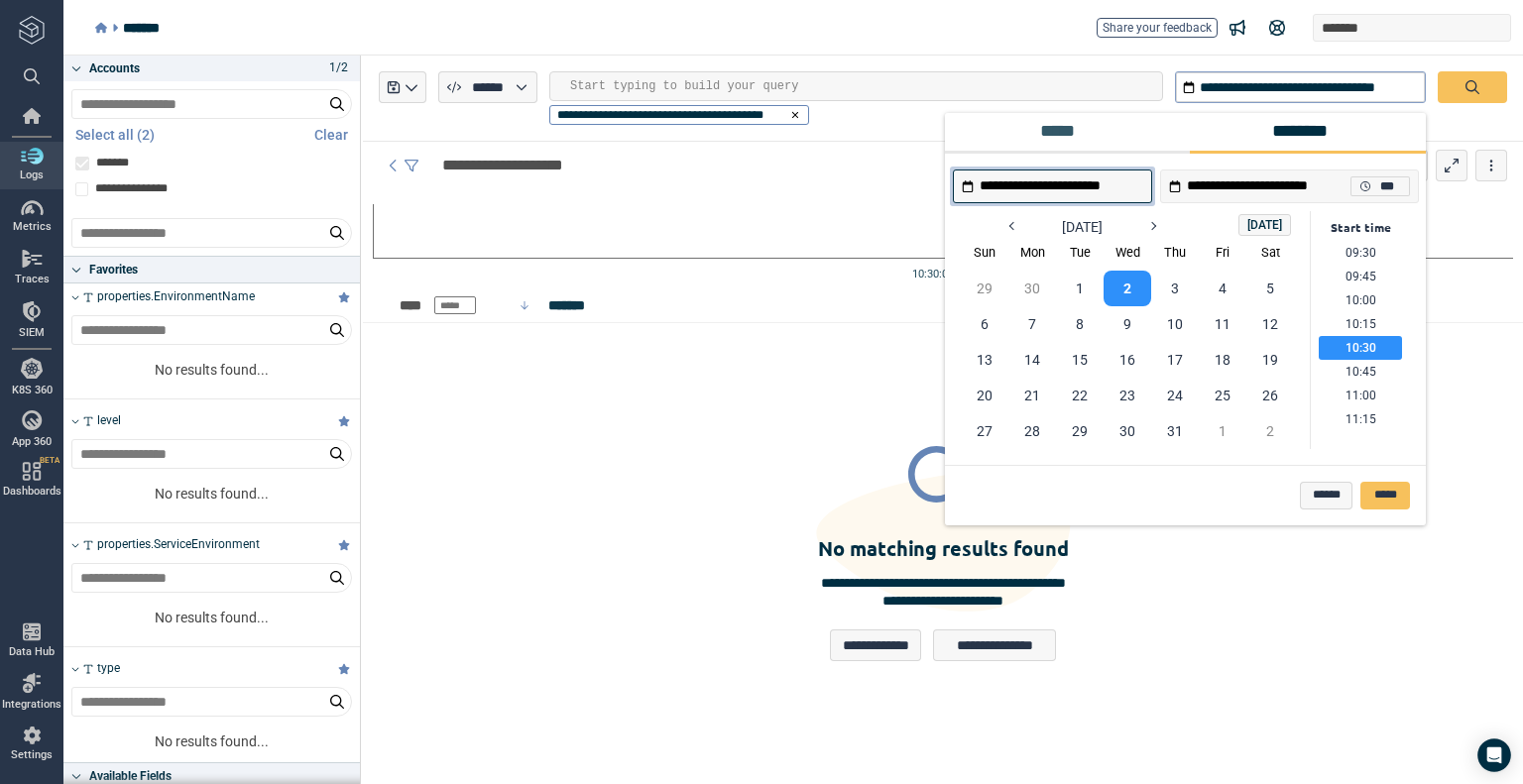 click on "**********" at bounding box center [1061, 185] 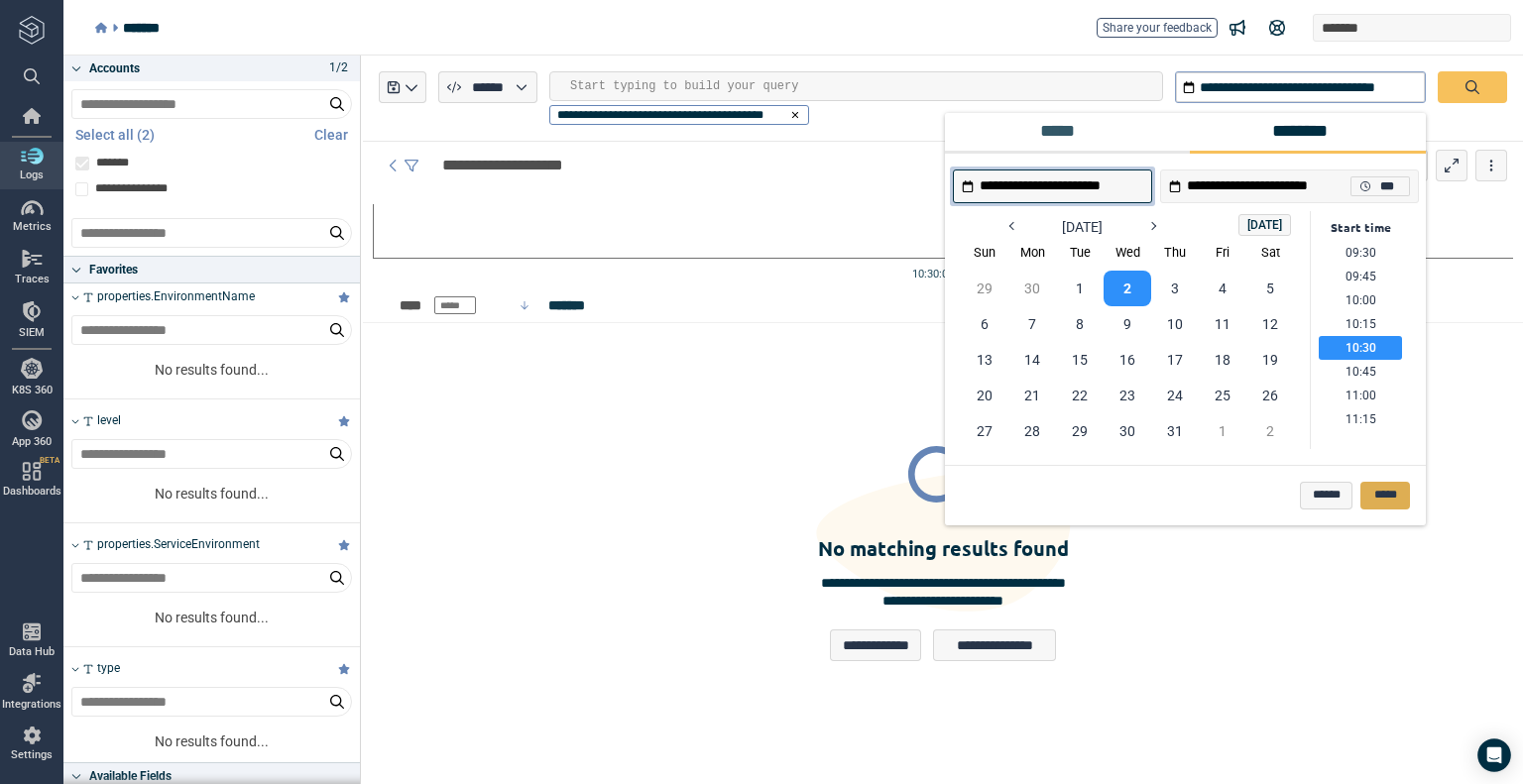 type on "**********" 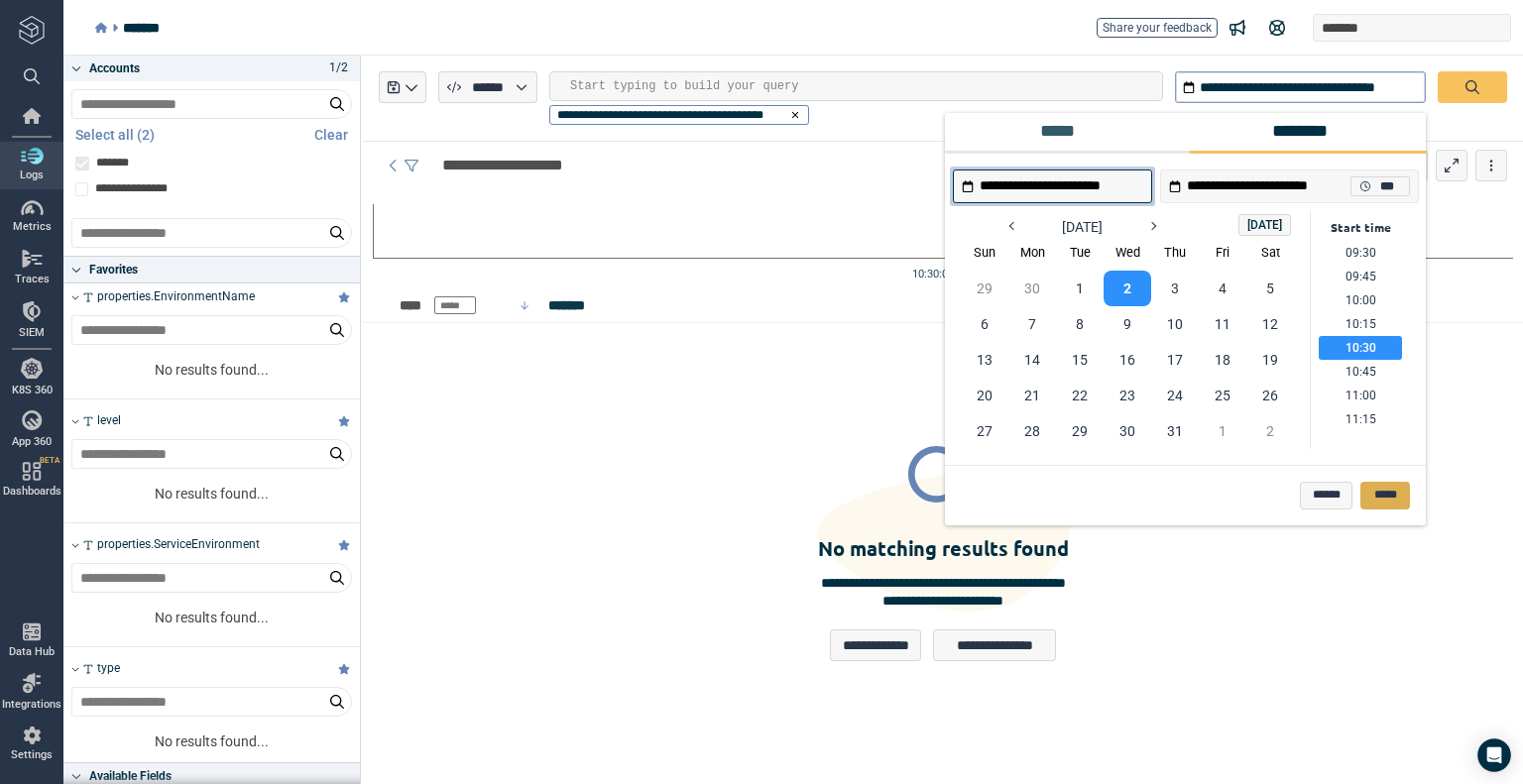 click on "*****" at bounding box center [1385, 496] 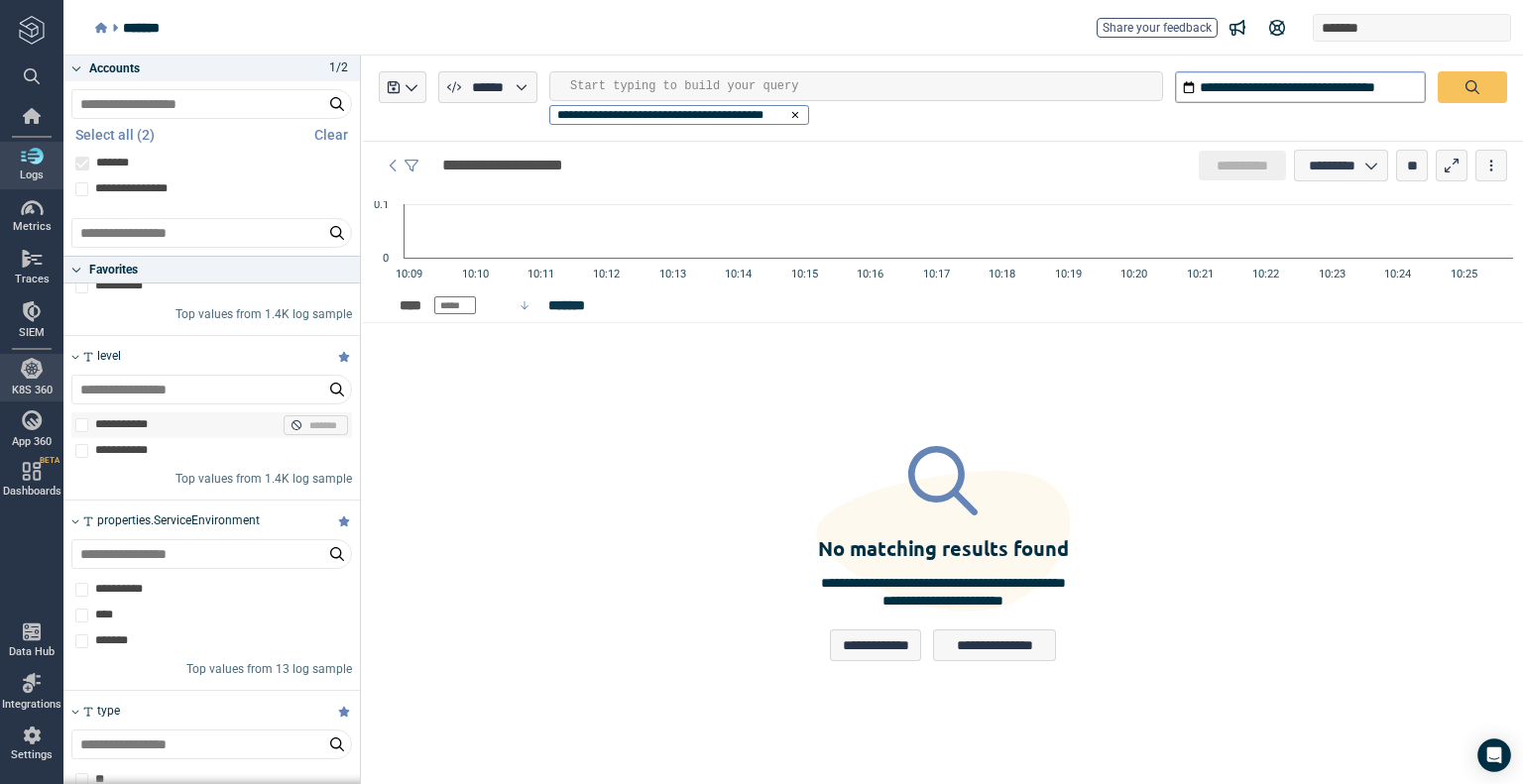 scroll, scrollTop: 0, scrollLeft: 0, axis: both 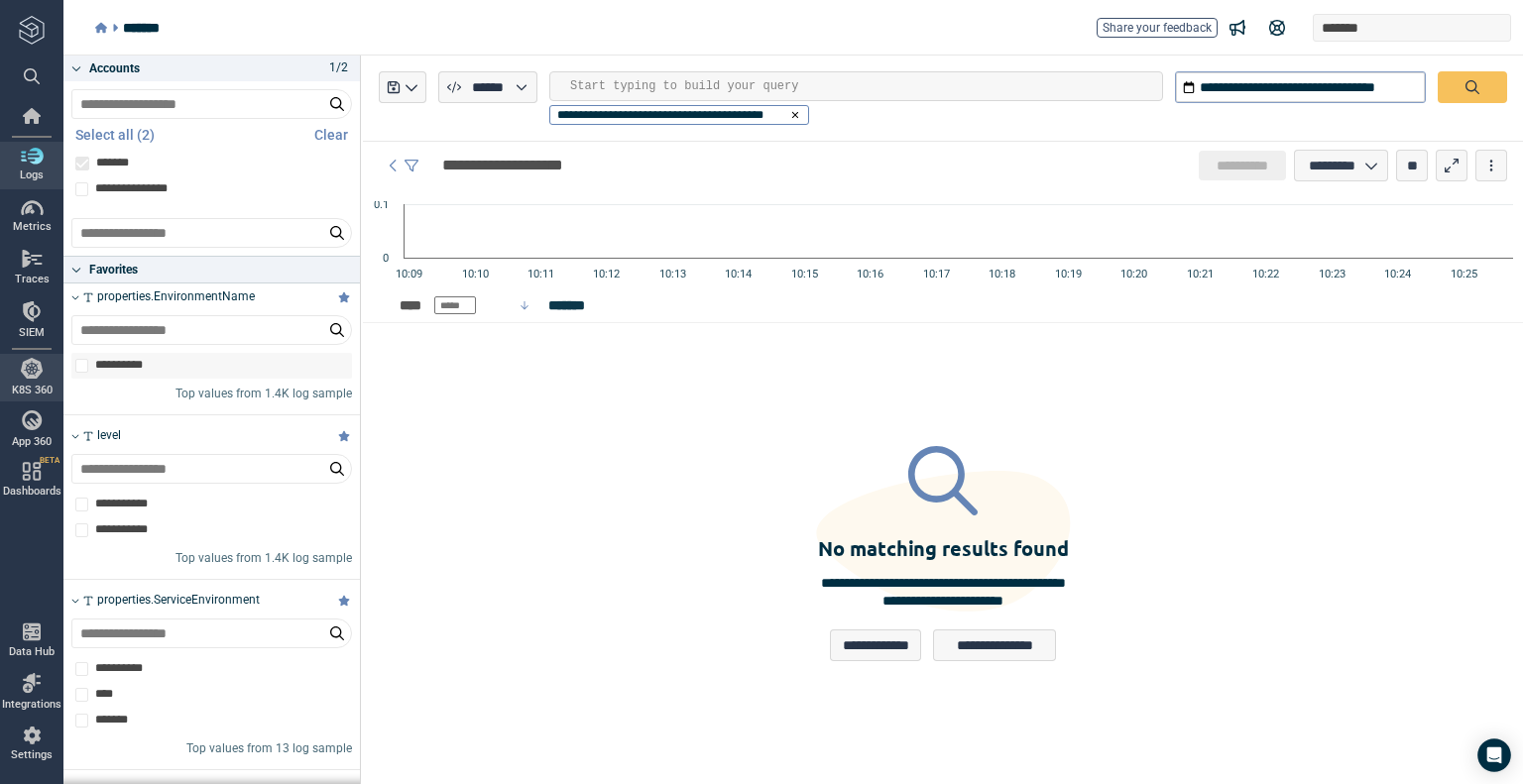 click at bounding box center [81, 366] 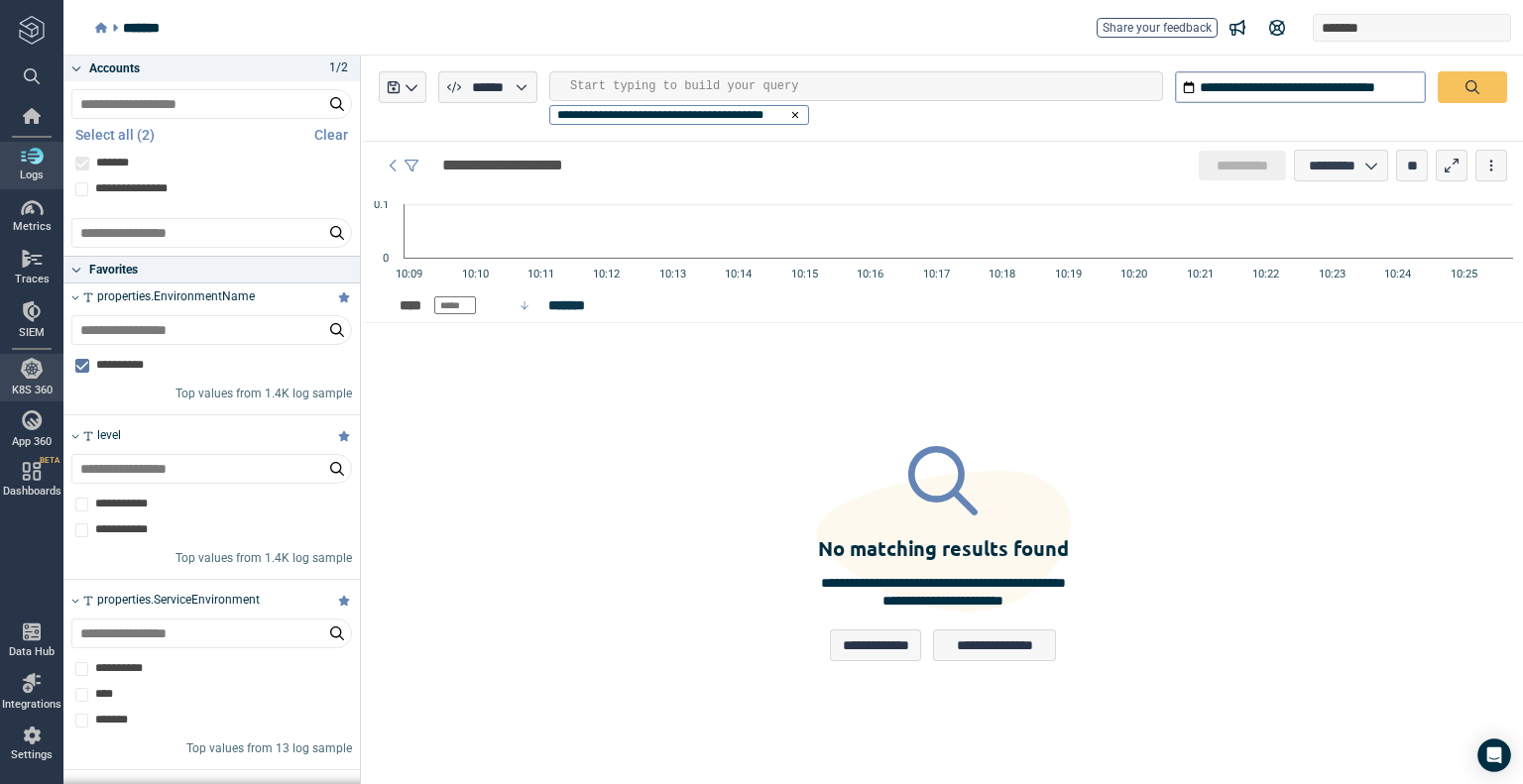 type on "*" 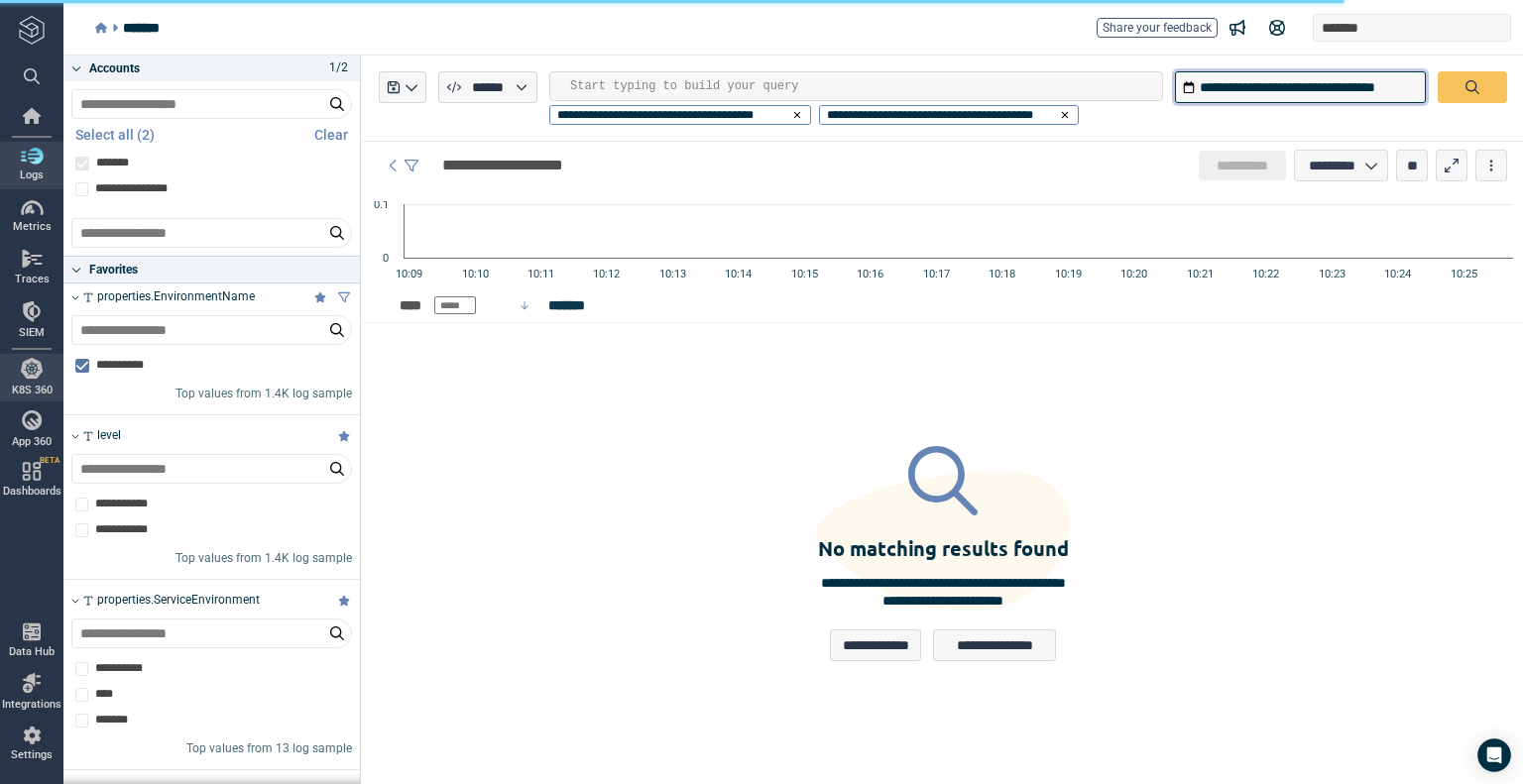 click on "**********" at bounding box center (1300, 87) 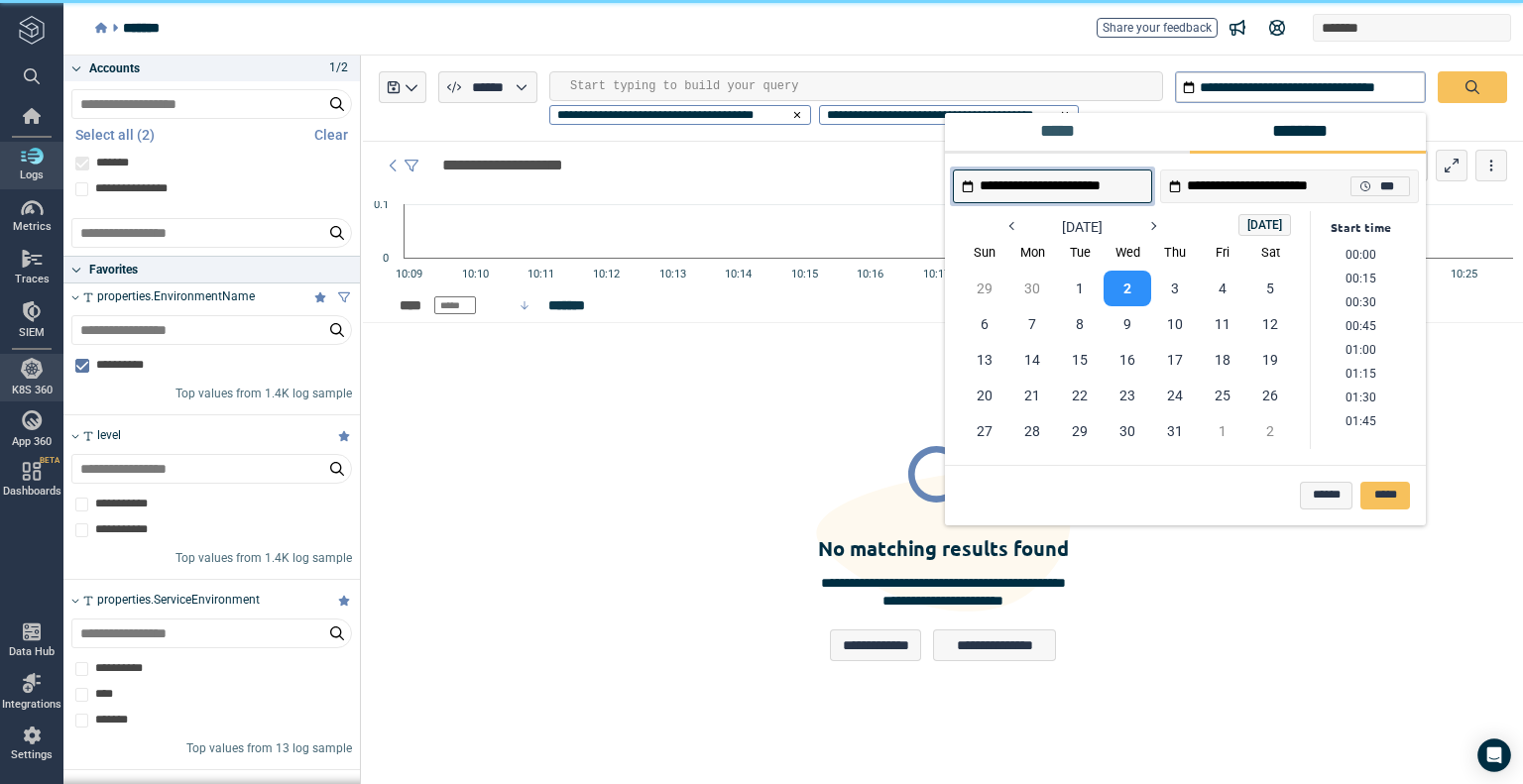 scroll, scrollTop: 858, scrollLeft: 0, axis: vertical 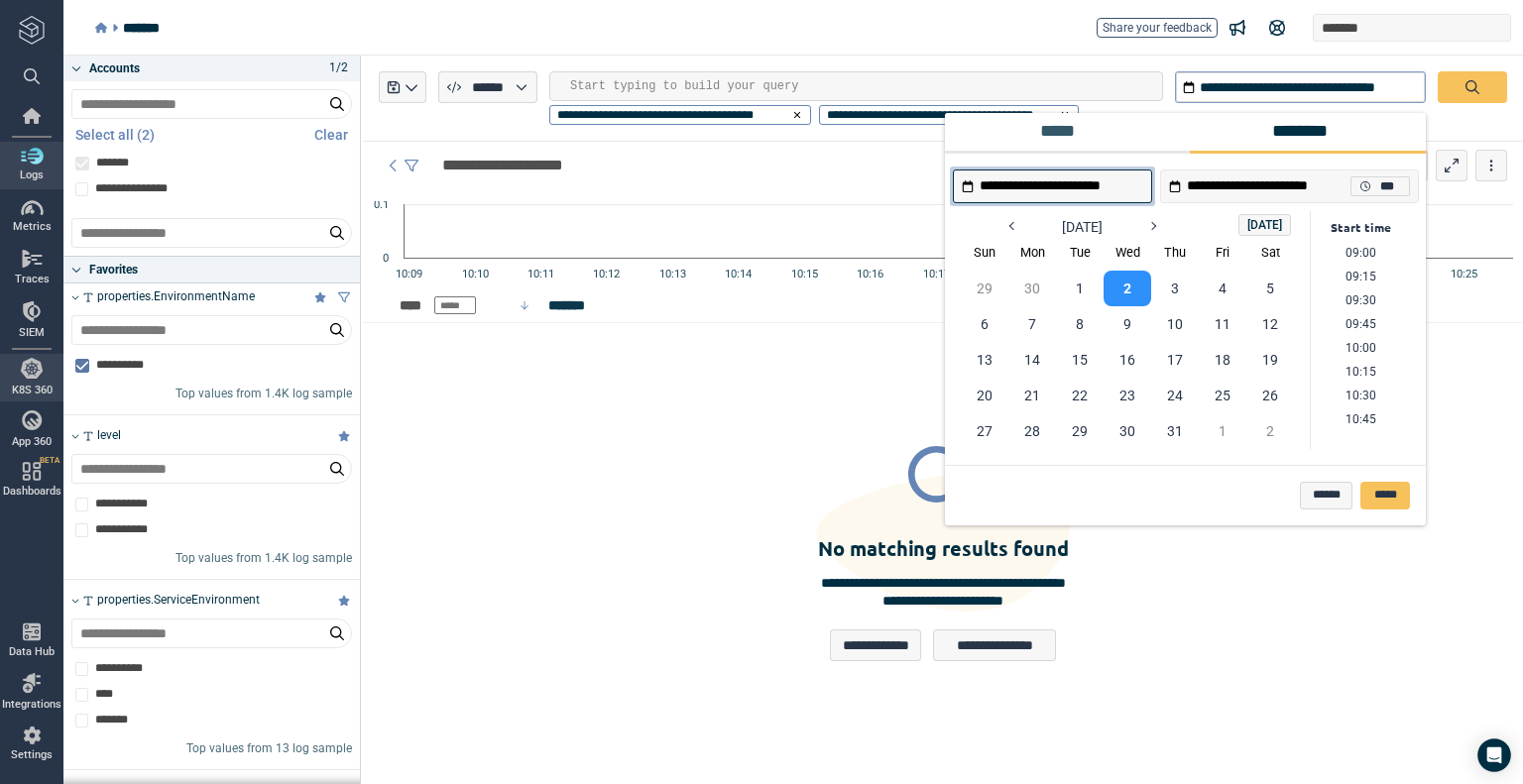 click on "**********" at bounding box center (1061, 185) 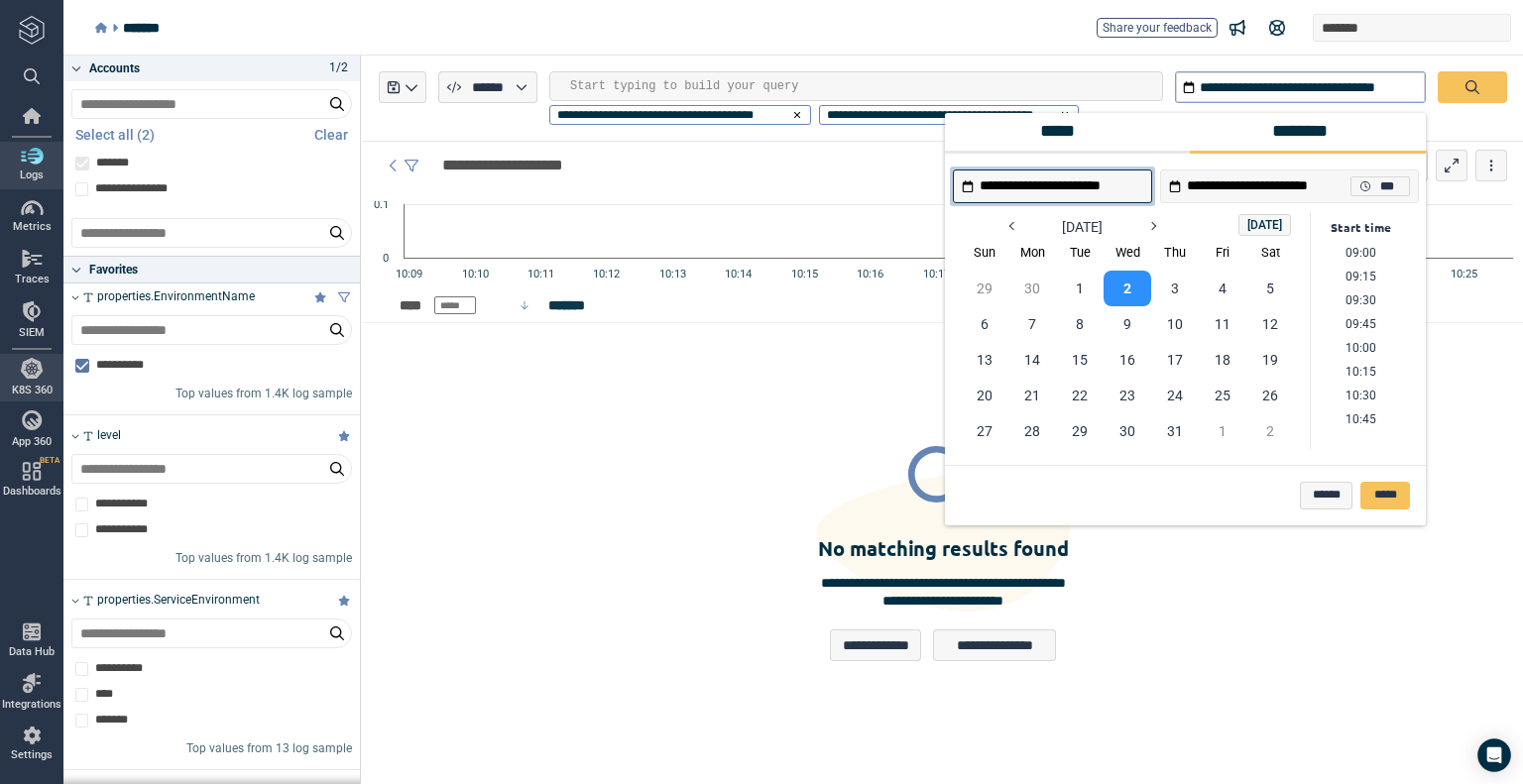 click on "*****" at bounding box center (1063, 132) 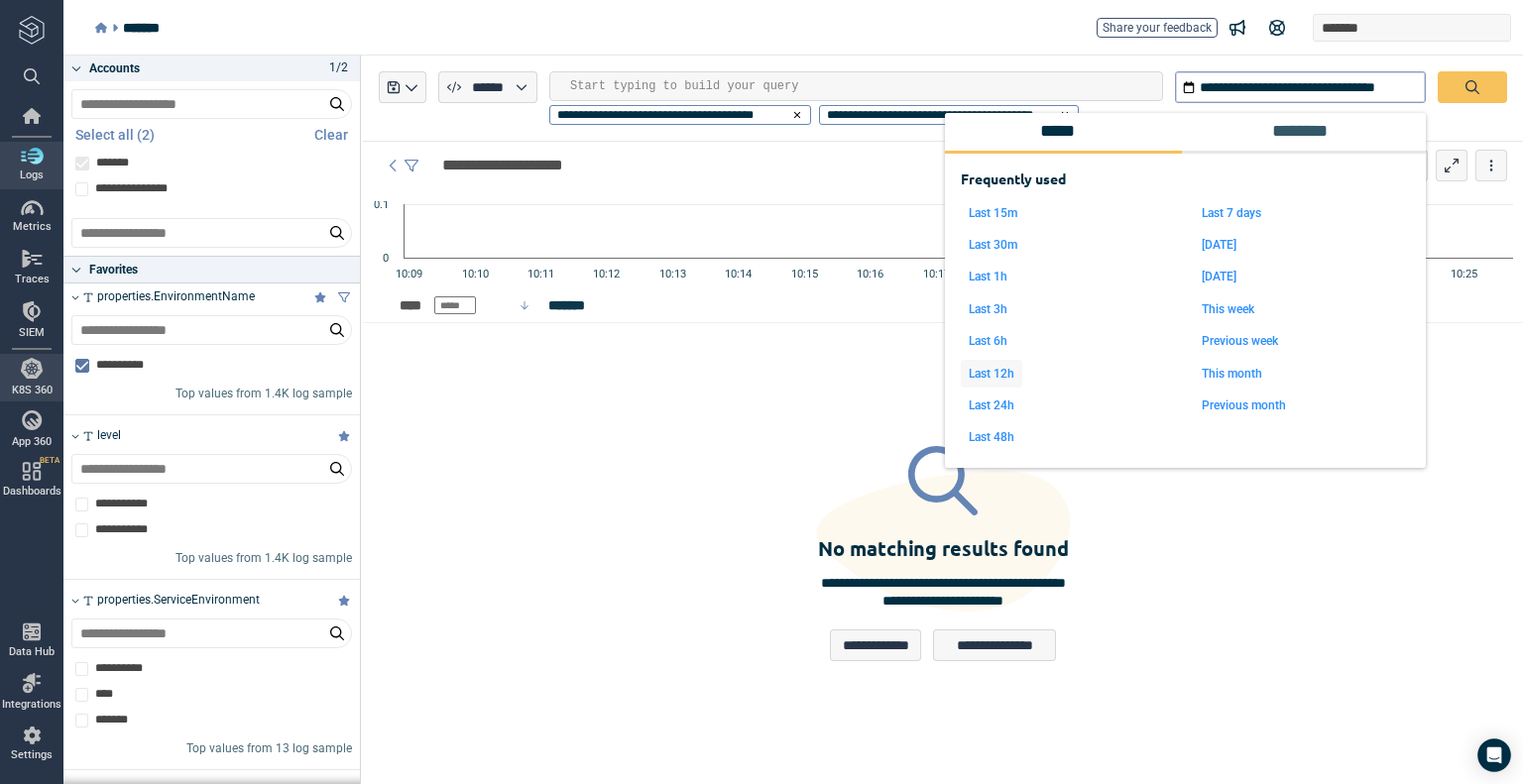 click on "Last 12h" at bounding box center [992, 374] 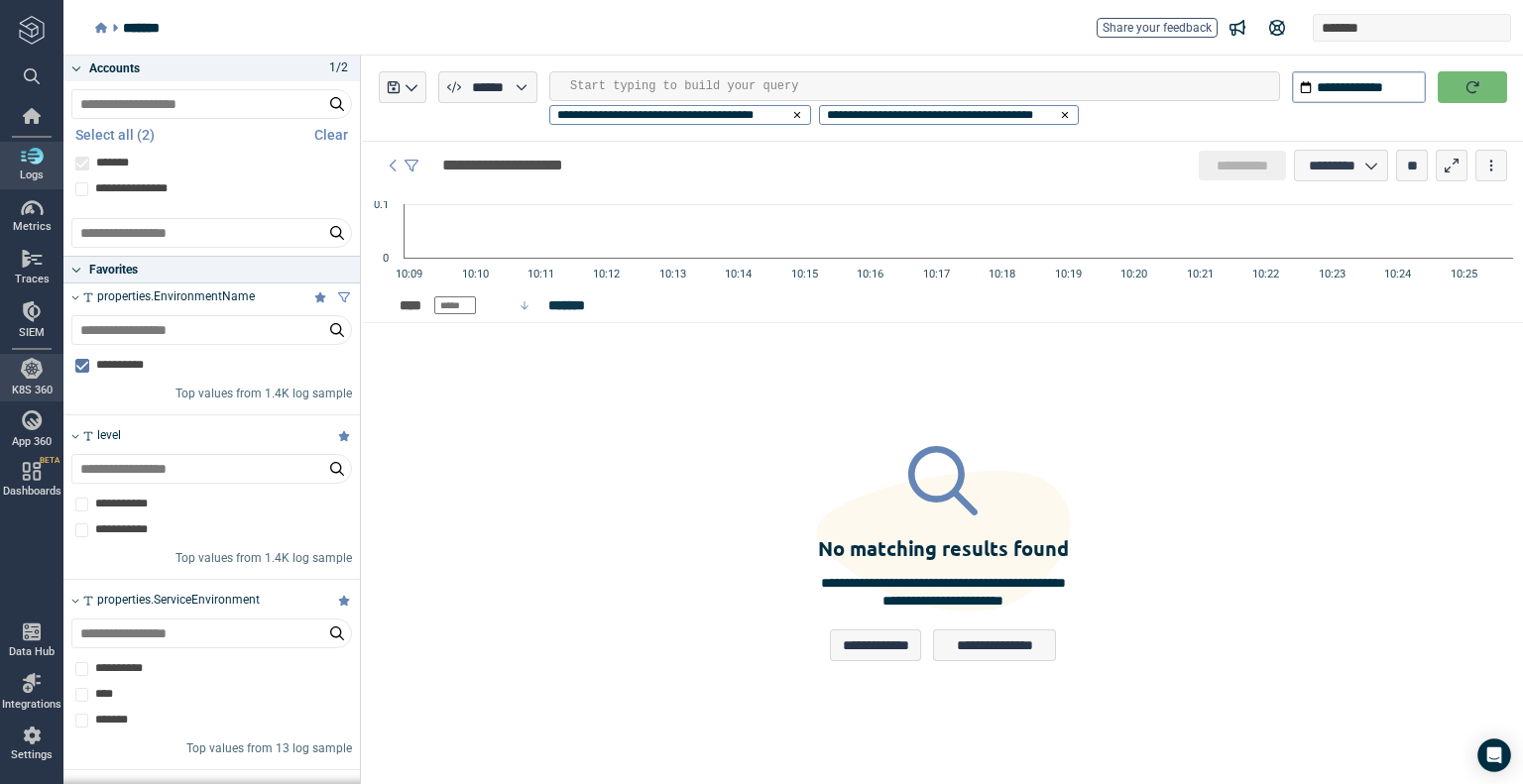 click at bounding box center (1472, 87) 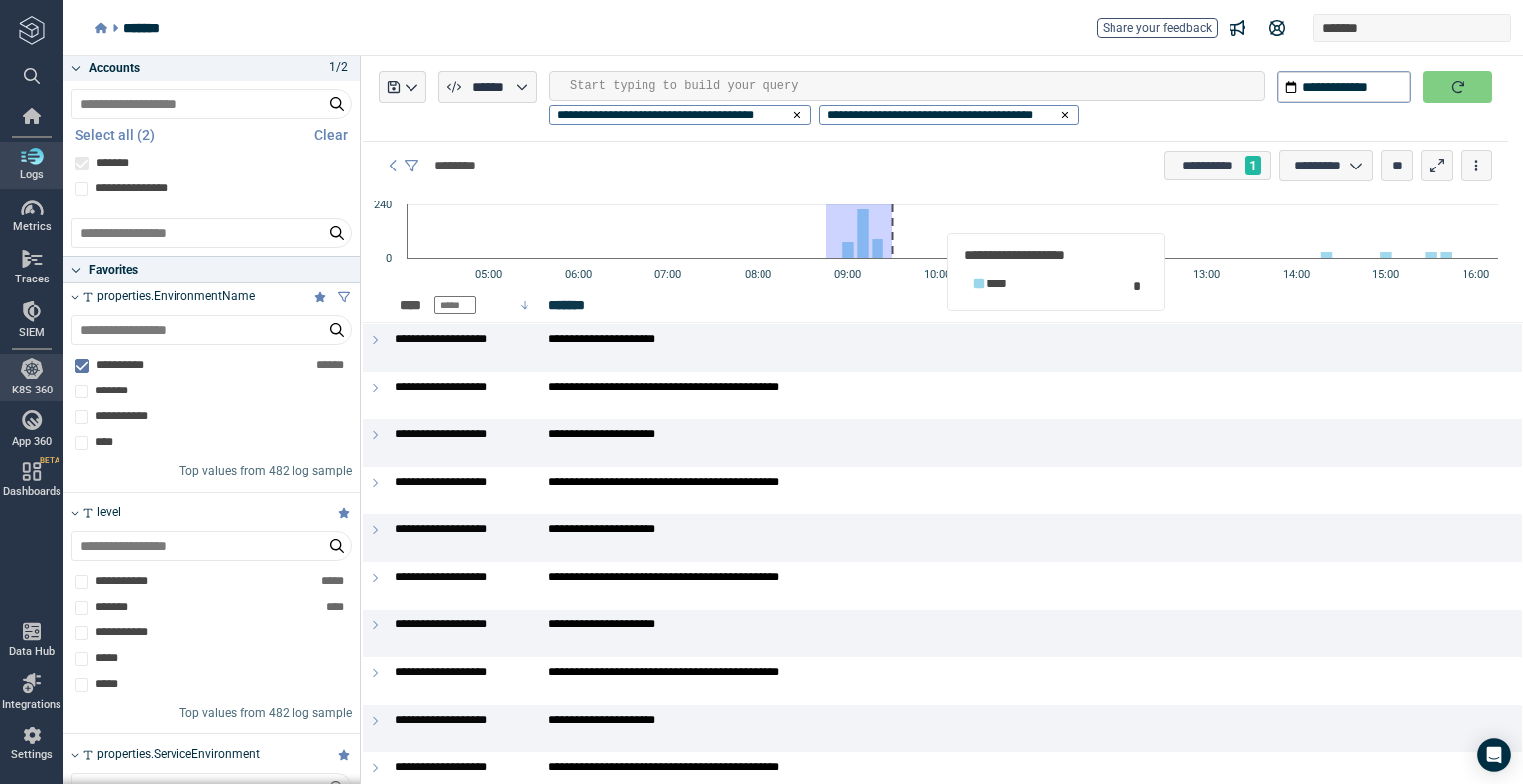 drag, startPoint x: 826, startPoint y: 221, endPoint x: 892, endPoint y: 226, distance: 66.18912 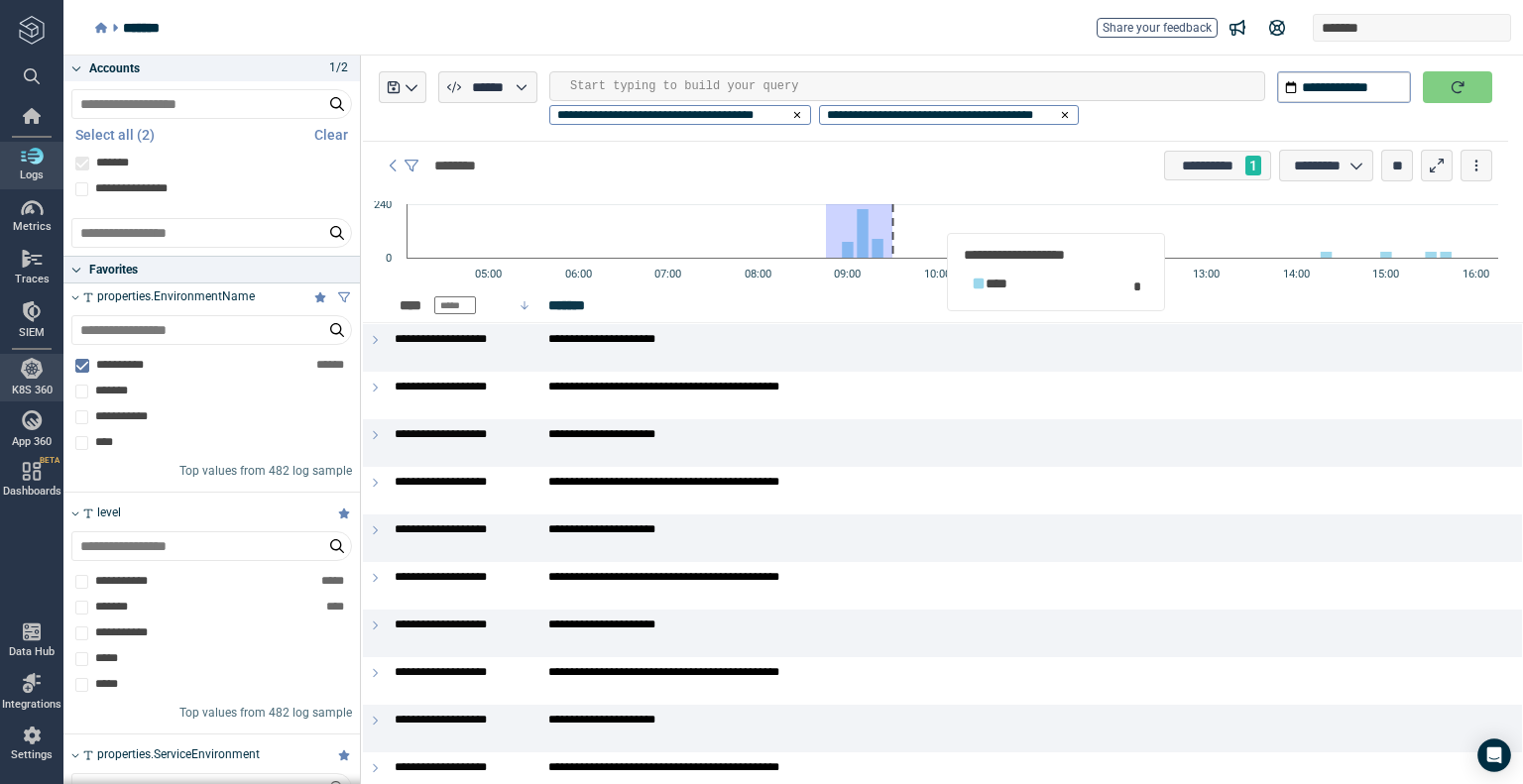 type on "*" 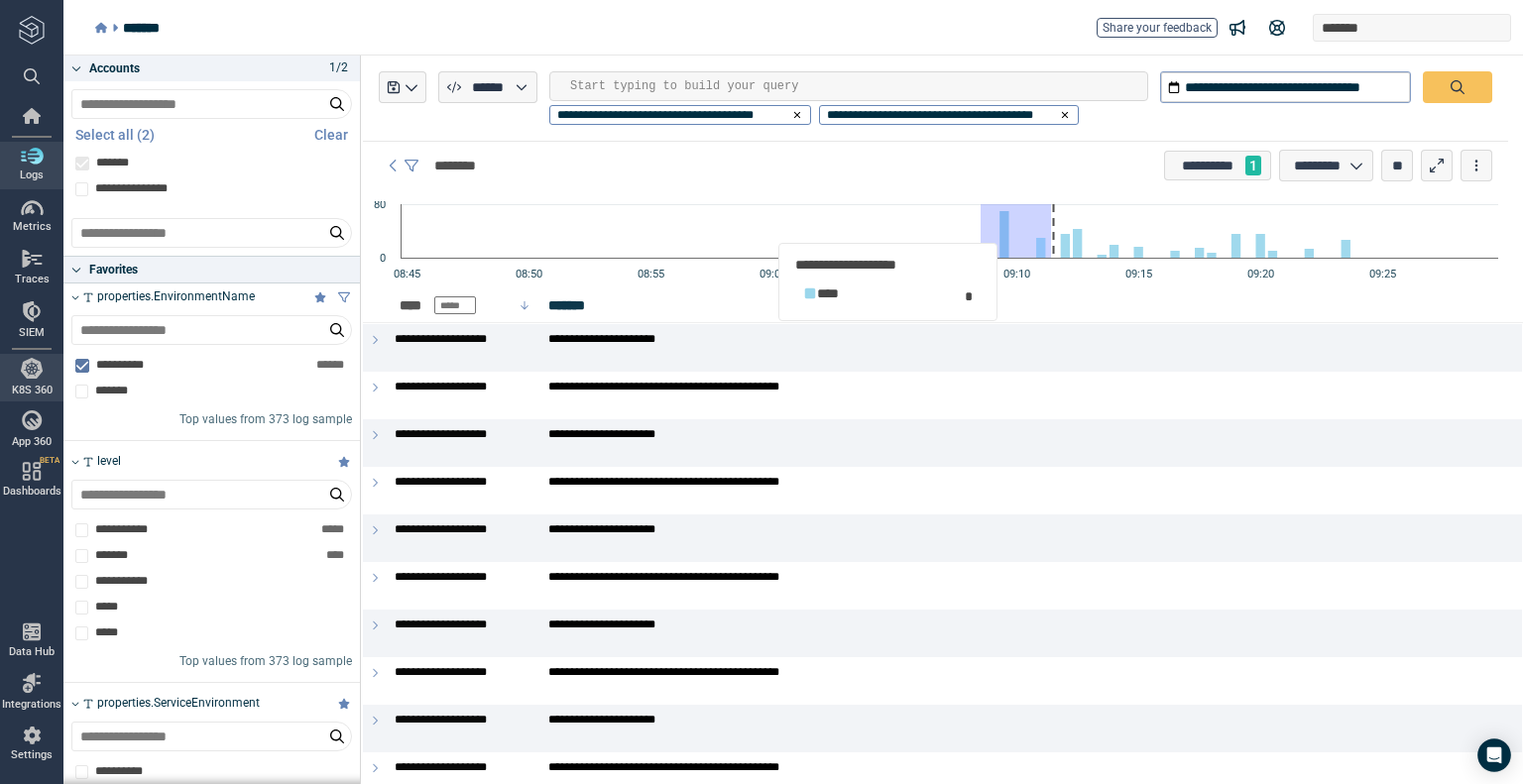 drag, startPoint x: 981, startPoint y: 230, endPoint x: 1051, endPoint y: 236, distance: 70.25667 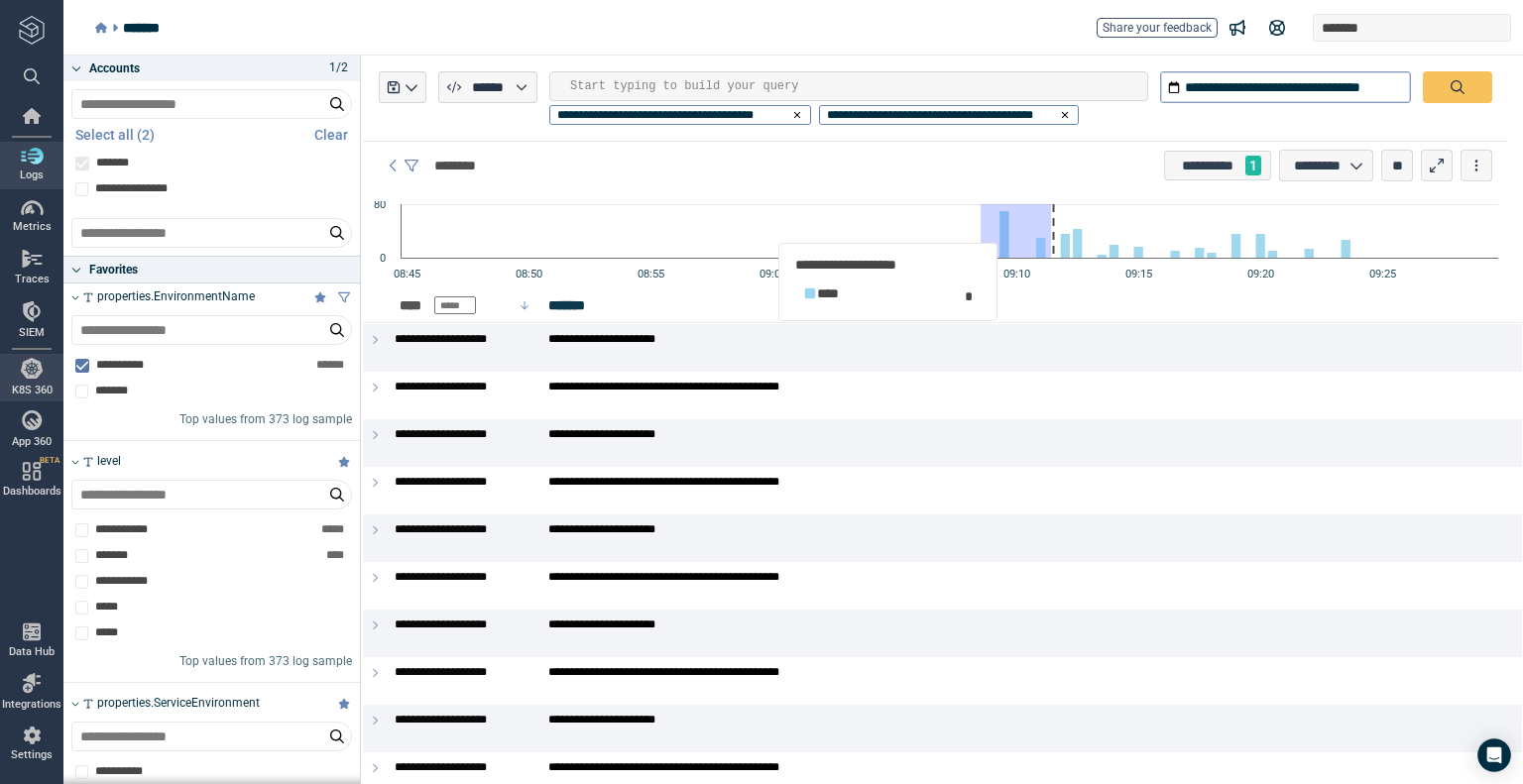 type on "*" 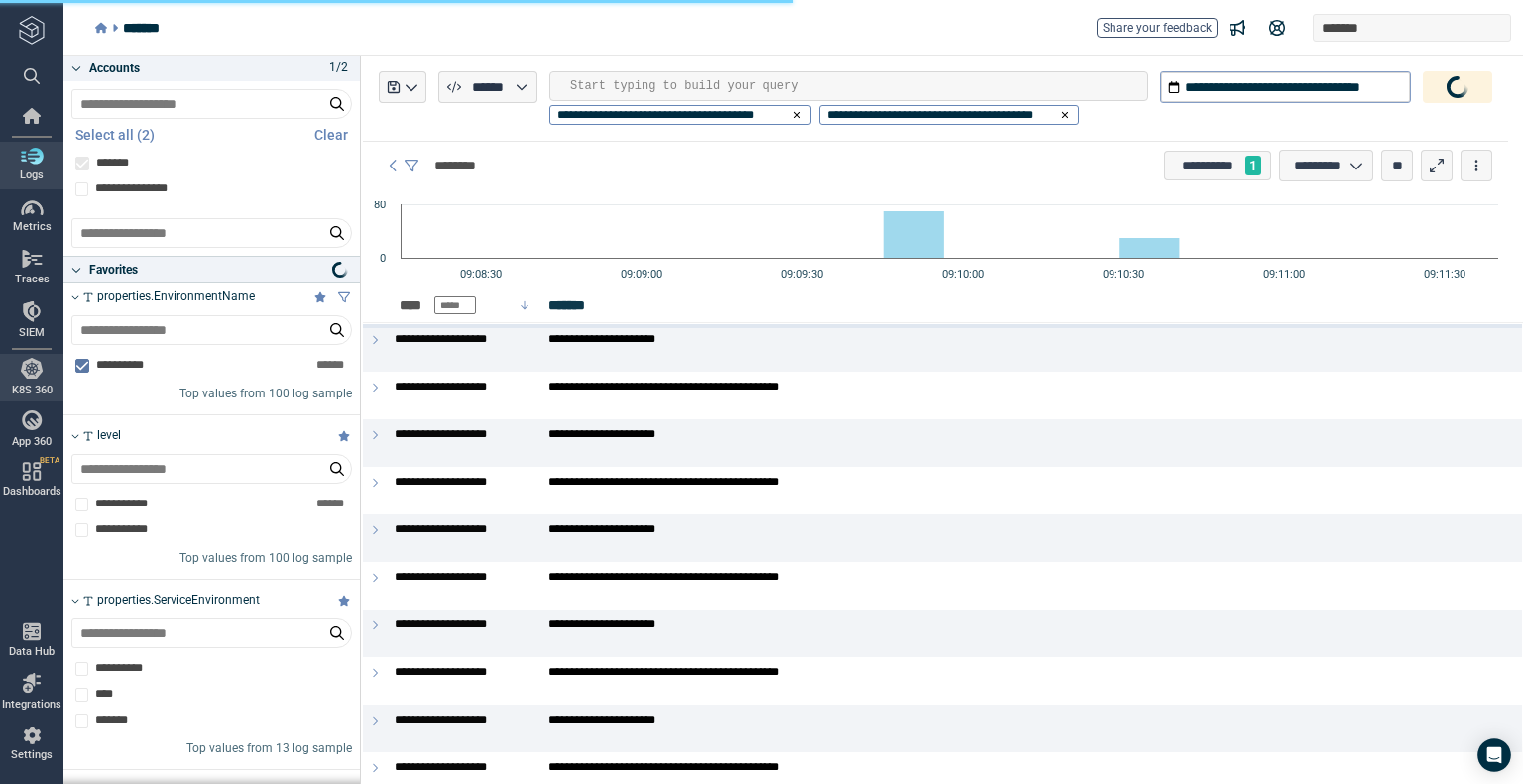type on "*" 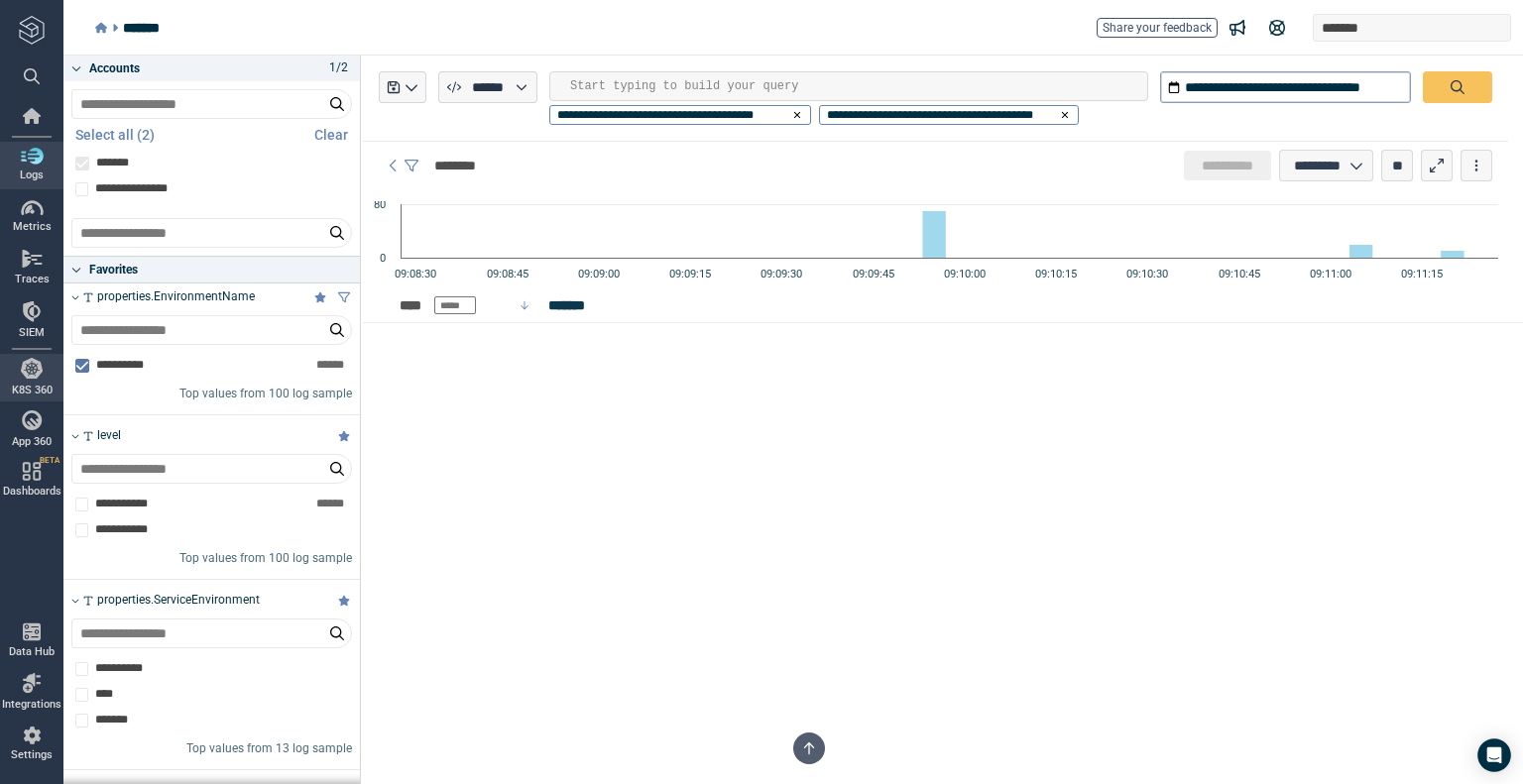 scroll, scrollTop: 4299, scrollLeft: 0, axis: vertical 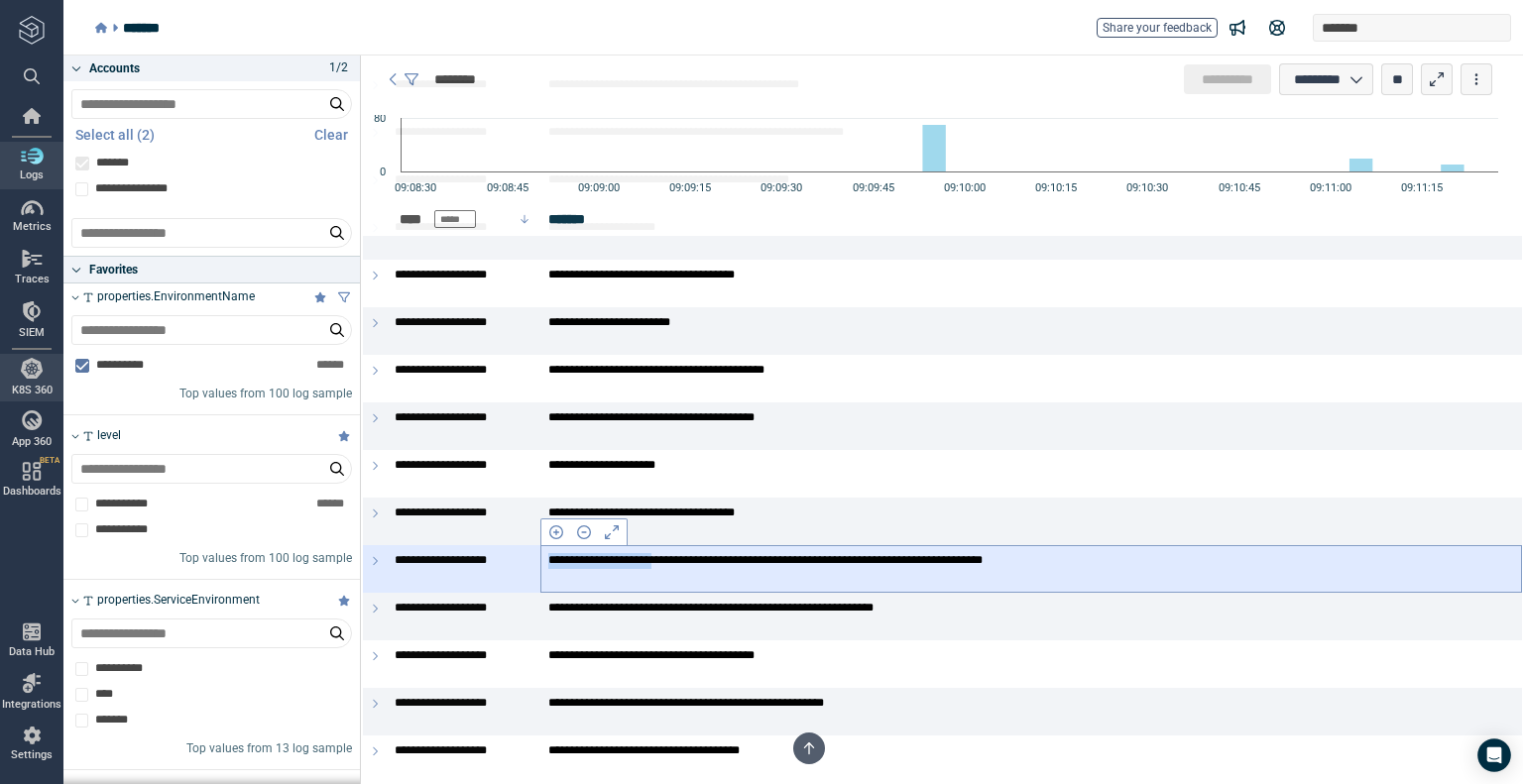 drag, startPoint x: 548, startPoint y: 560, endPoint x: 696, endPoint y: 550, distance: 148.33745 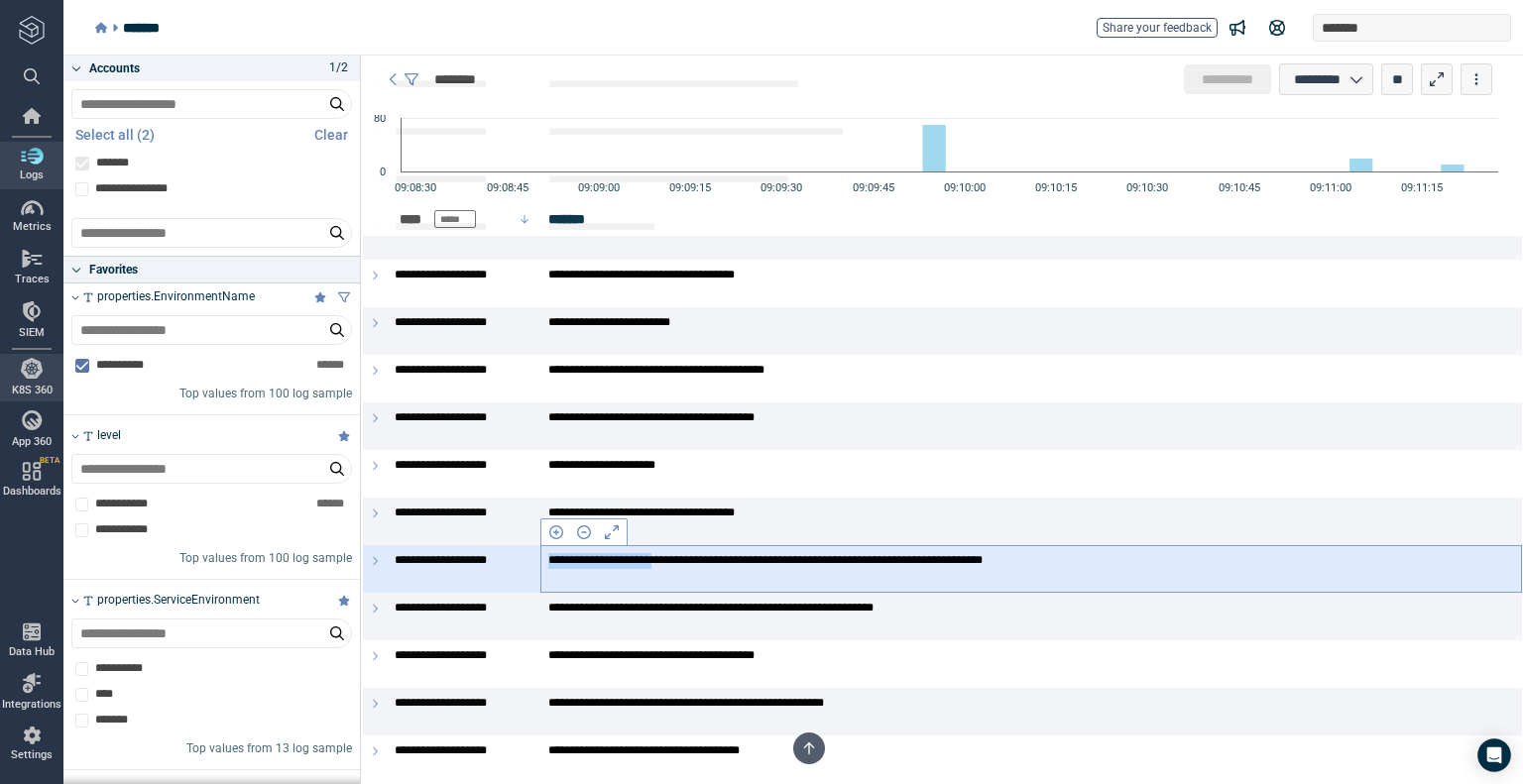 click on "**********" at bounding box center [1031, 569] 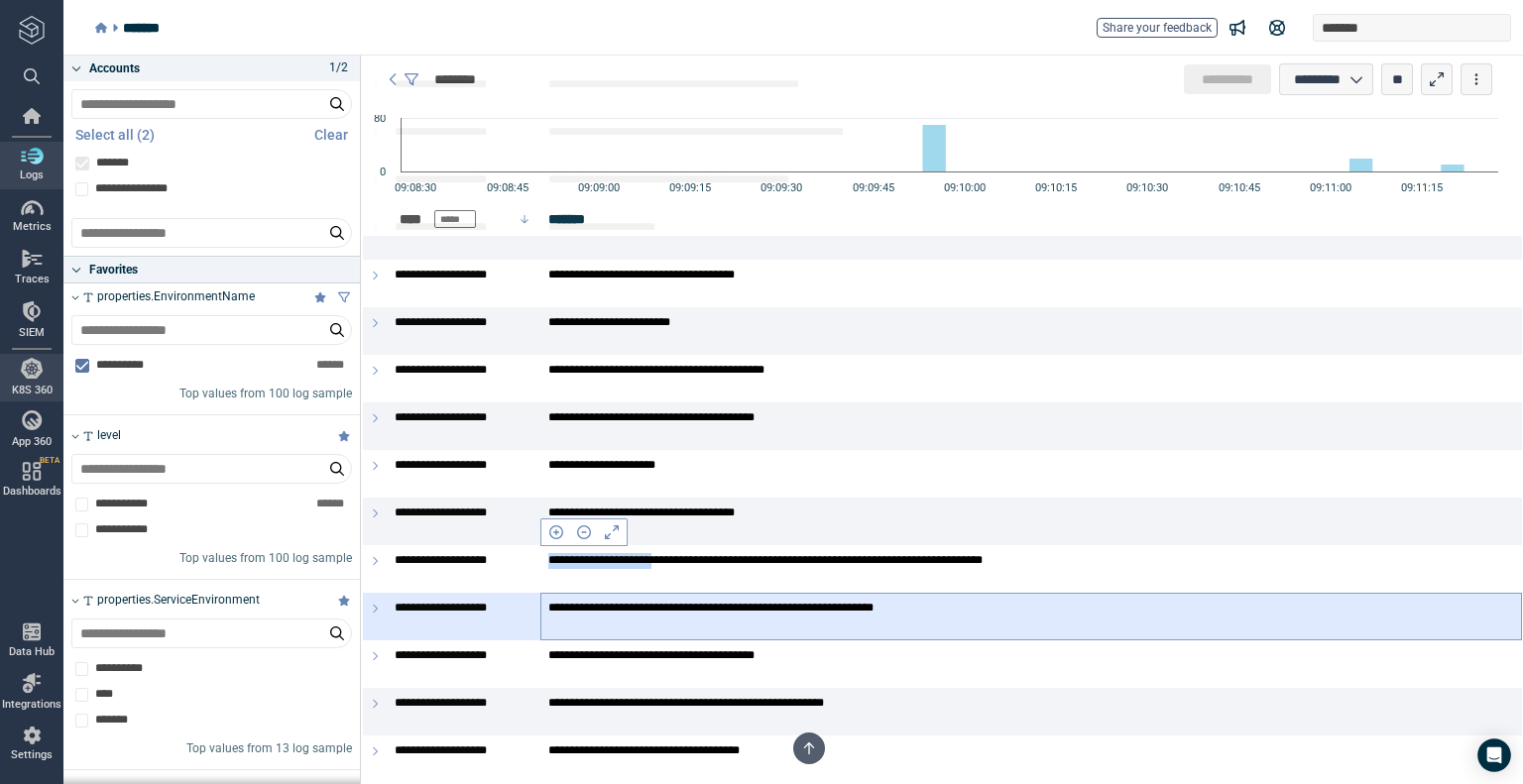 copy on "**********" 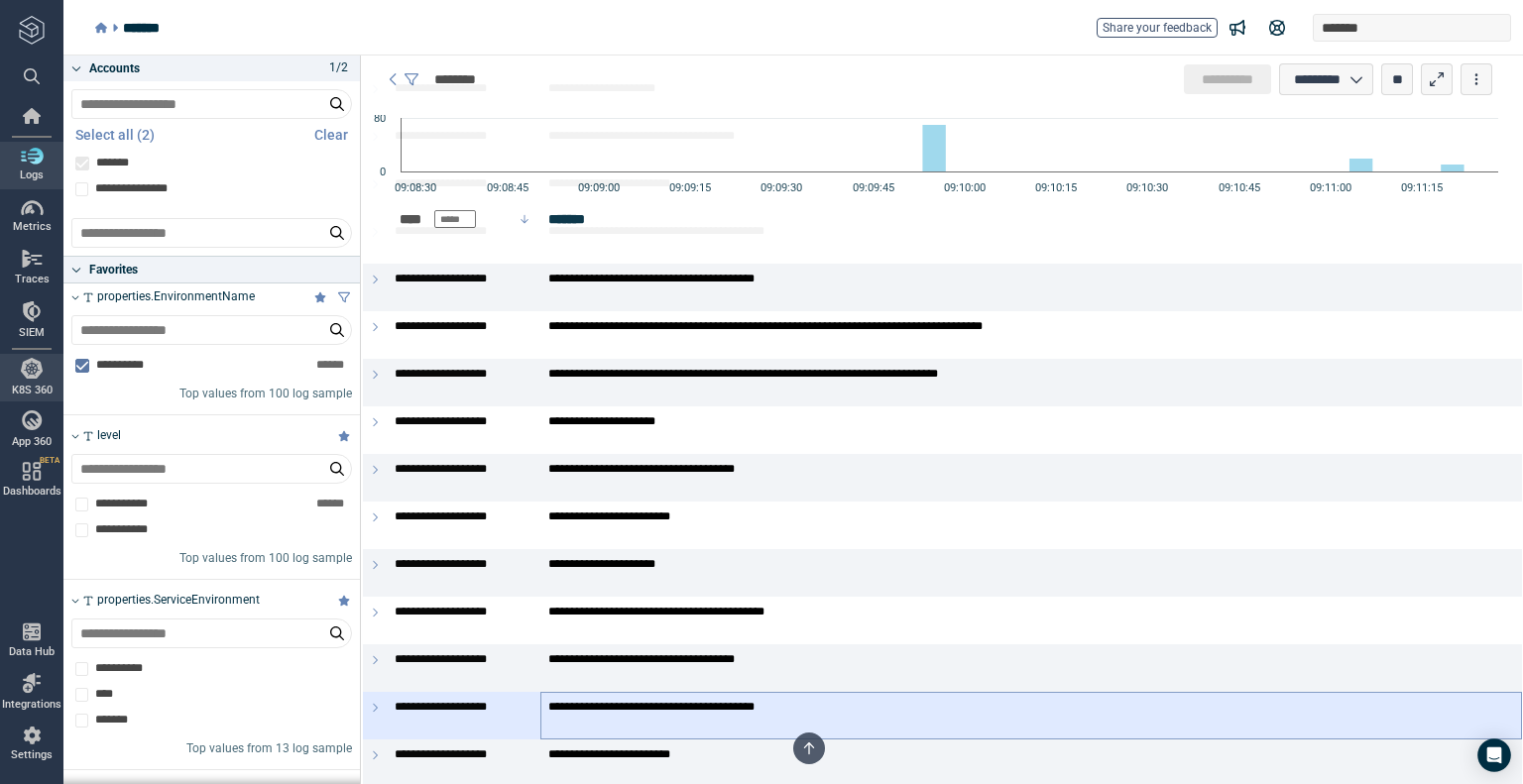 scroll, scrollTop: 2812, scrollLeft: 0, axis: vertical 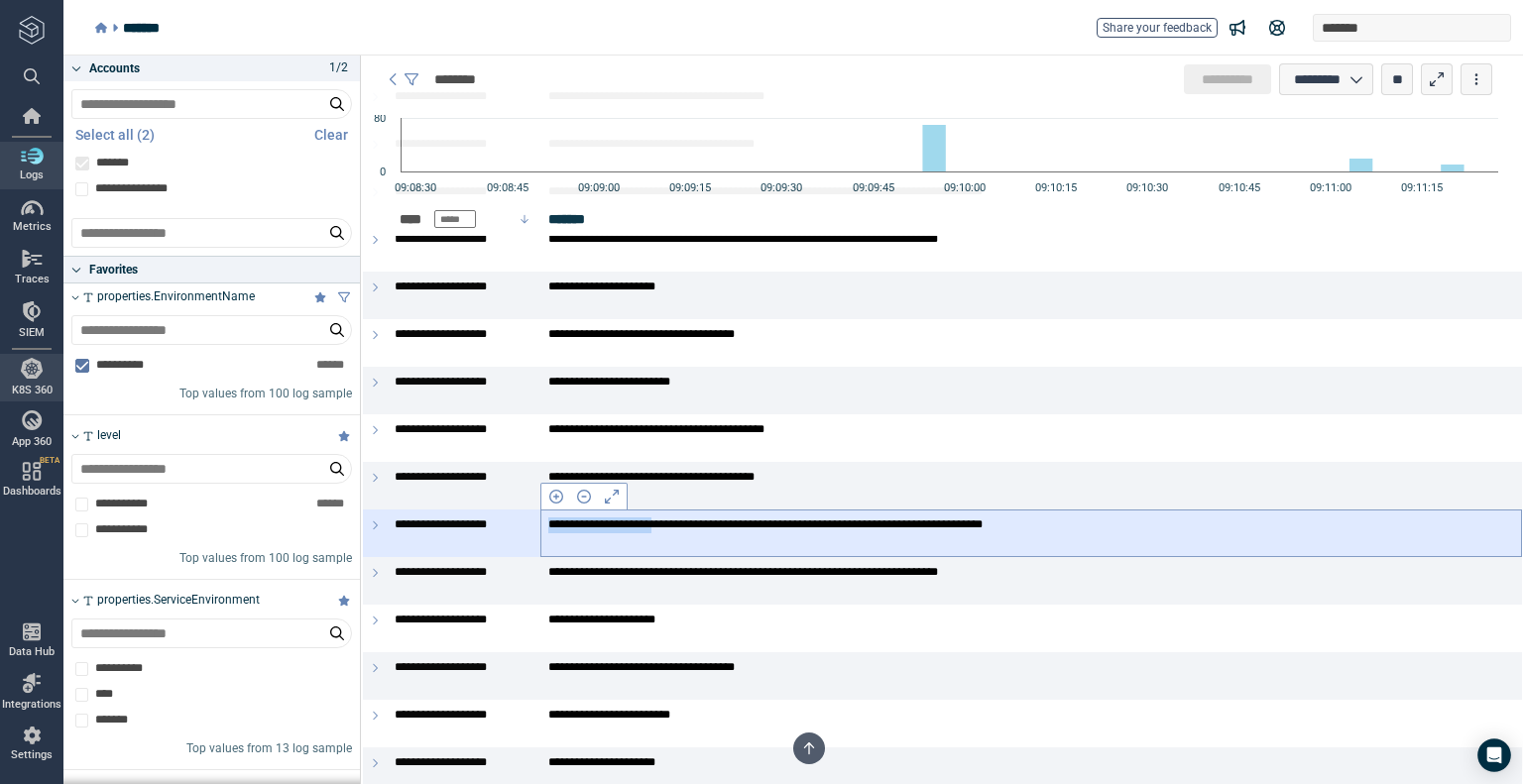 drag, startPoint x: 550, startPoint y: 520, endPoint x: 699, endPoint y: 522, distance: 149.01342 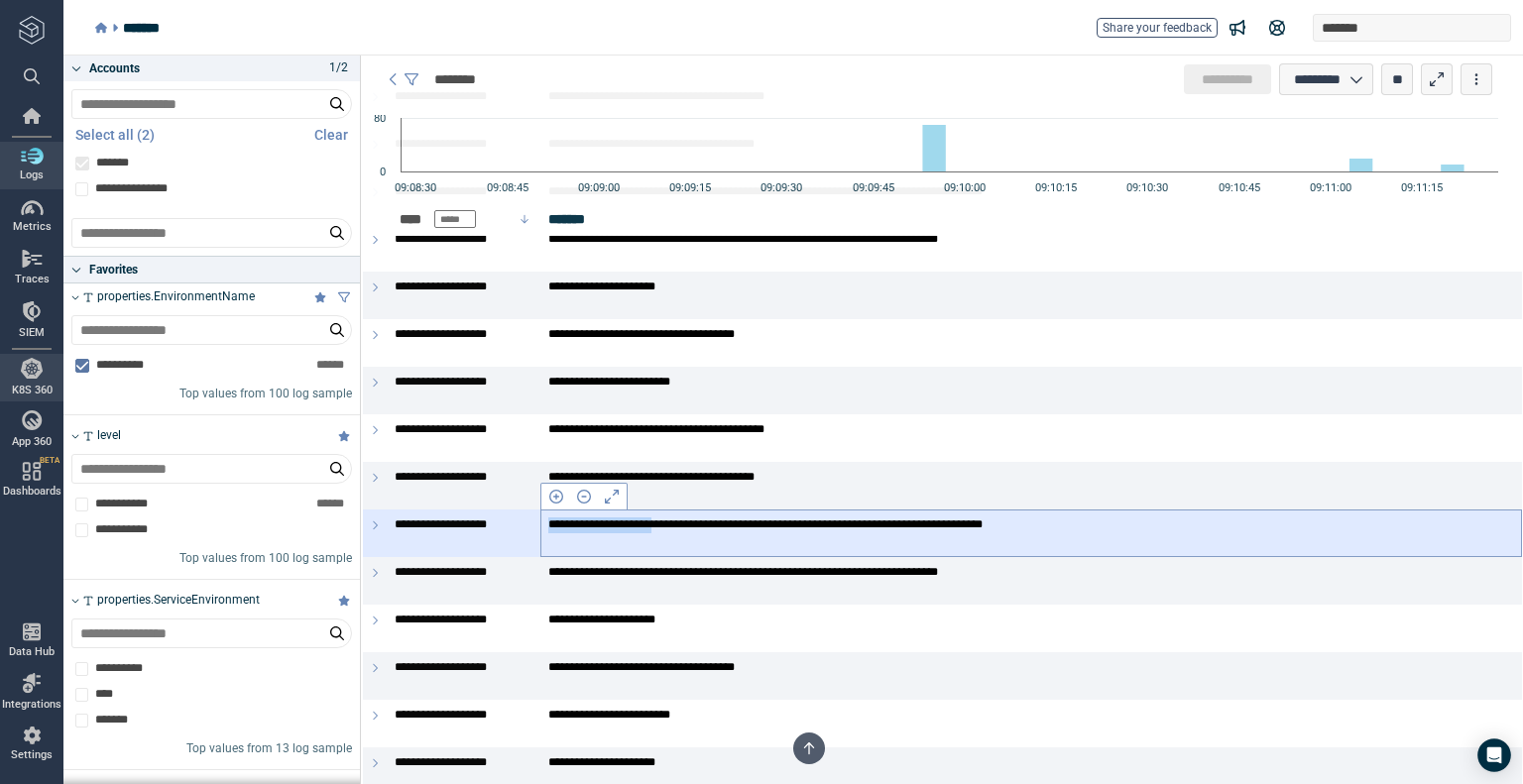 click on "**********" at bounding box center [1023, 525] 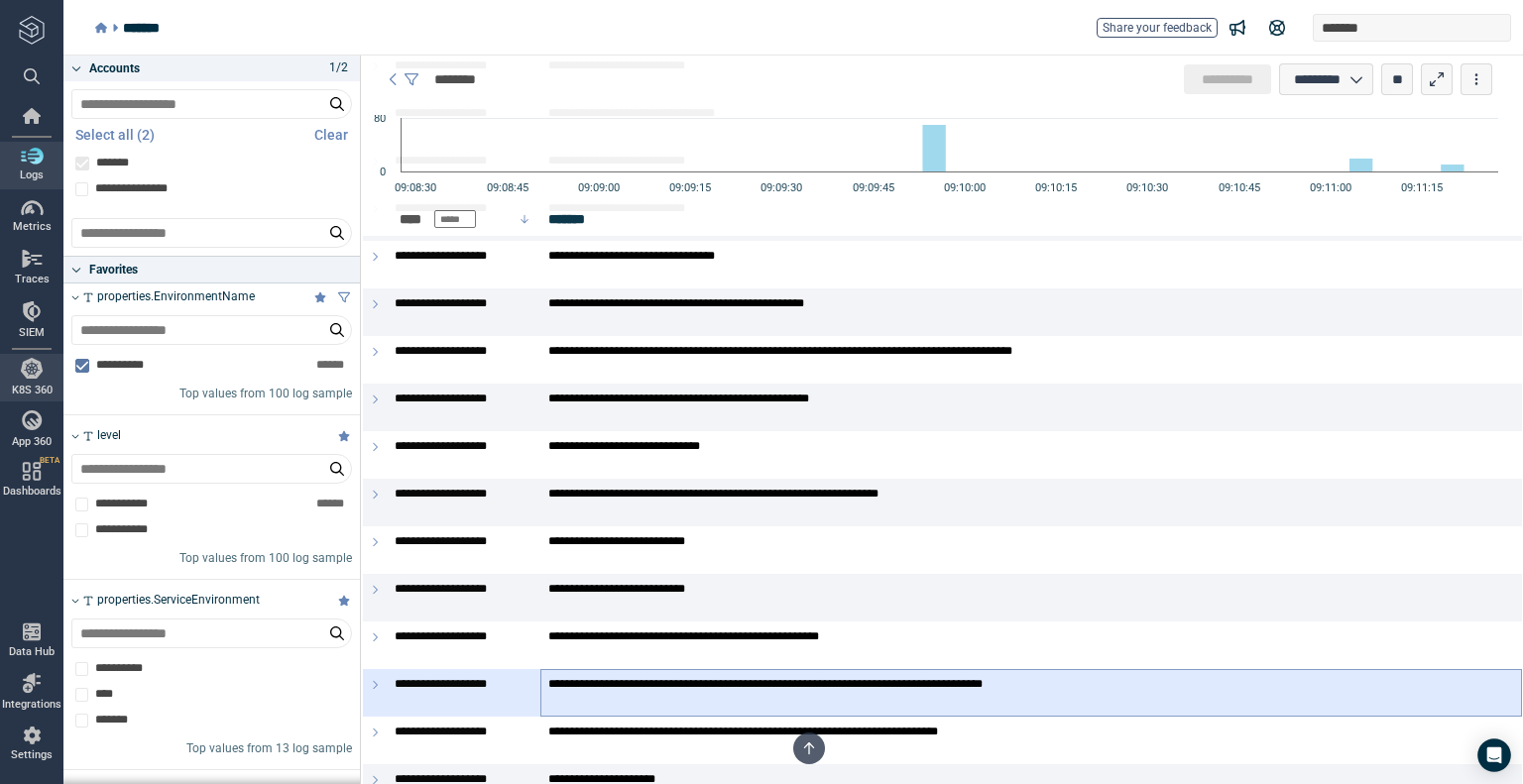 scroll, scrollTop: 1028, scrollLeft: 0, axis: vertical 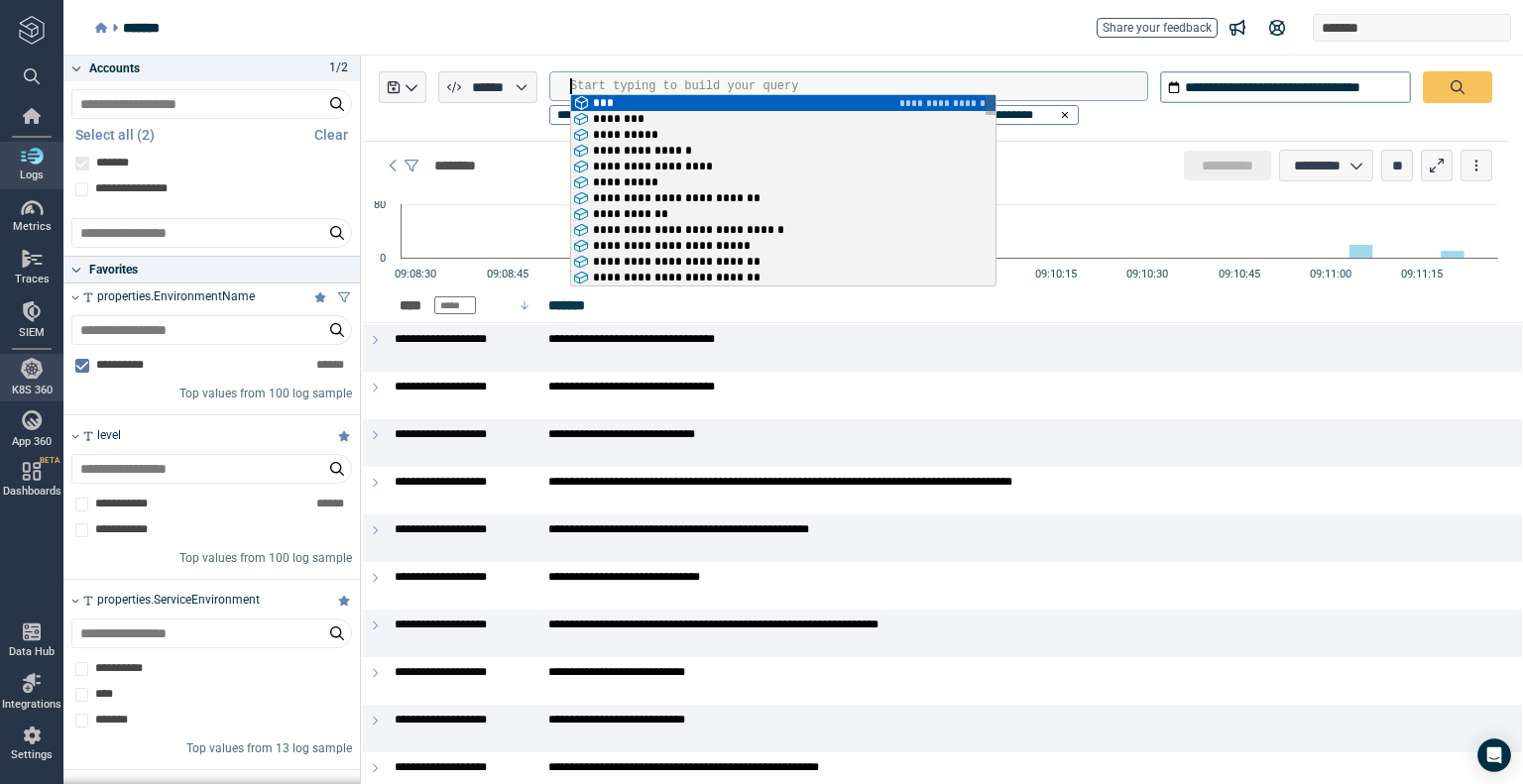 click at bounding box center [859, 86] 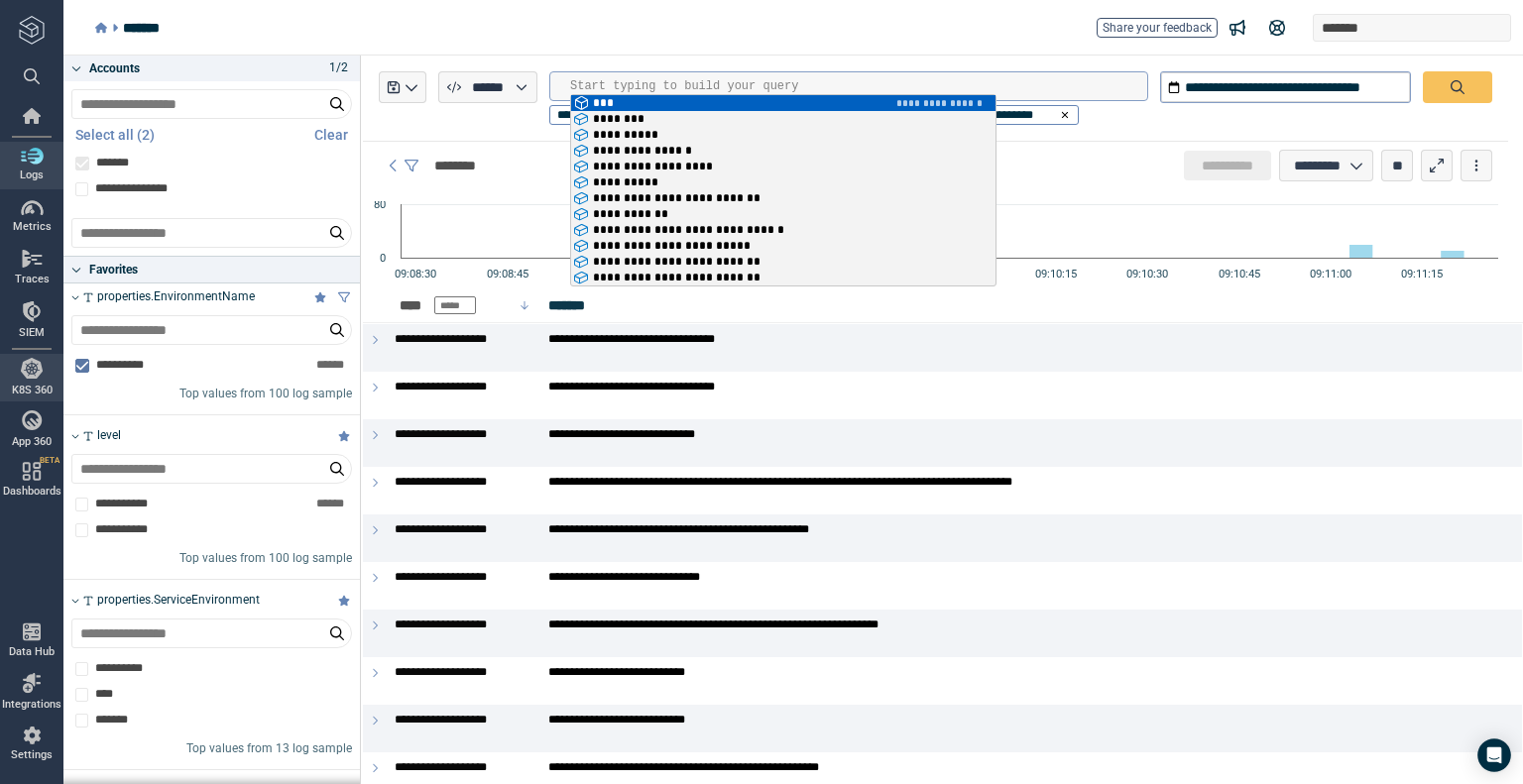 scroll, scrollTop: 0, scrollLeft: 0, axis: both 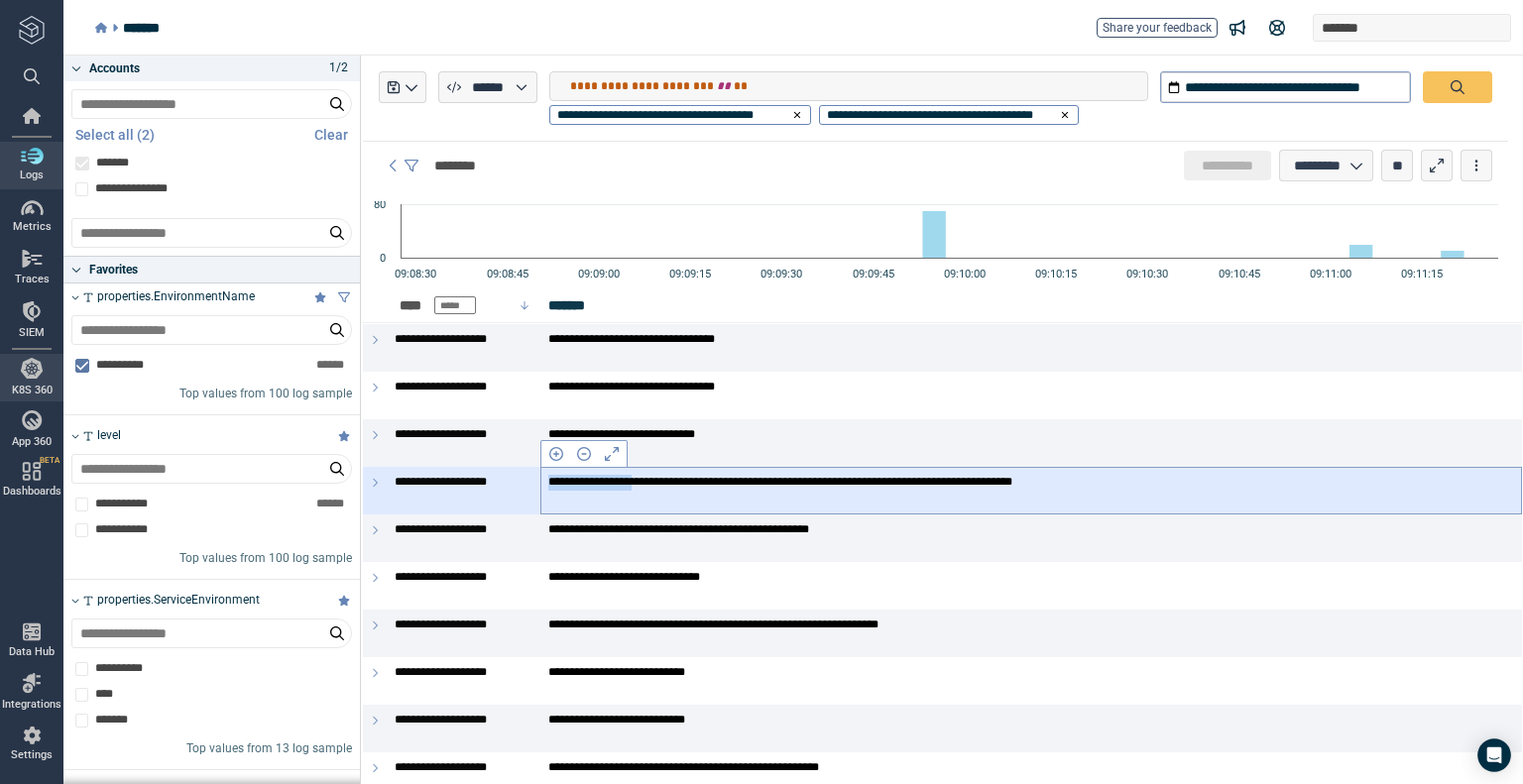 drag, startPoint x: 545, startPoint y: 479, endPoint x: 666, endPoint y: 483, distance: 121.0661 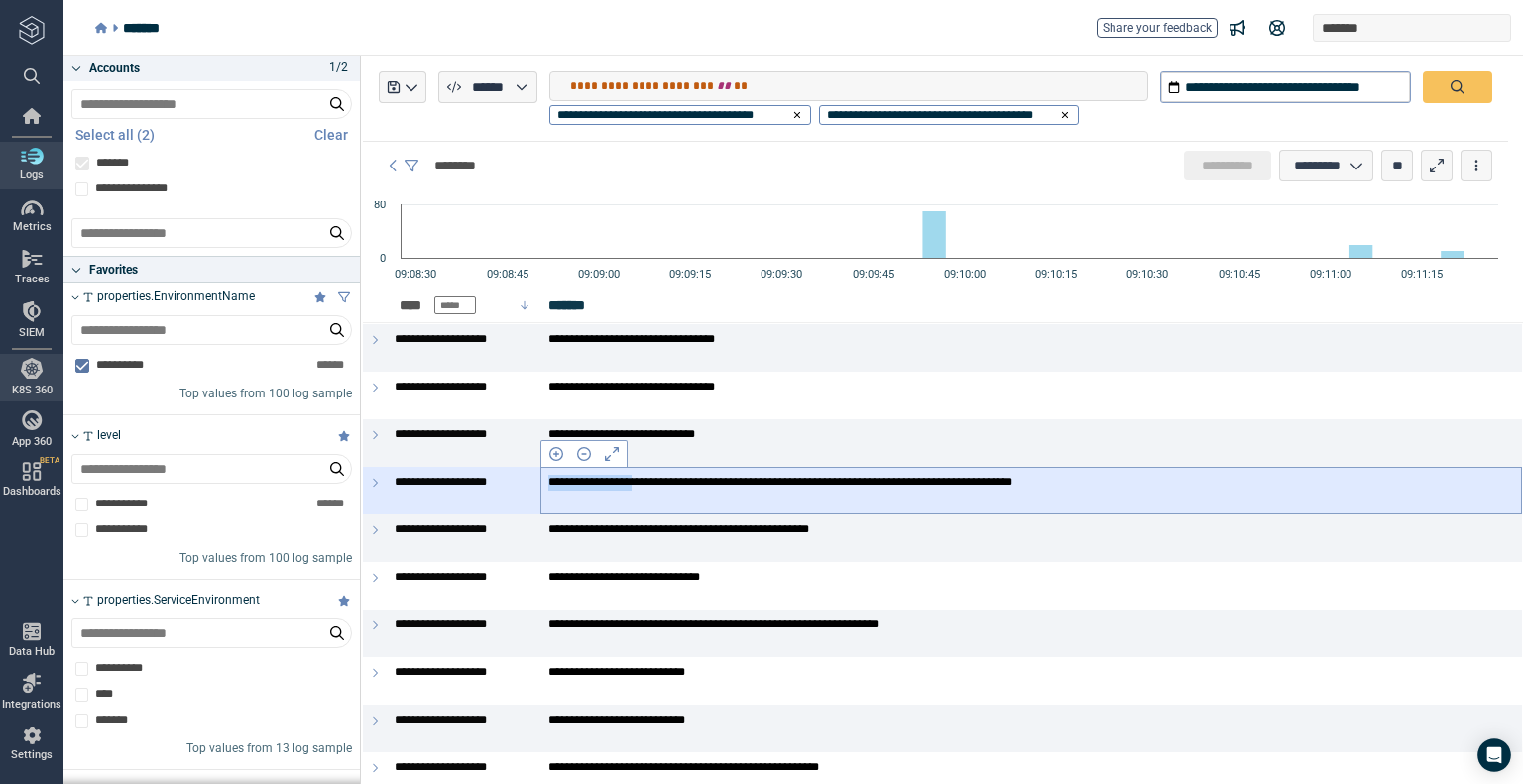 click on "**********" at bounding box center (1031, 491) 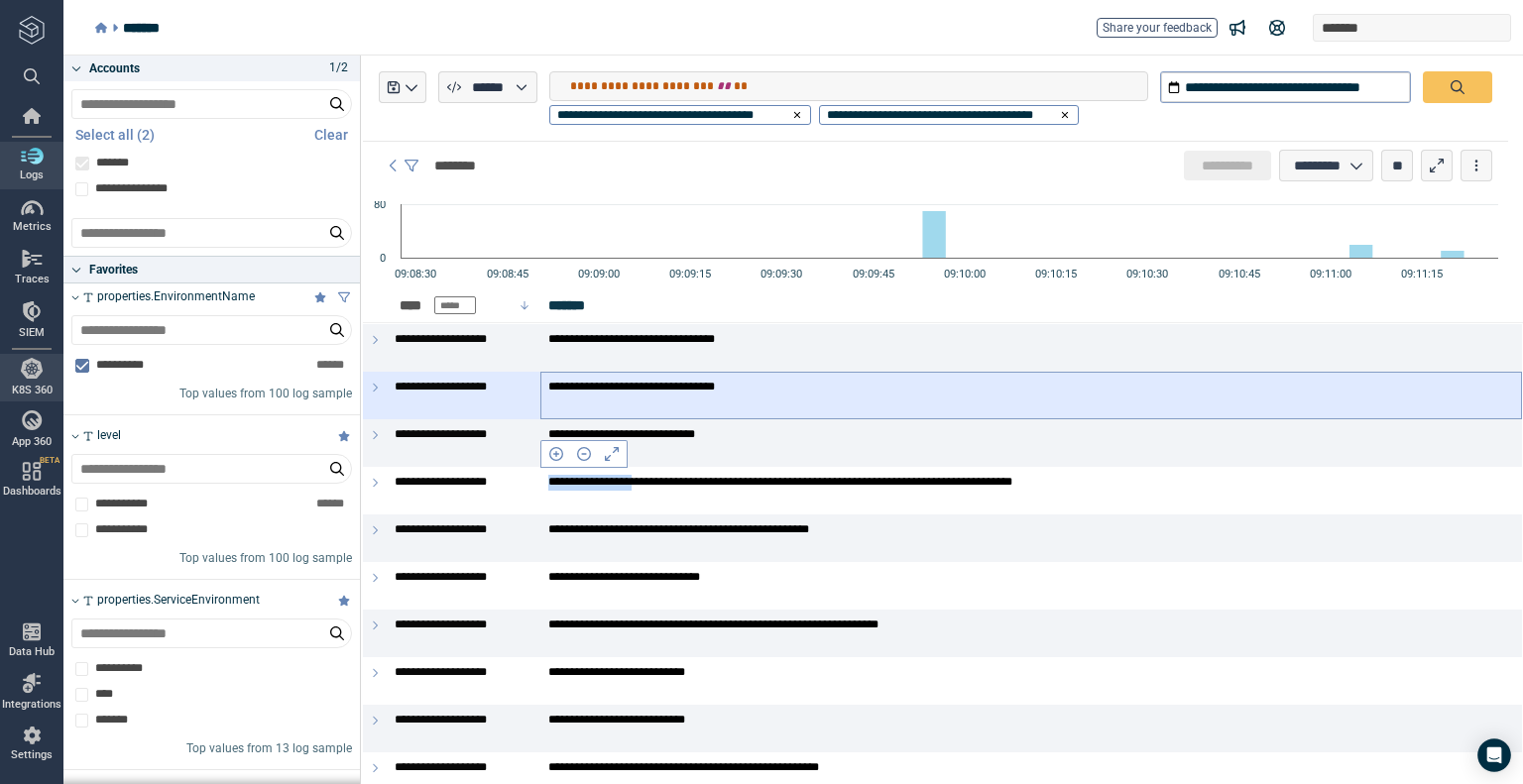 copy on "**********" 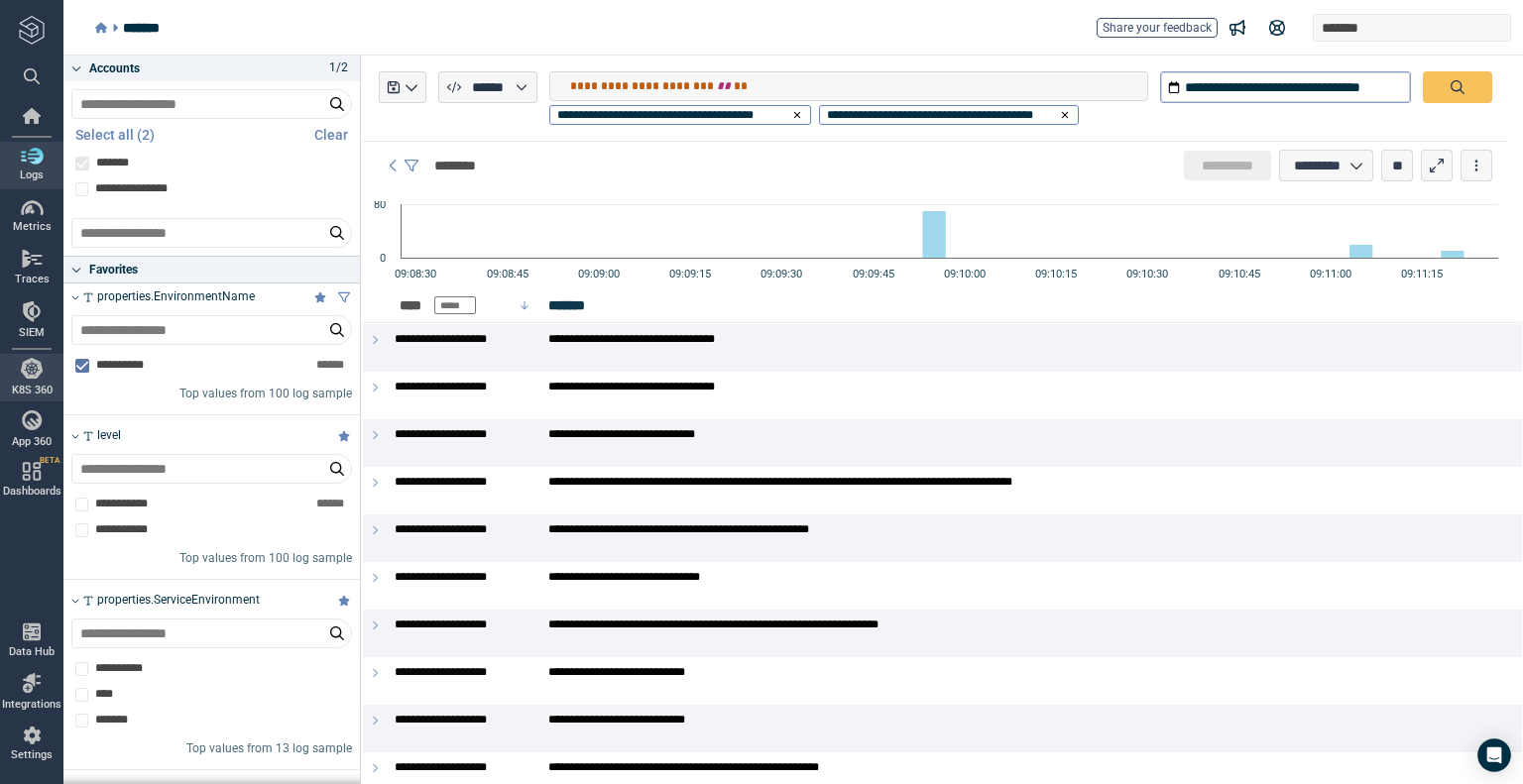 click on "**********" at bounding box center (859, 86) 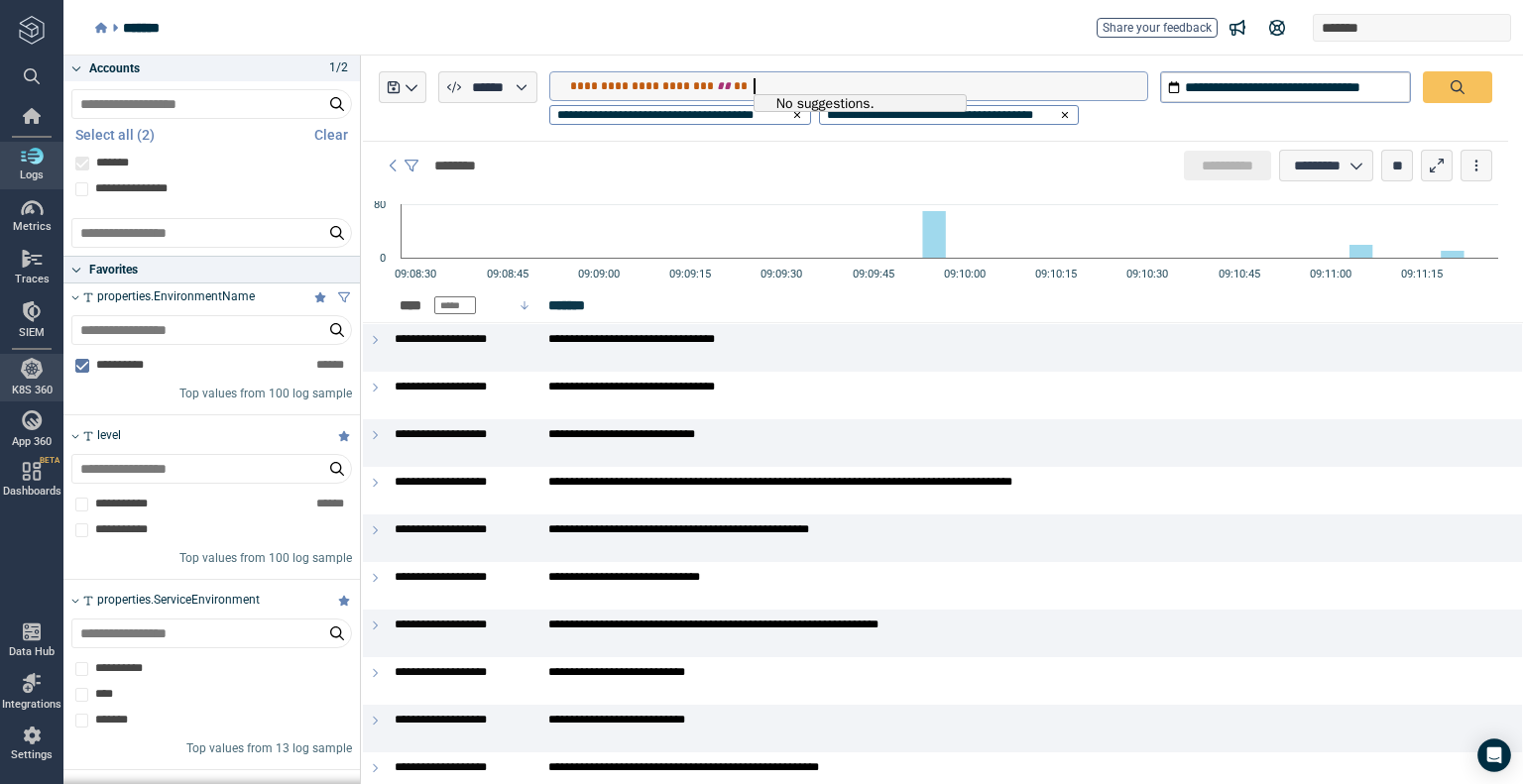 type on "**********" 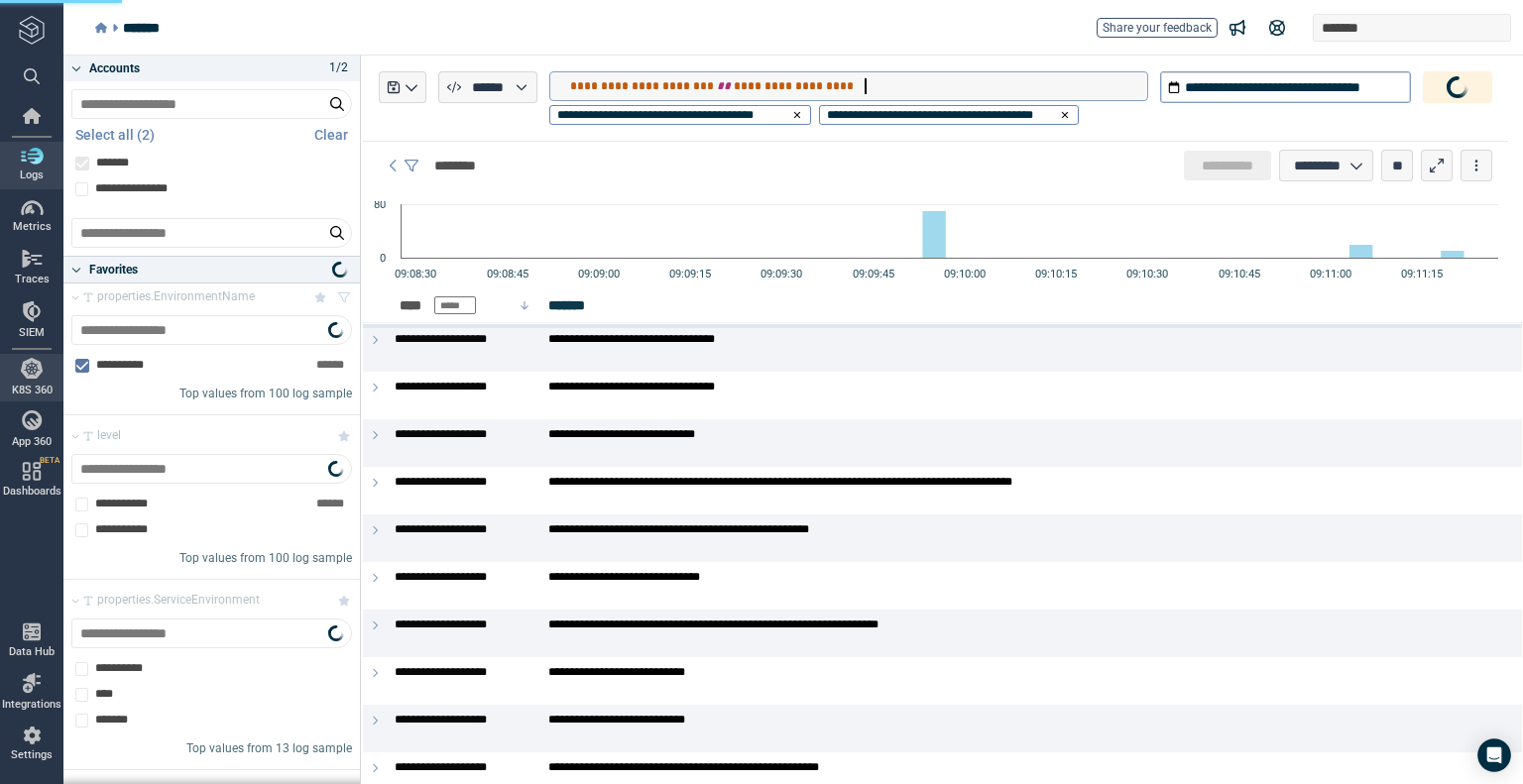 type on "*" 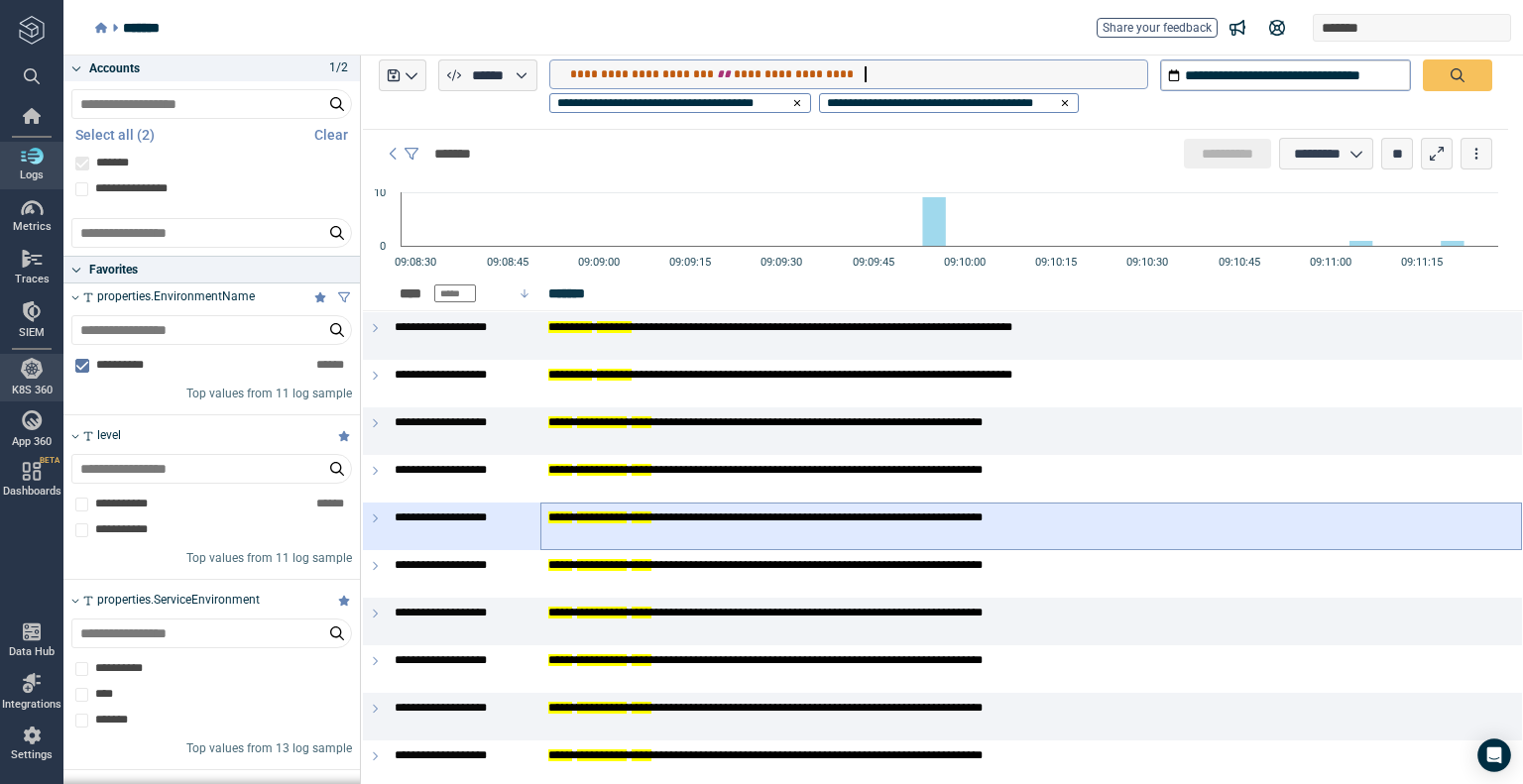 scroll, scrollTop: 0, scrollLeft: 0, axis: both 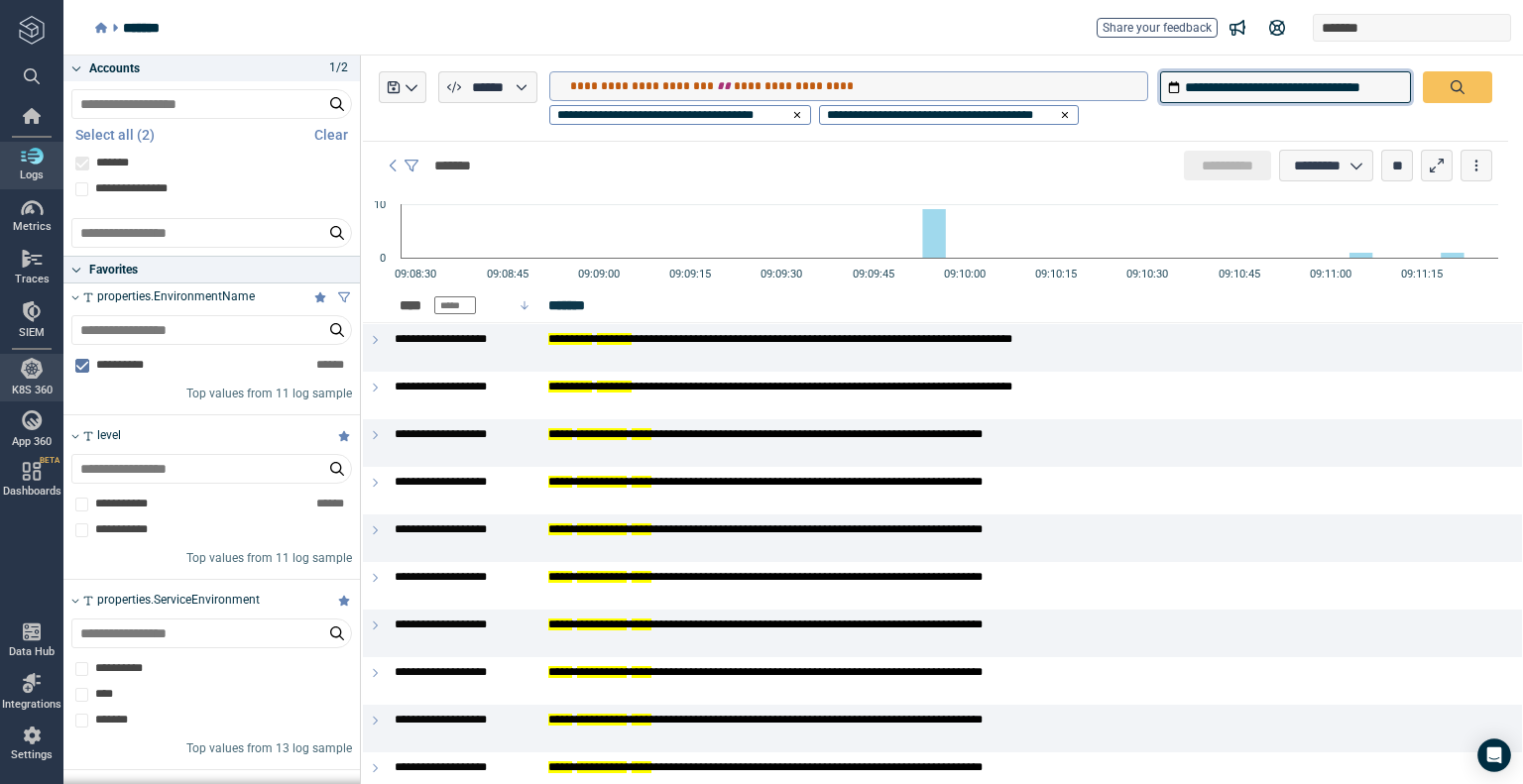 click on "**********" at bounding box center (1285, 87) 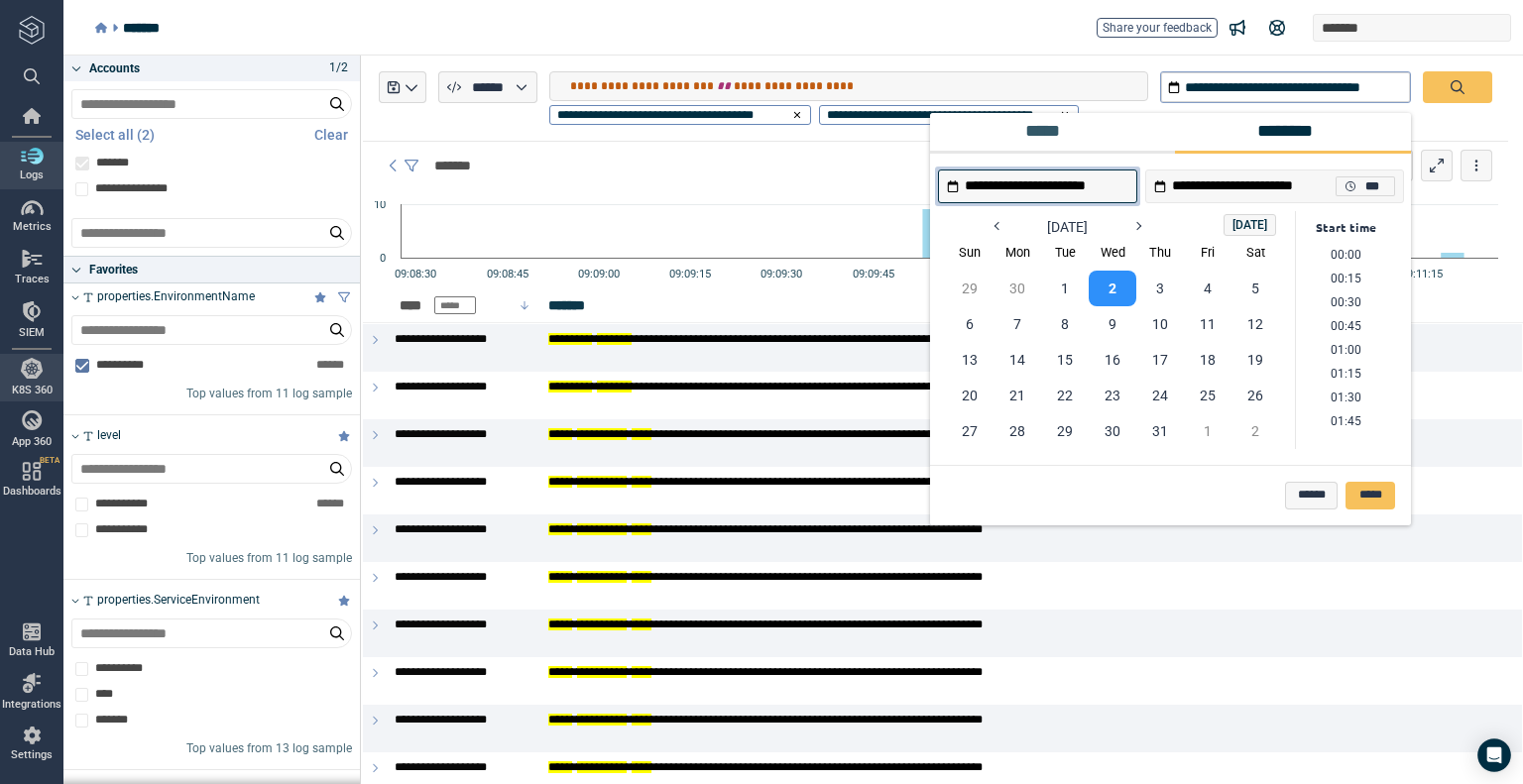 scroll, scrollTop: 763, scrollLeft: 0, axis: vertical 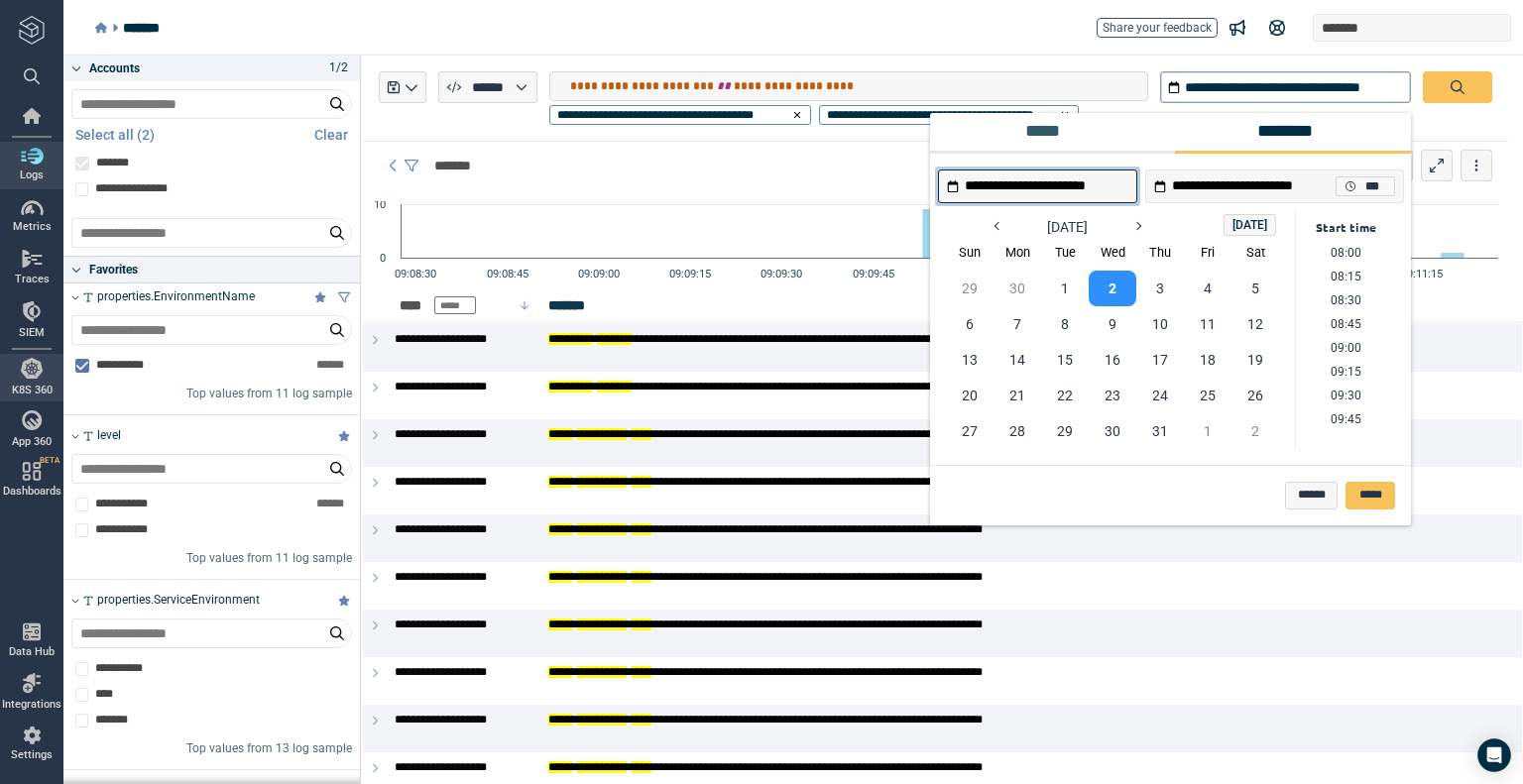 drag, startPoint x: 1267, startPoint y: 189, endPoint x: 1278, endPoint y: 187, distance: 11.18034 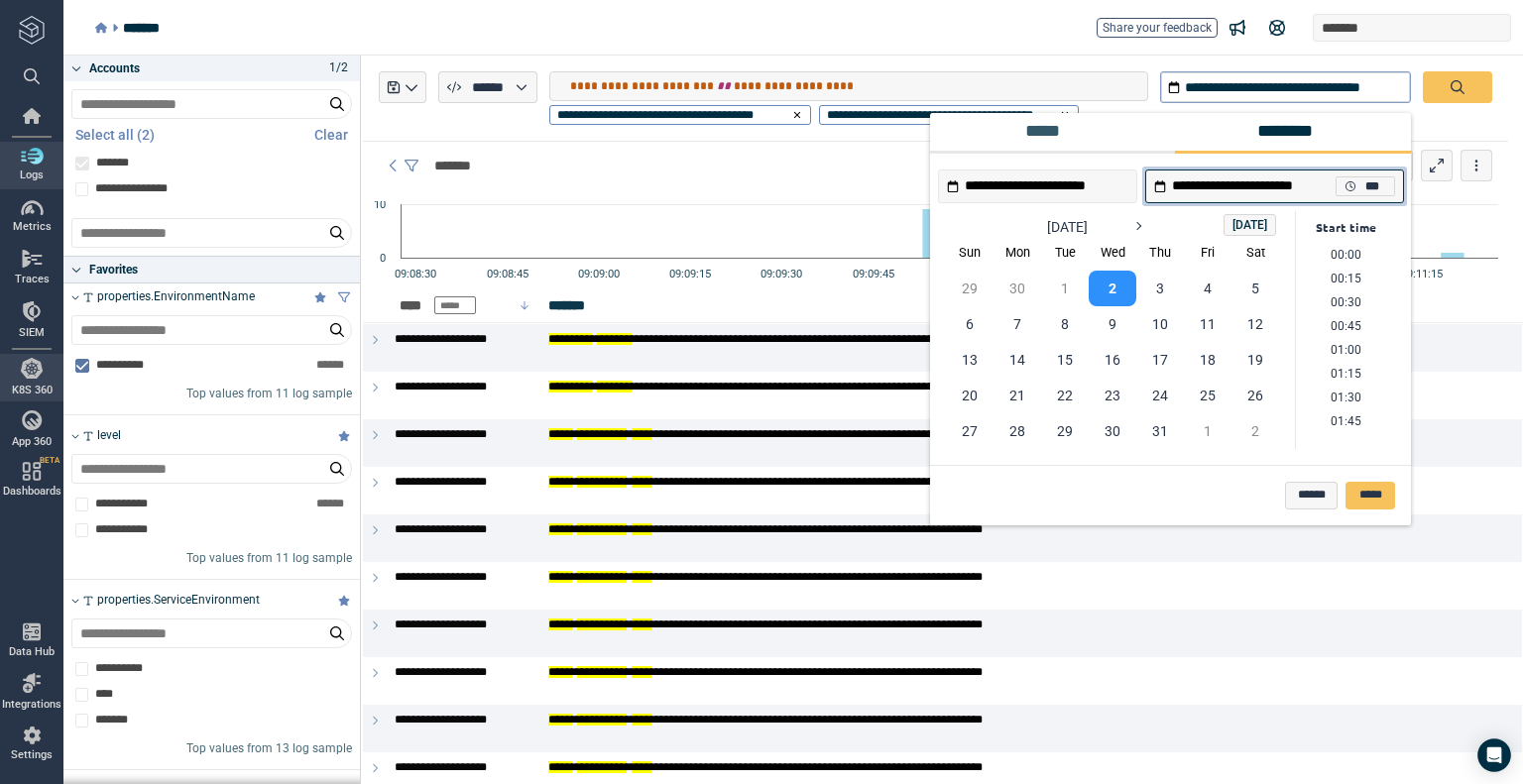 scroll, scrollTop: 763, scrollLeft: 0, axis: vertical 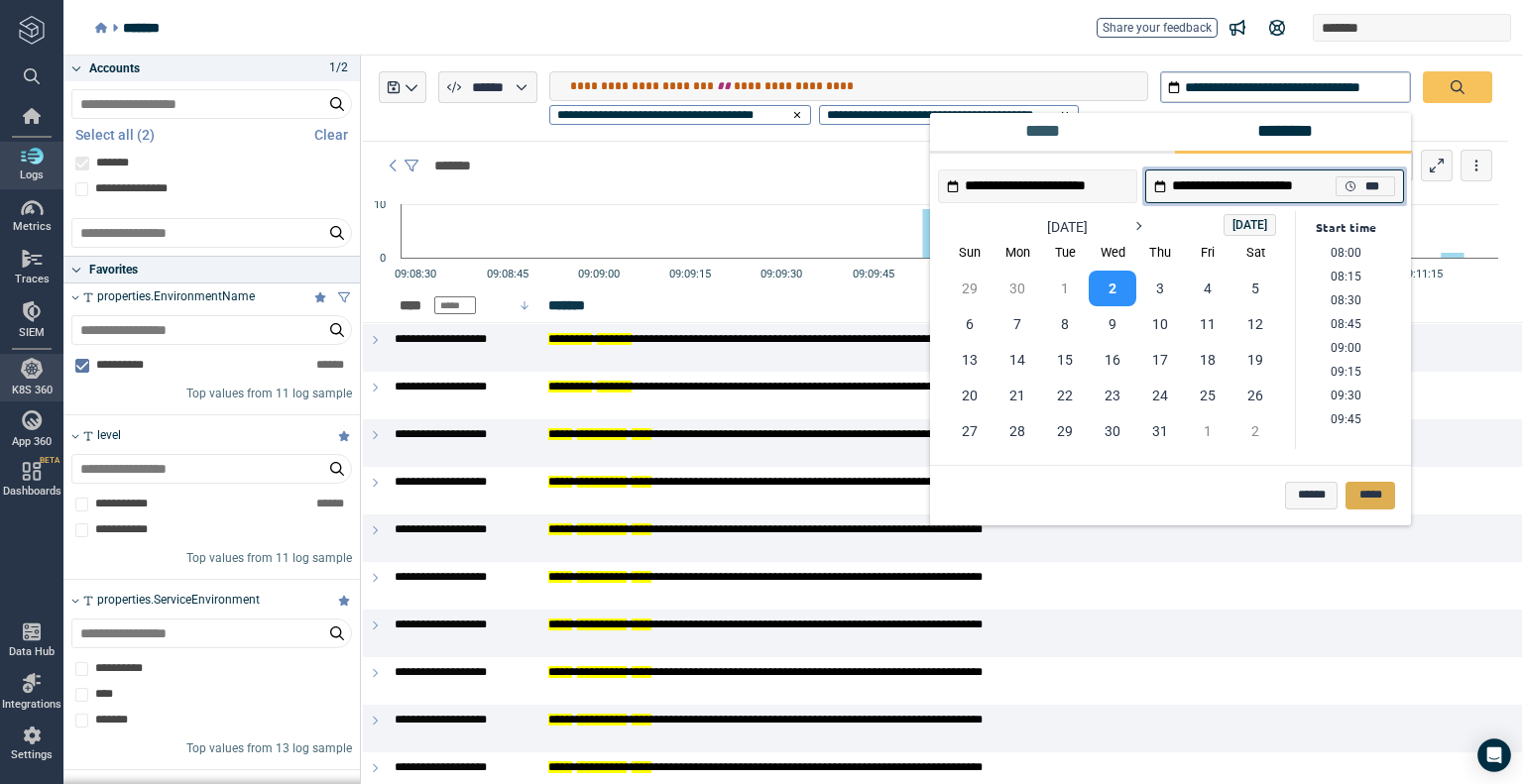type on "**********" 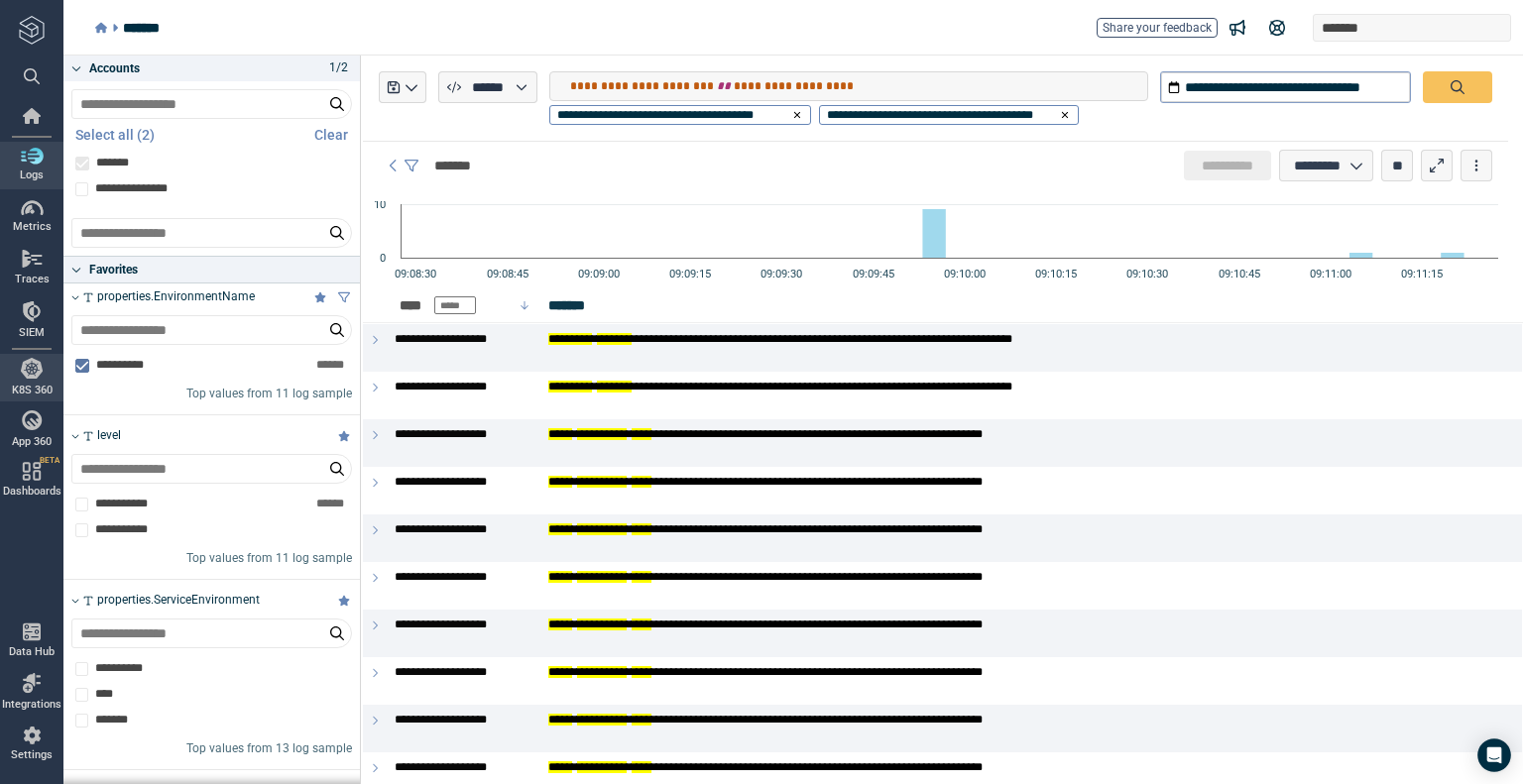 type on "**********" 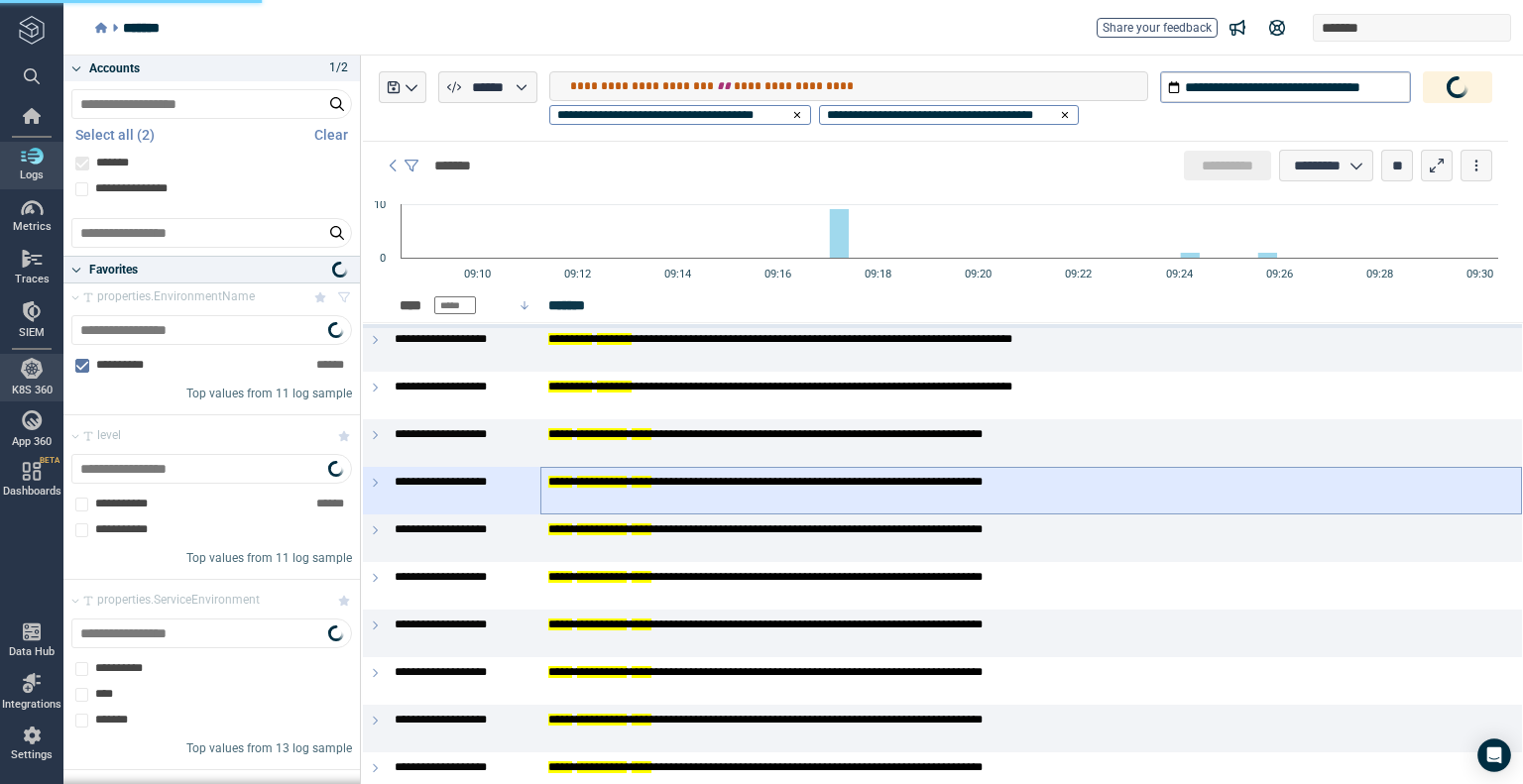 type on "*" 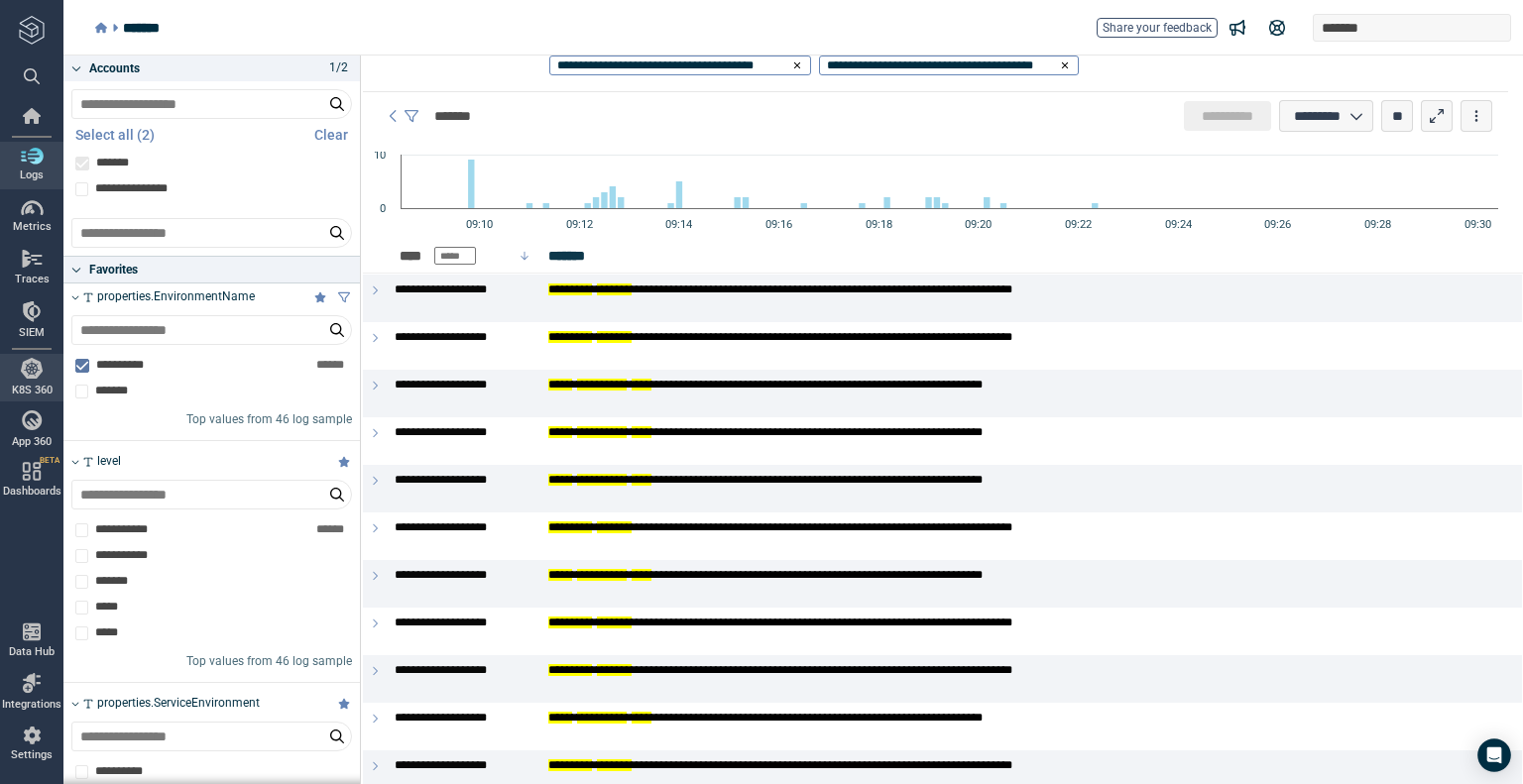 scroll, scrollTop: 0, scrollLeft: 0, axis: both 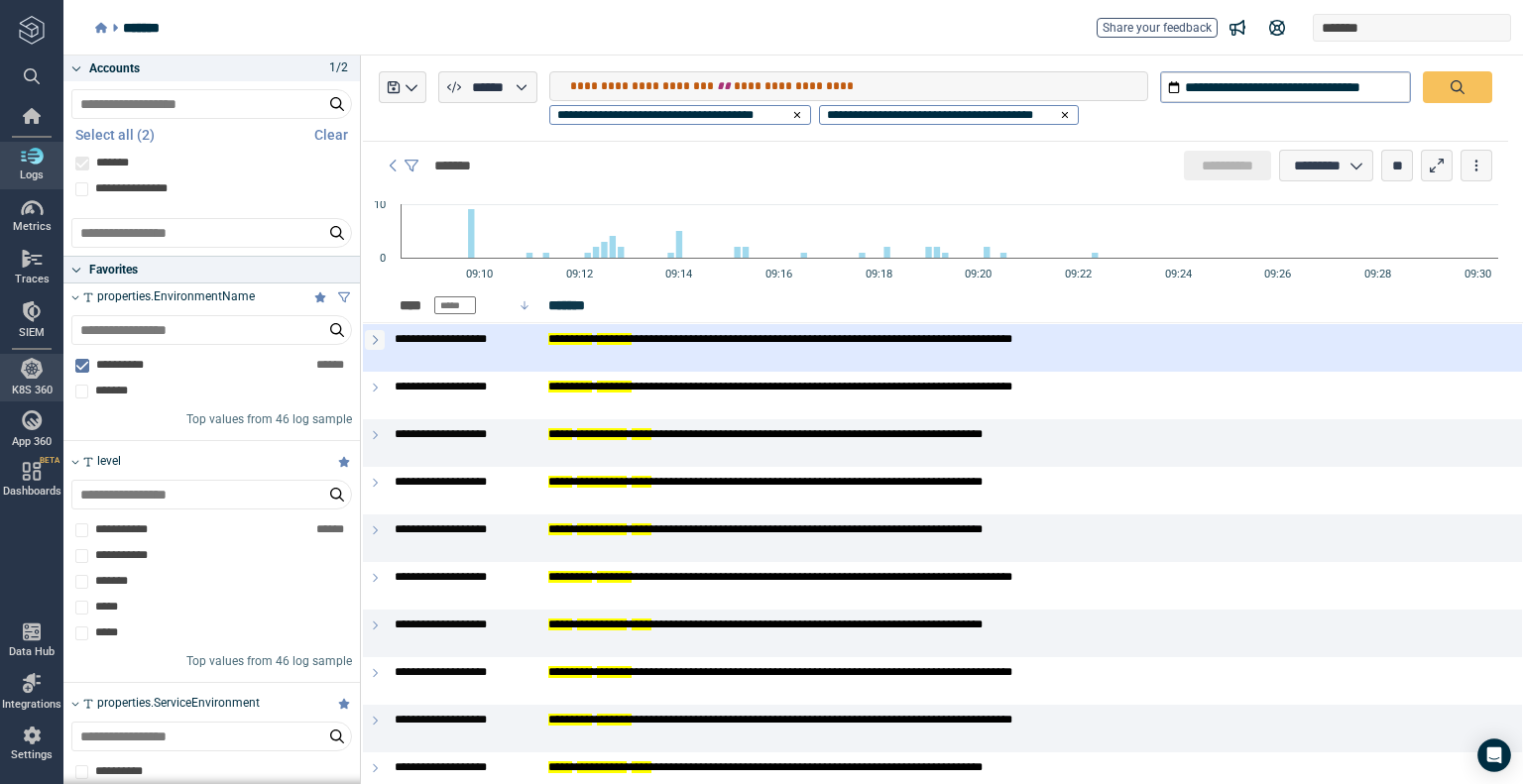 click 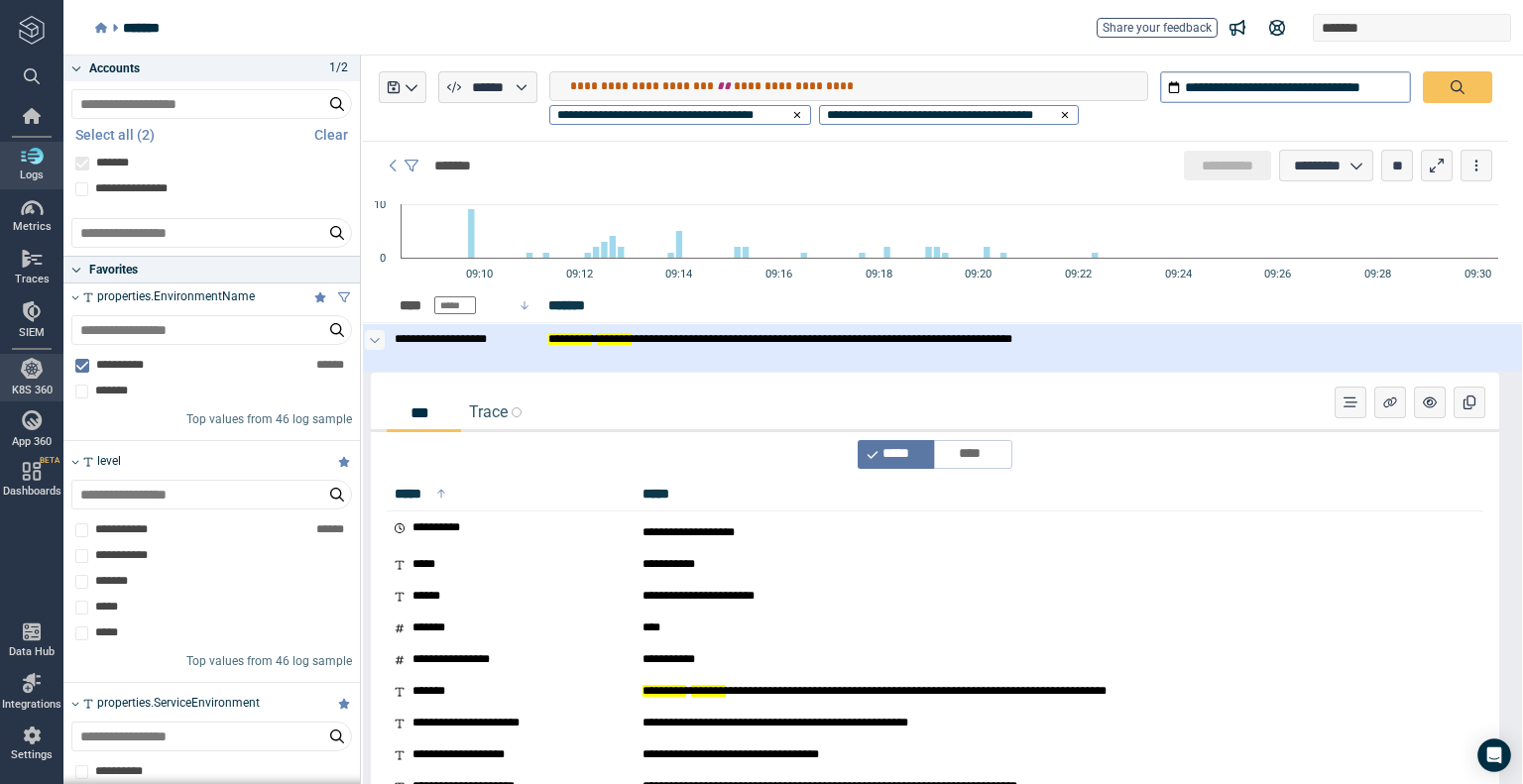 click 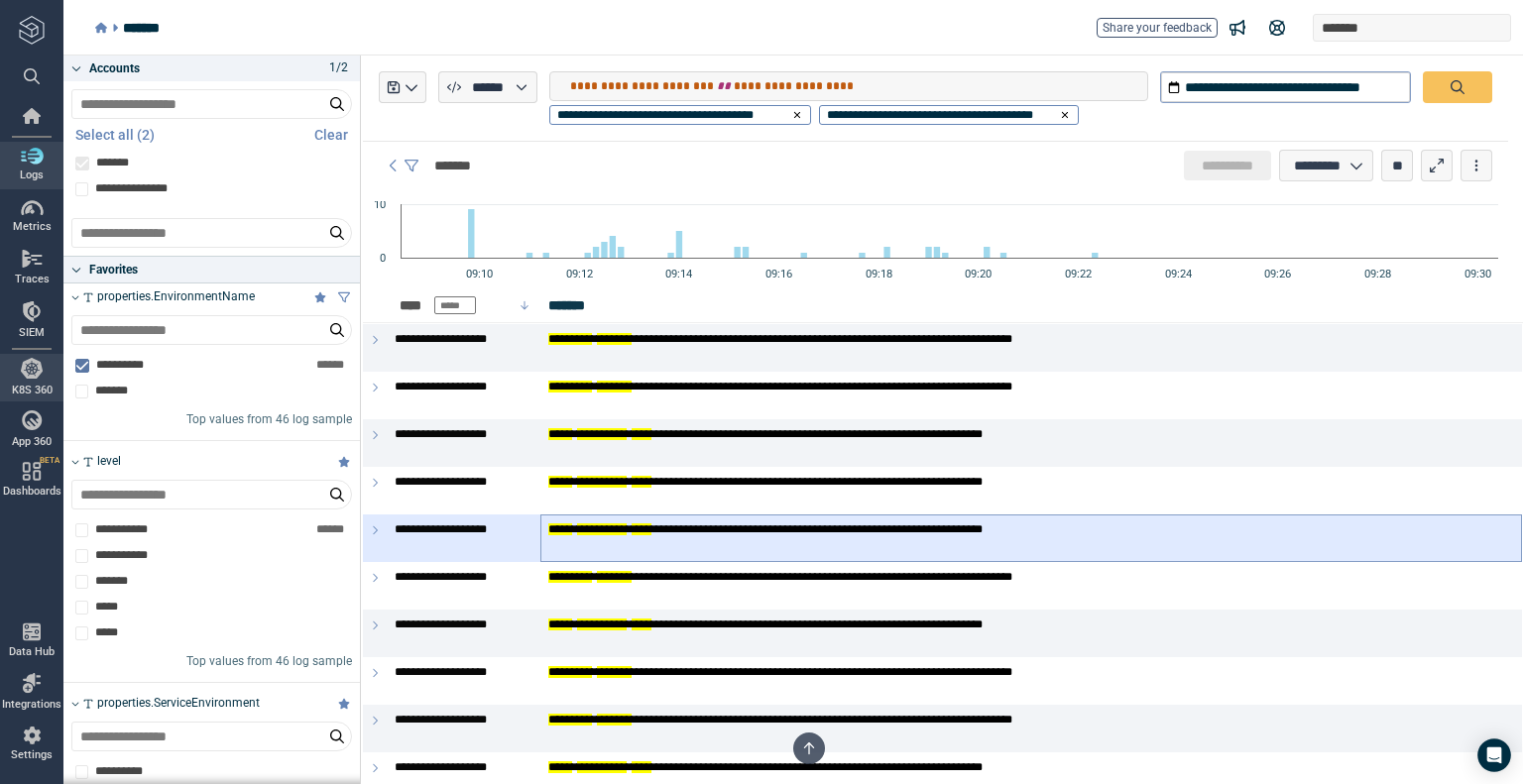 scroll, scrollTop: 297, scrollLeft: 0, axis: vertical 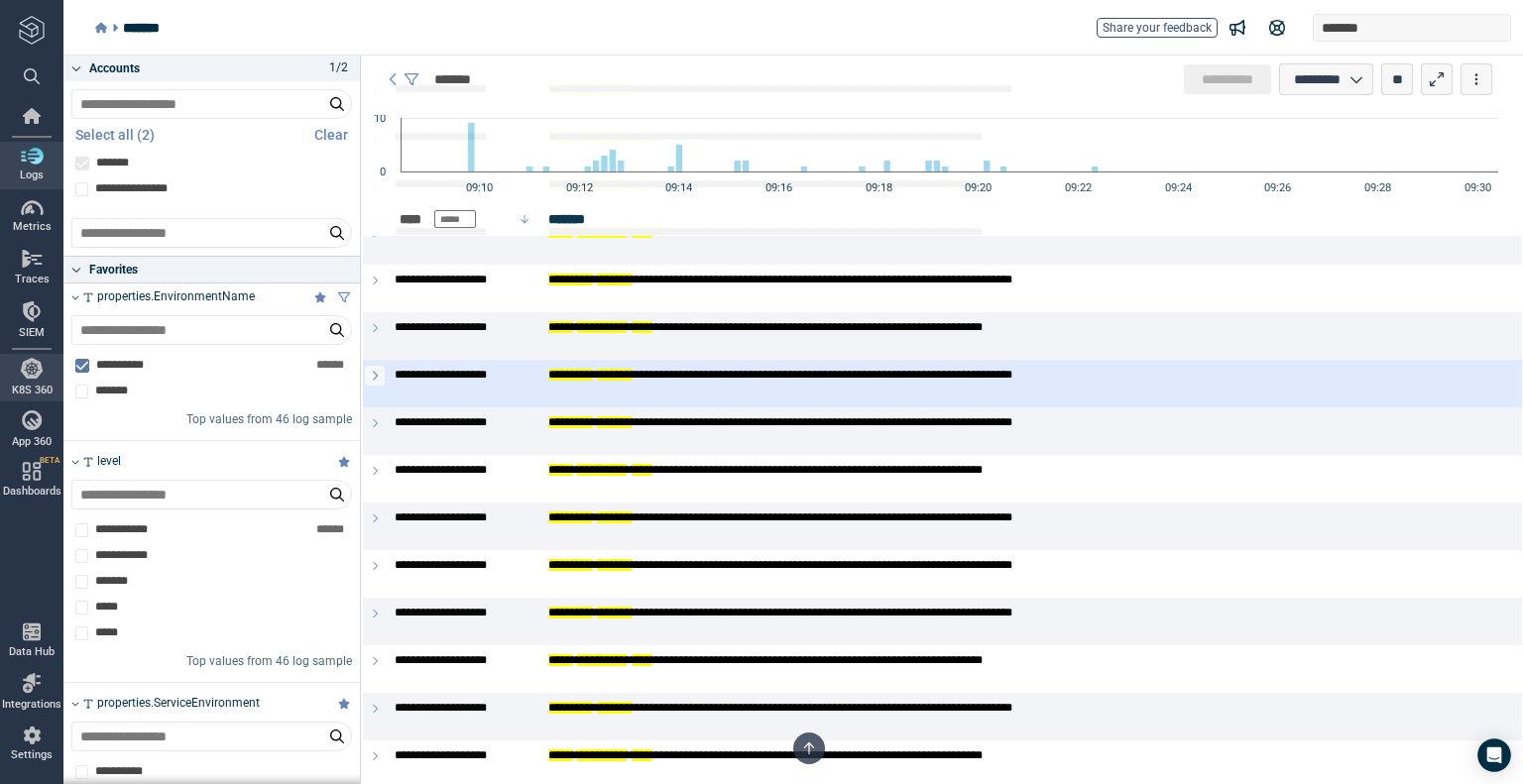 click 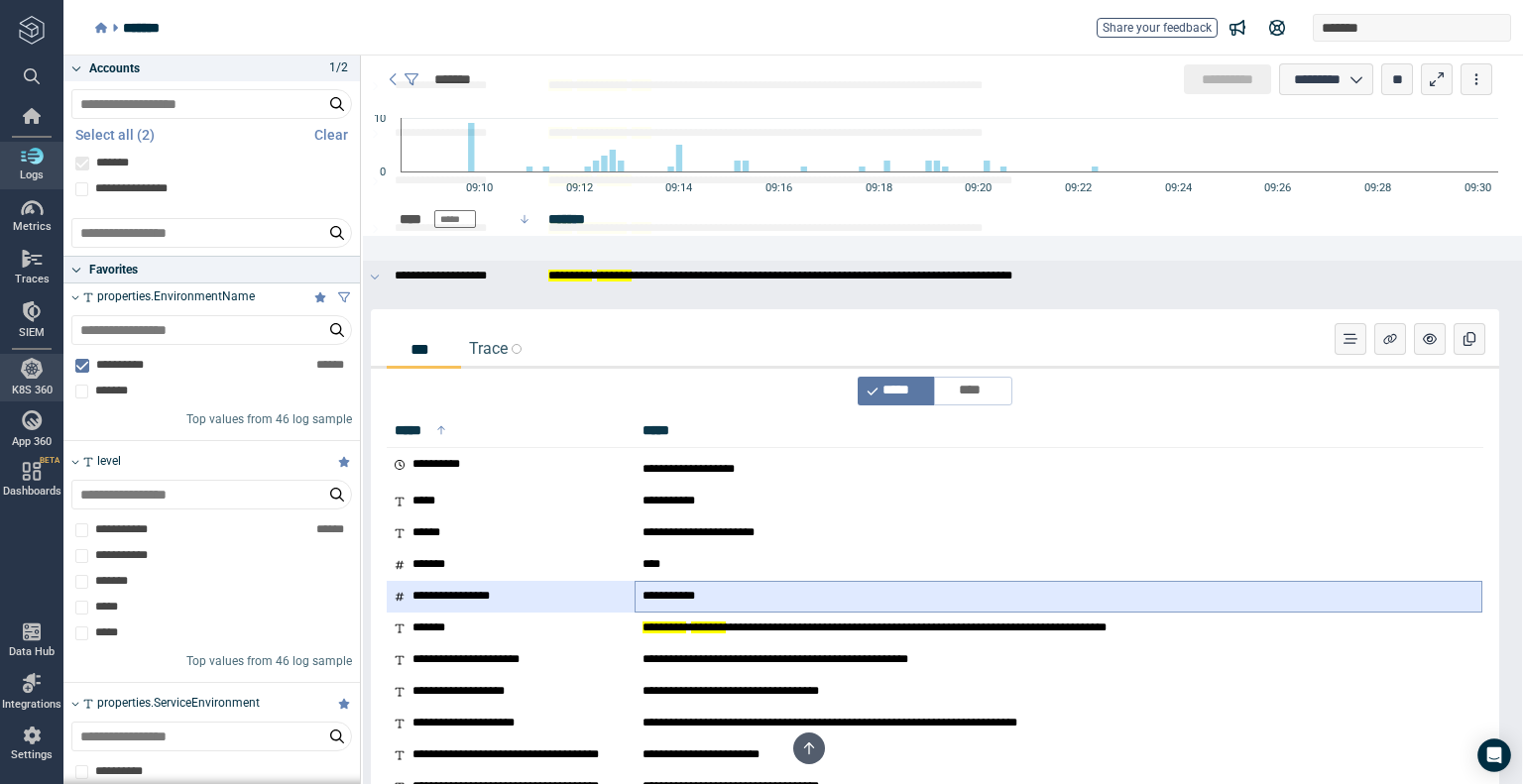 scroll, scrollTop: 0, scrollLeft: 0, axis: both 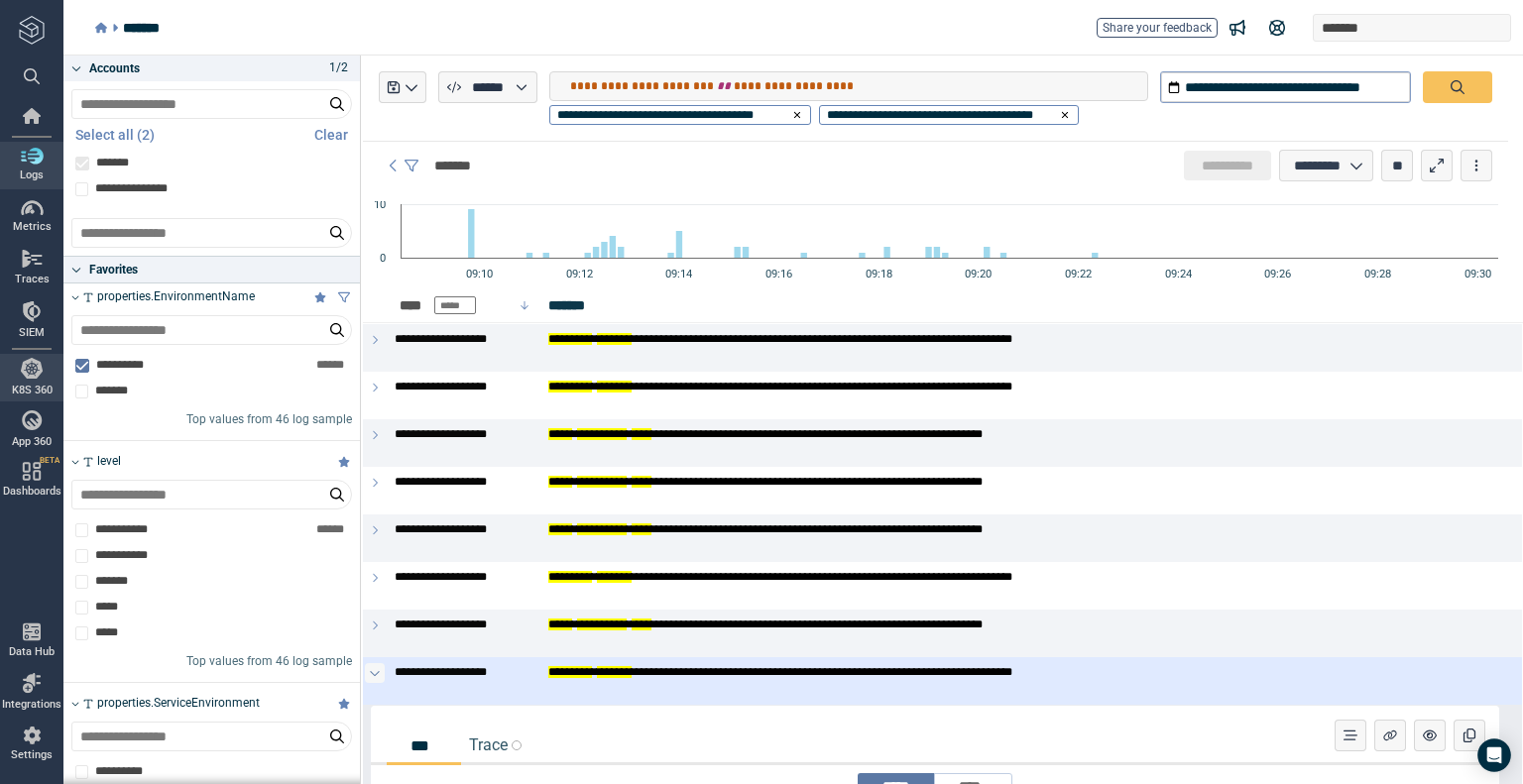 click 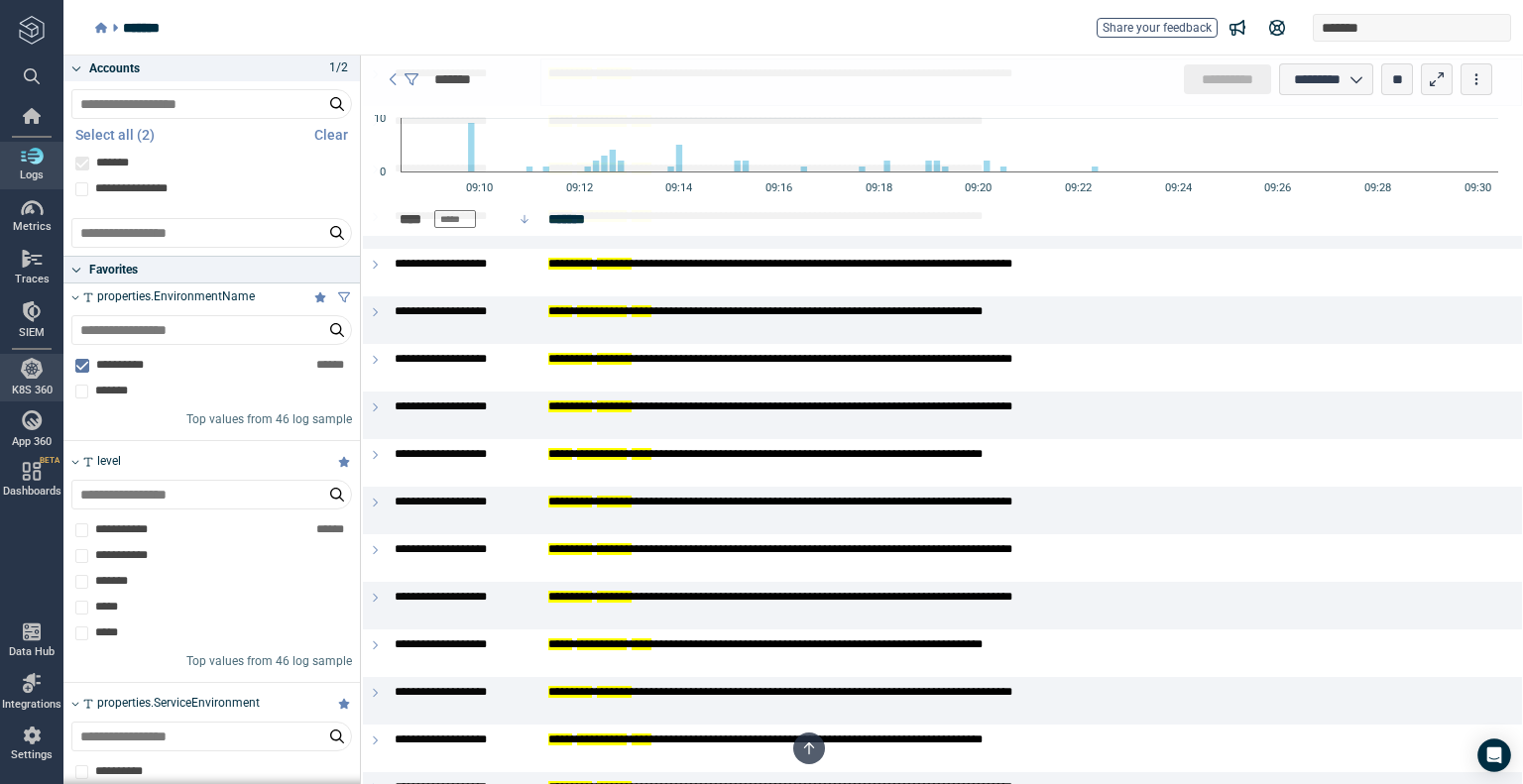 scroll, scrollTop: 0, scrollLeft: 0, axis: both 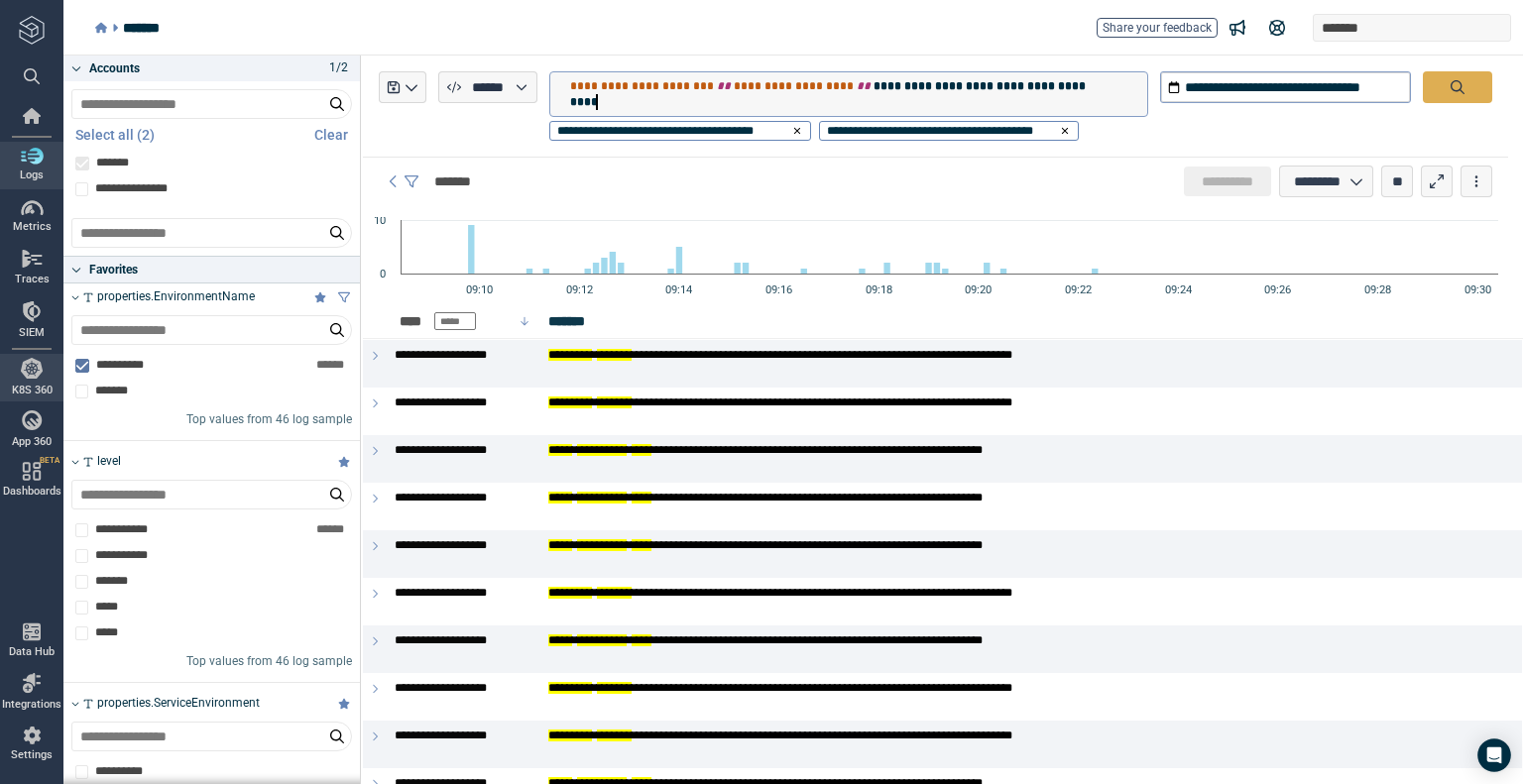 click 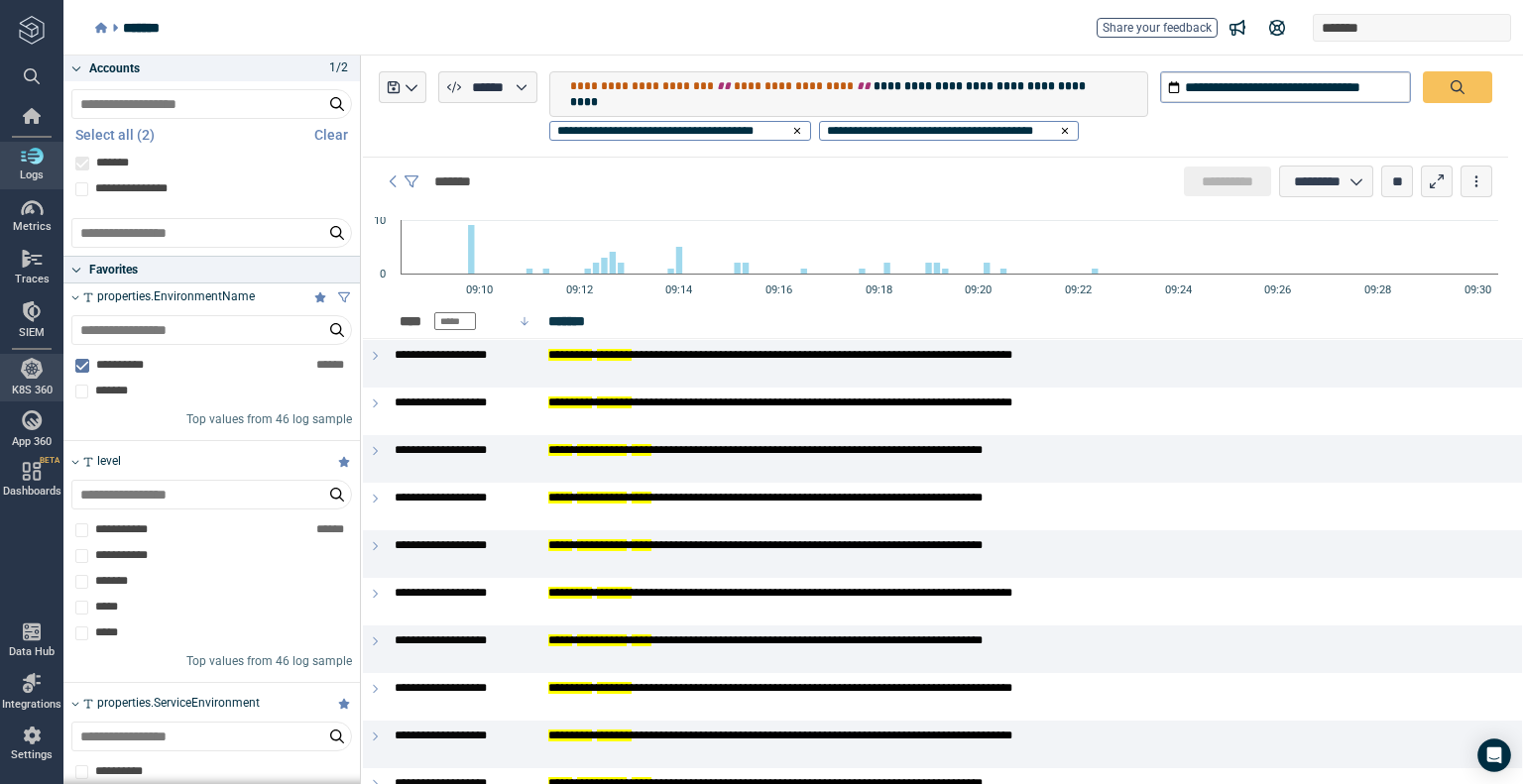 click on "**********" at bounding box center (859, 94) 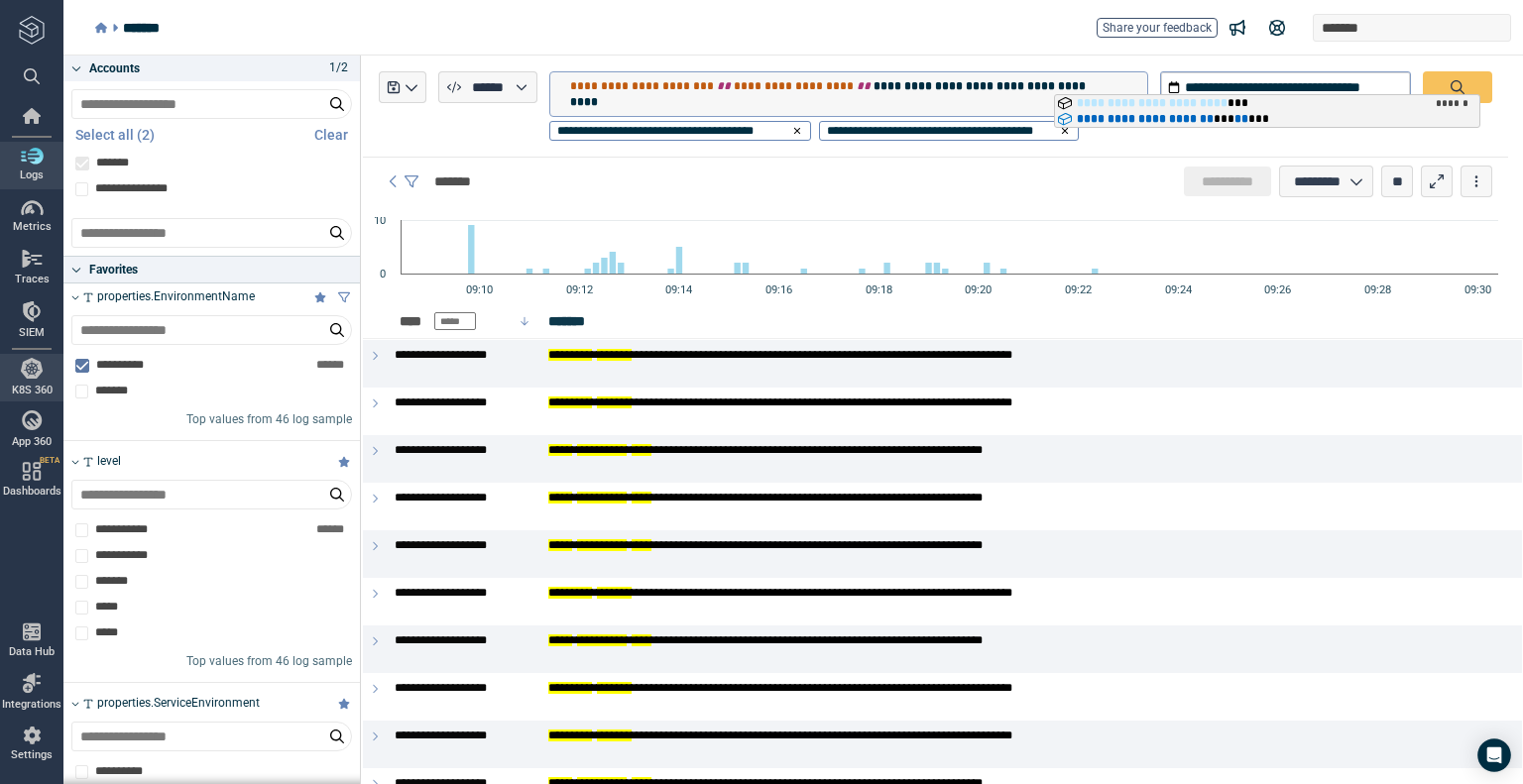 click on "**********" at bounding box center (1267, 112) 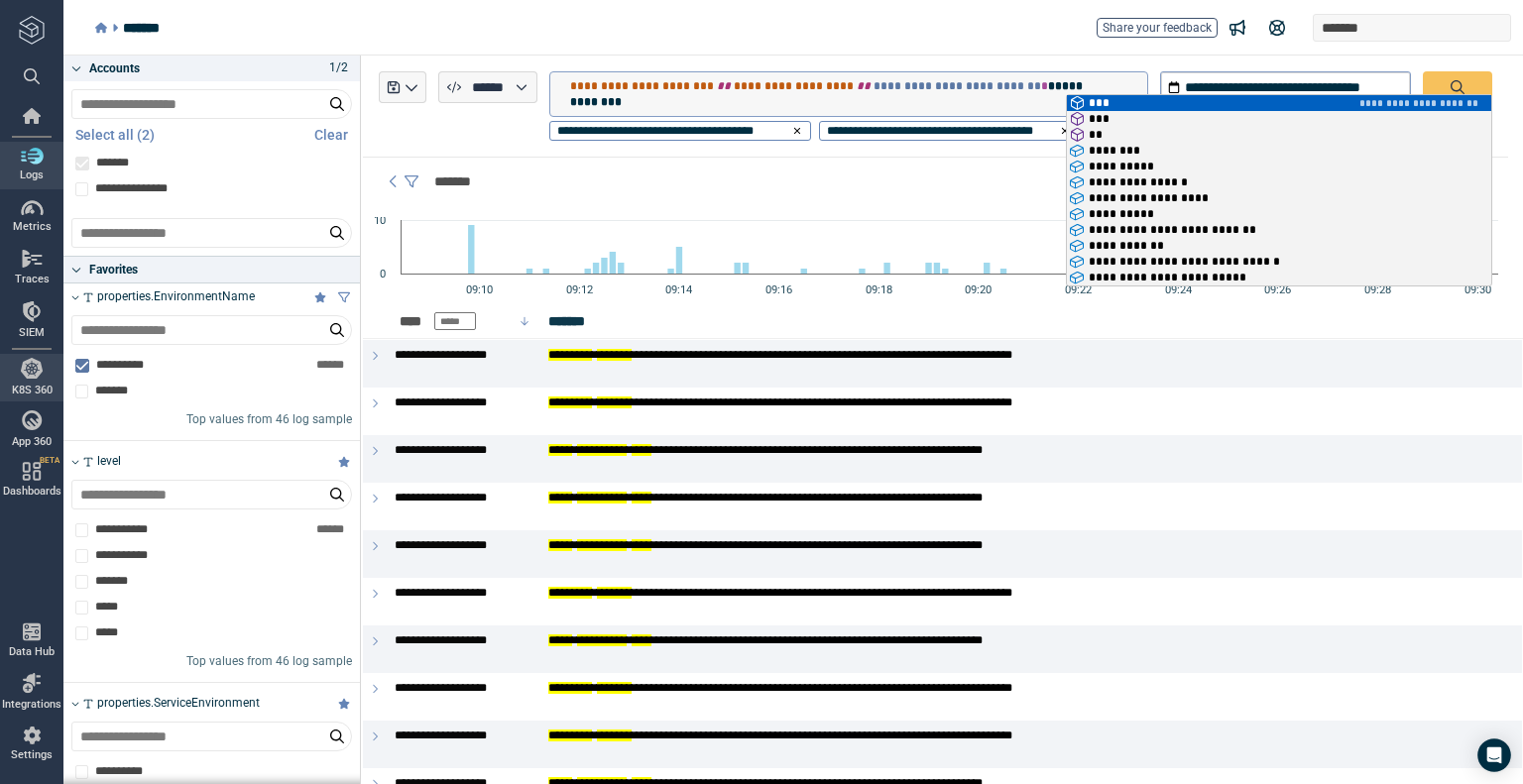 click on "**********" at bounding box center [859, 94] 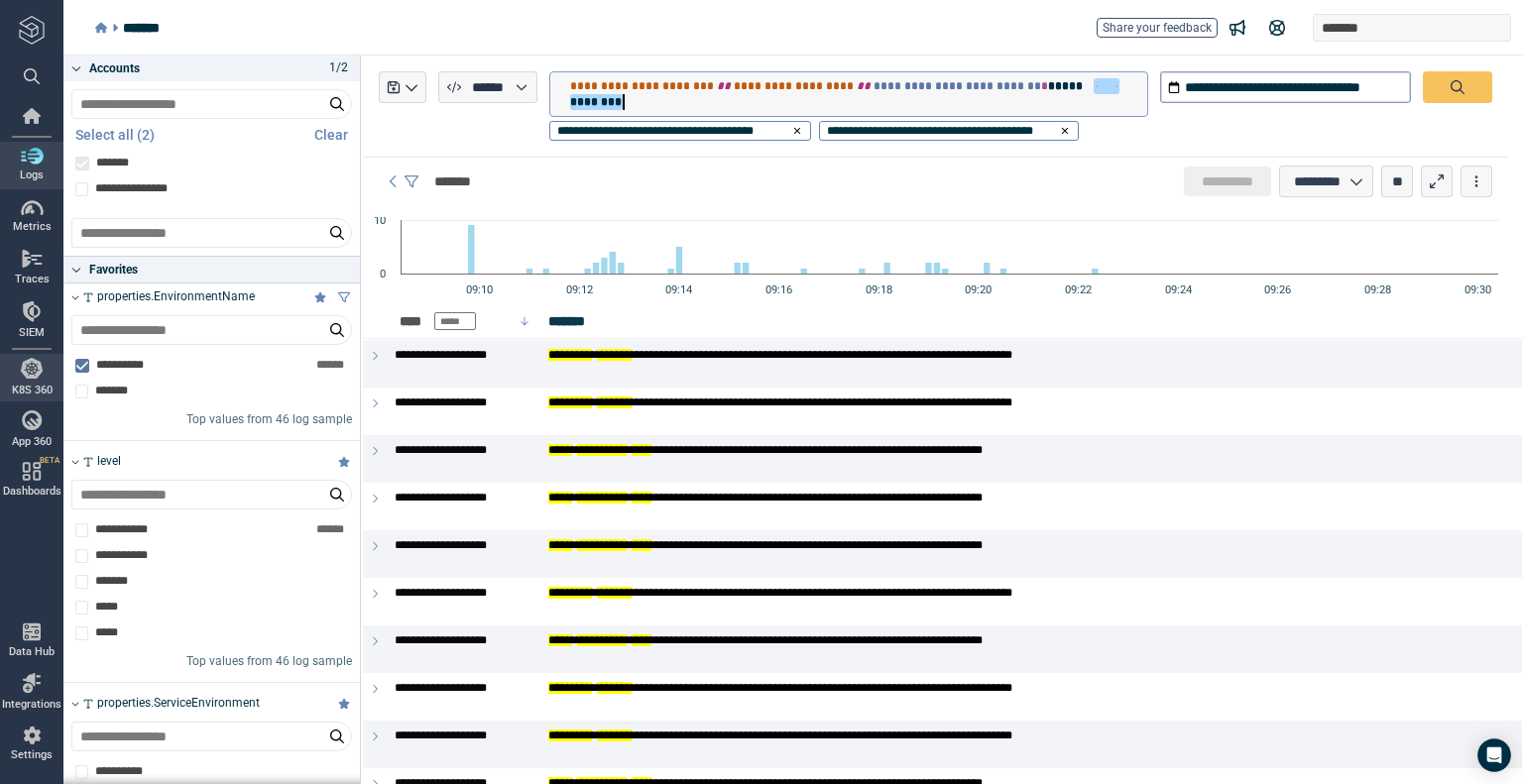 scroll, scrollTop: 15, scrollLeft: 0, axis: vertical 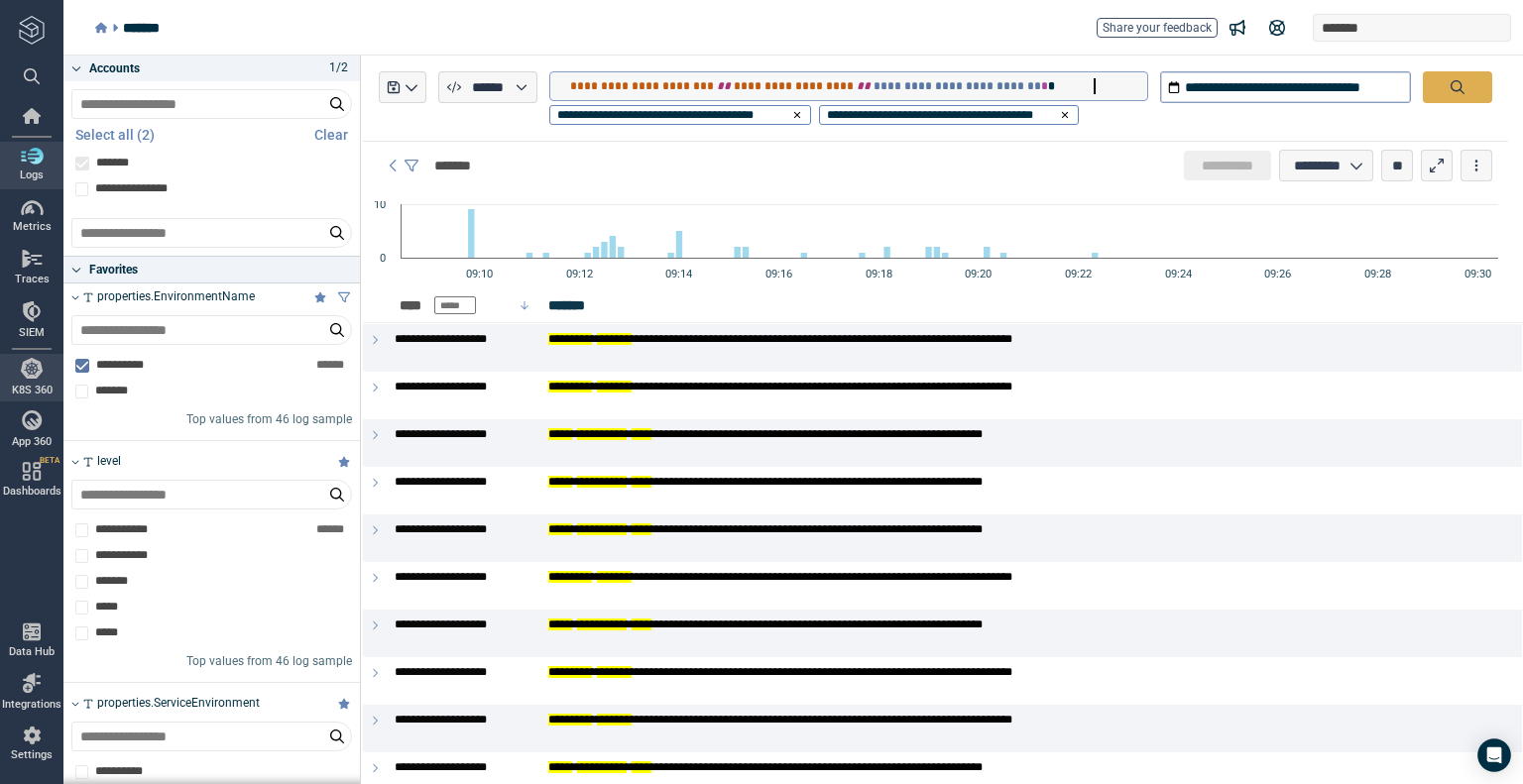 click at bounding box center (1458, 87) 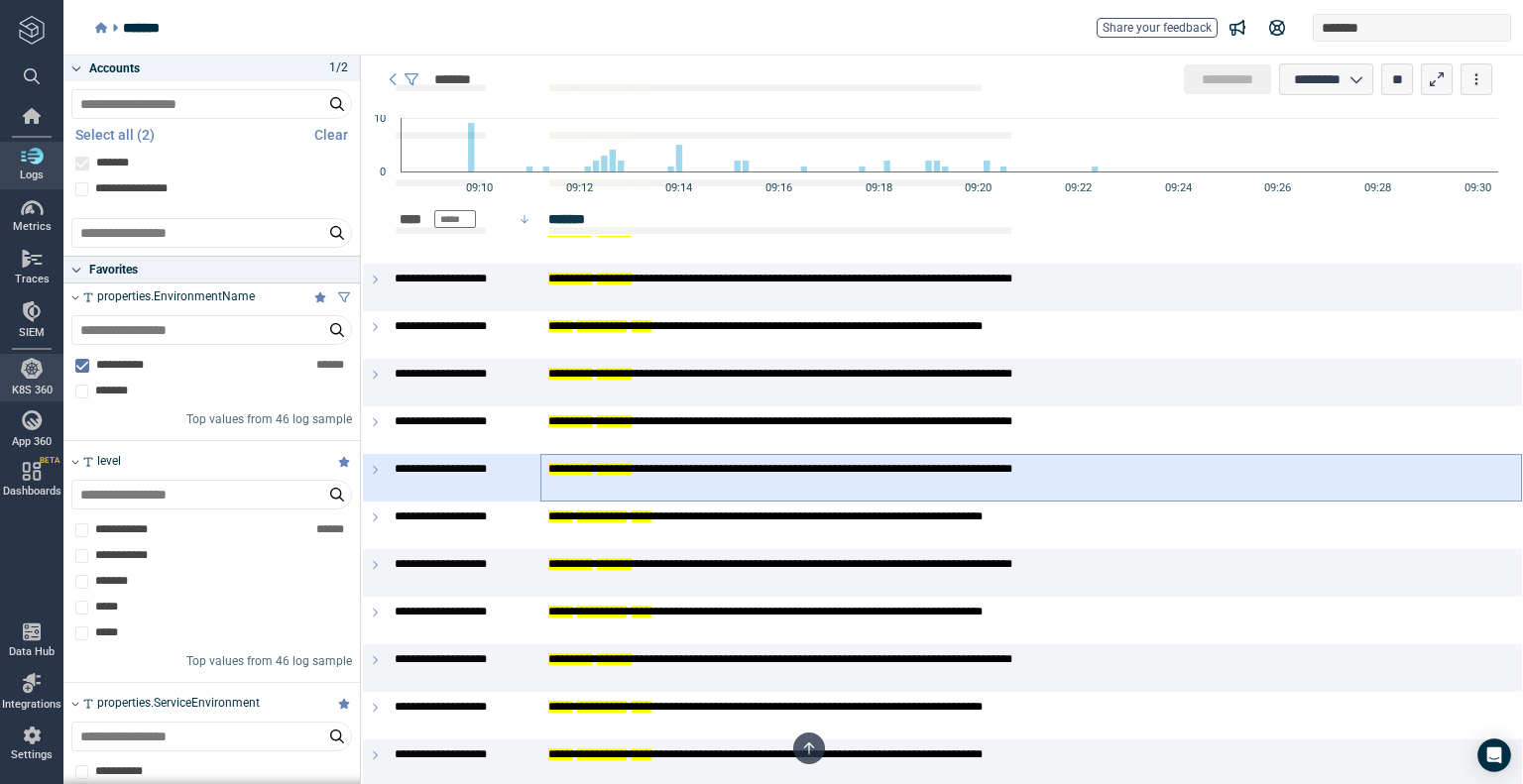 scroll, scrollTop: 0, scrollLeft: 0, axis: both 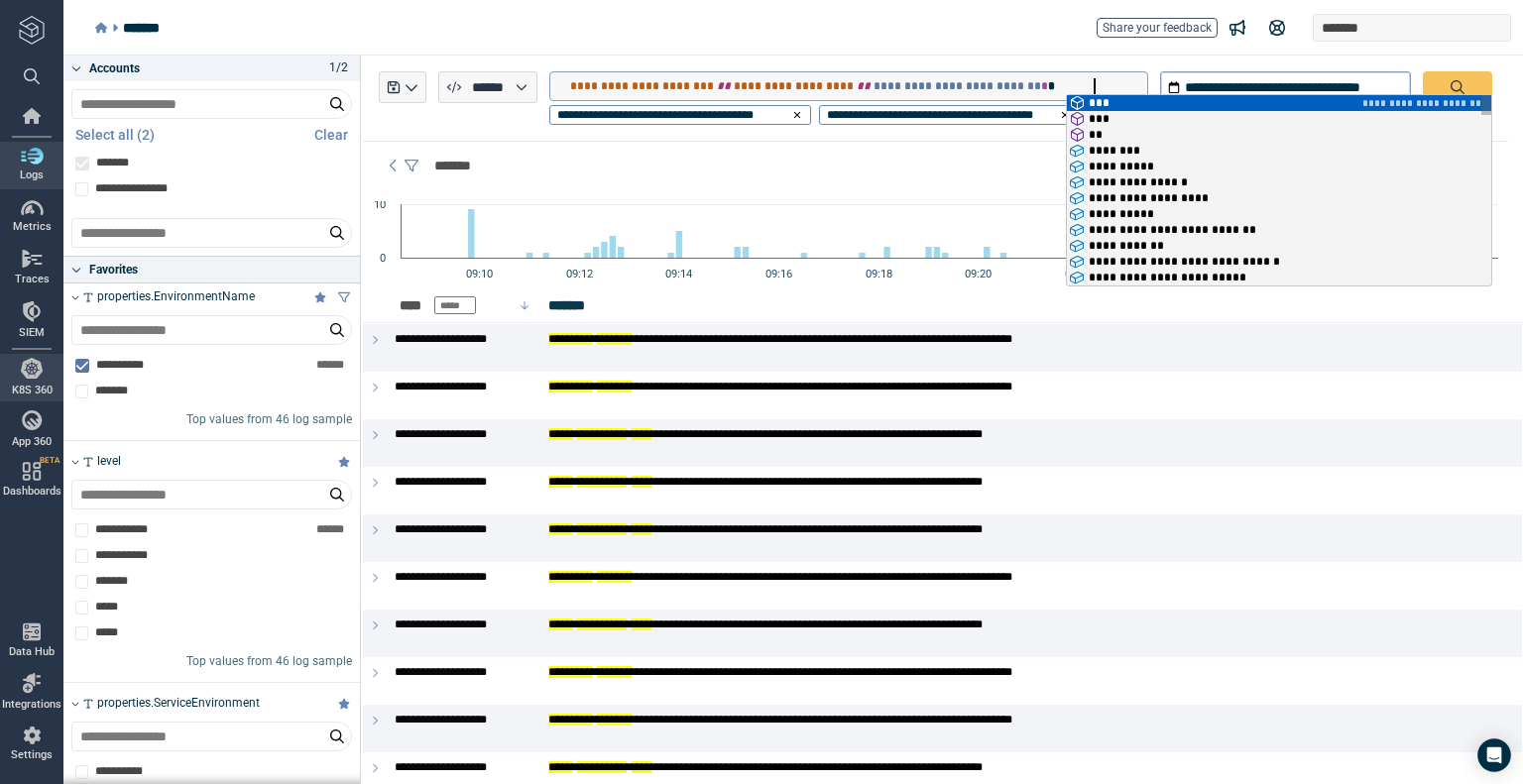 click on "**********" at bounding box center (859, 86) 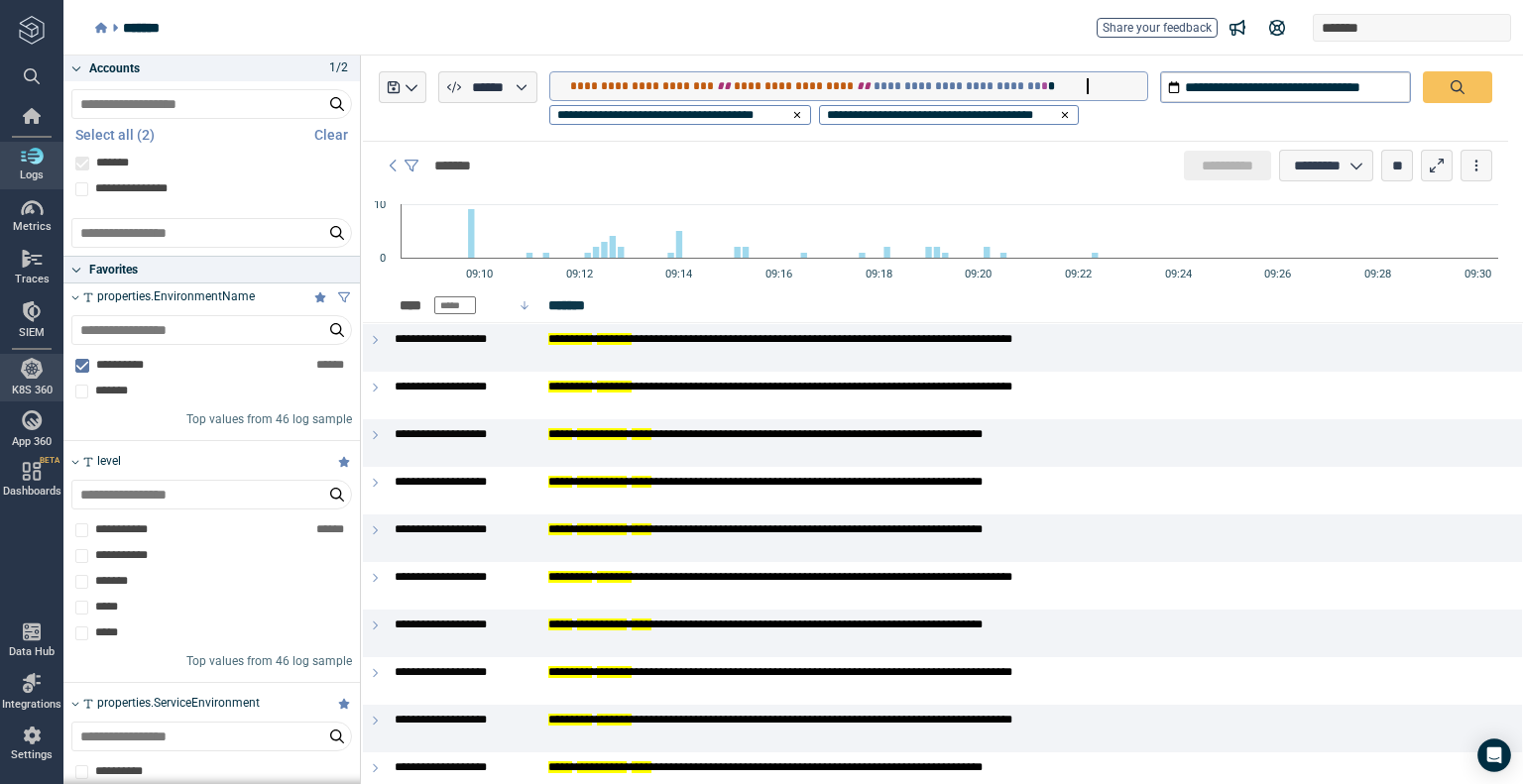 scroll, scrollTop: 14, scrollLeft: 0, axis: vertical 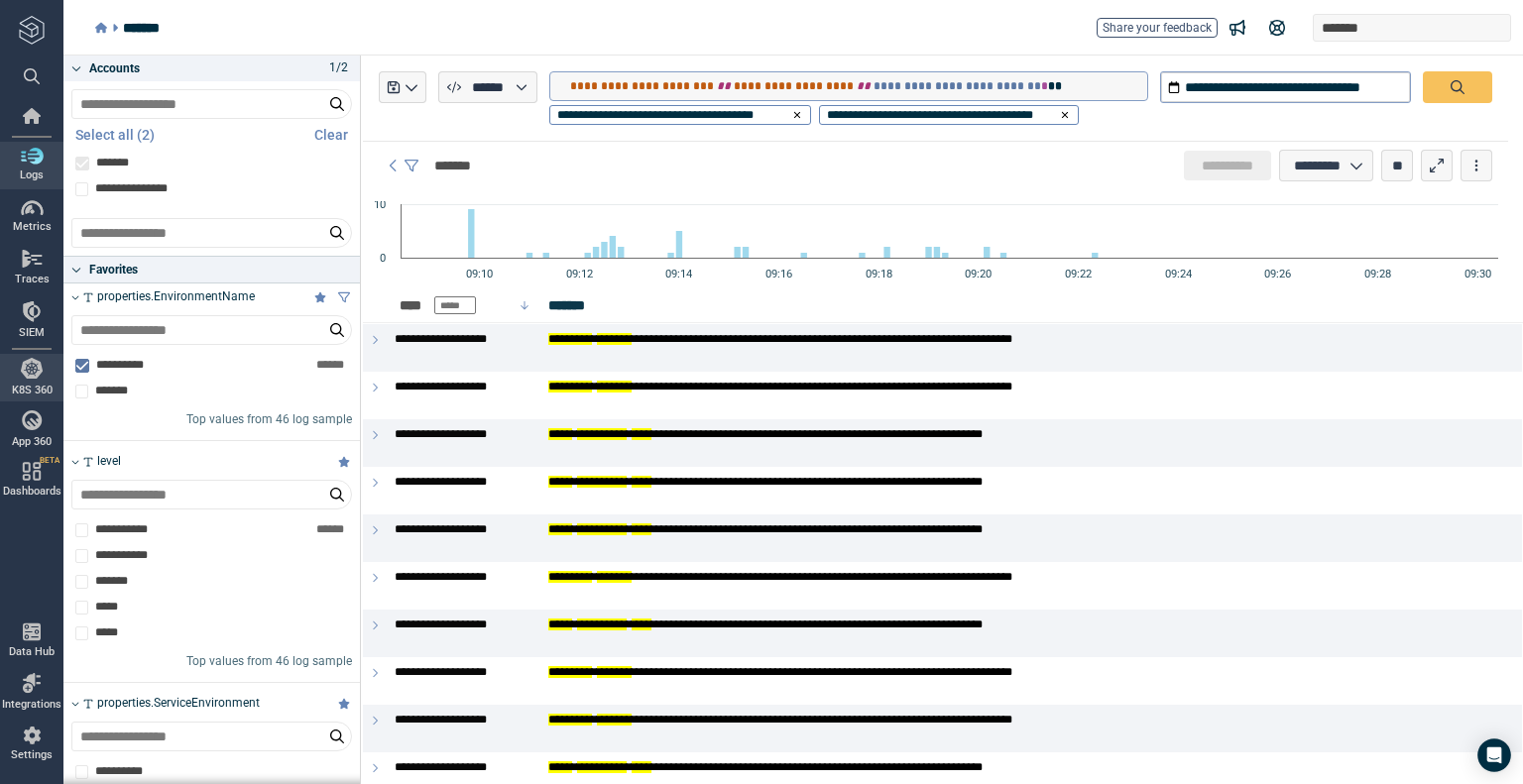 type on "**********" 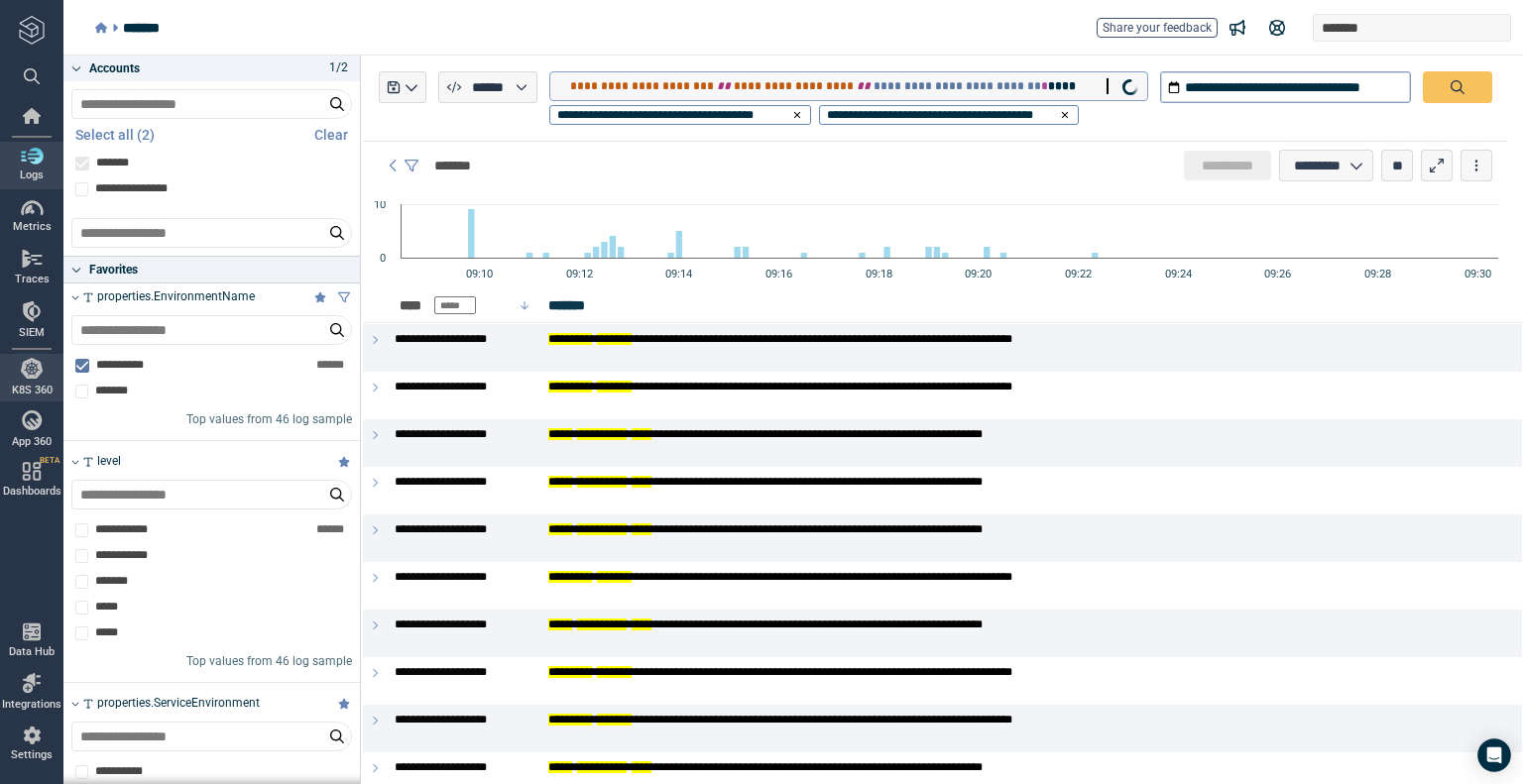 type on "*" 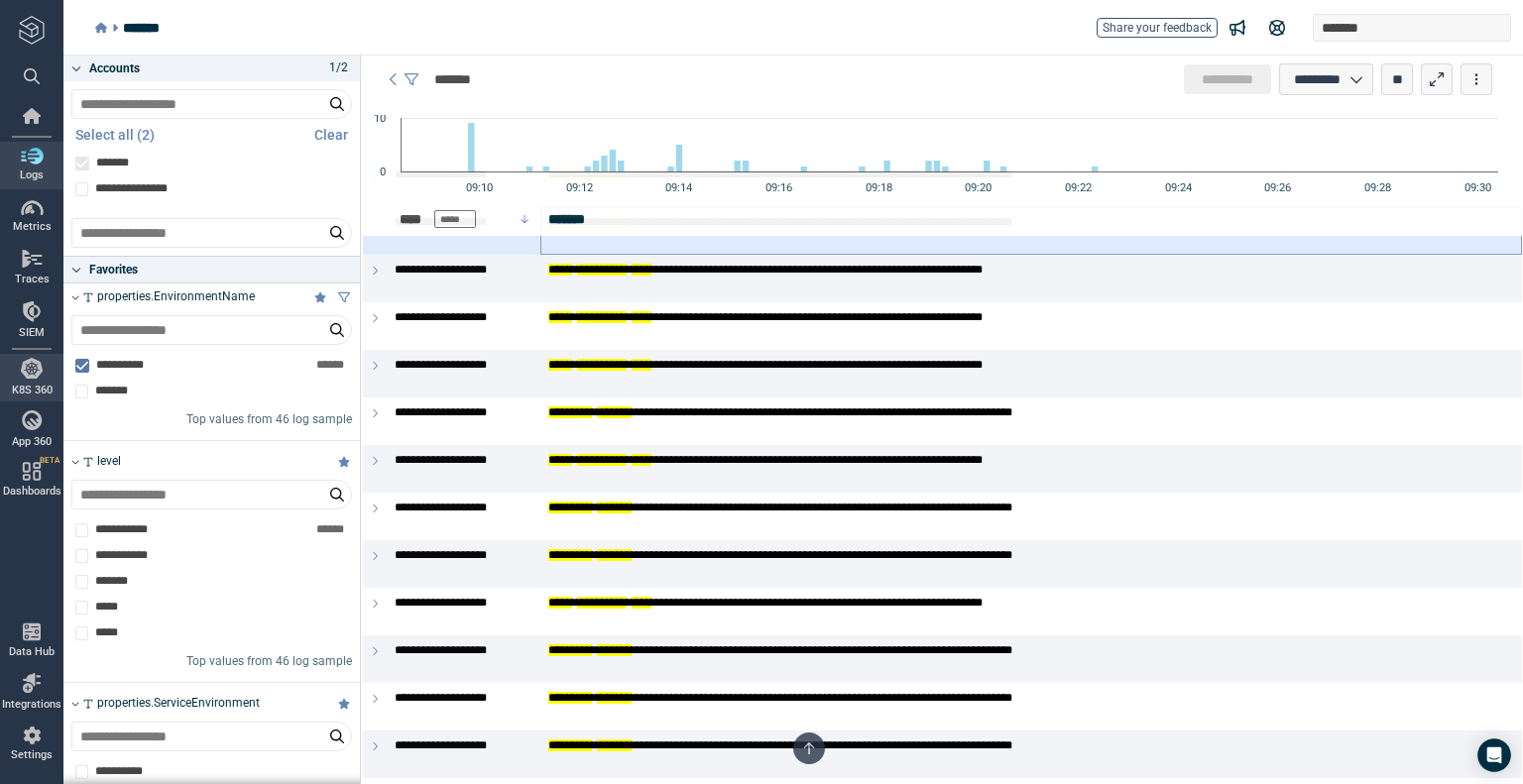 scroll, scrollTop: 0, scrollLeft: 0, axis: both 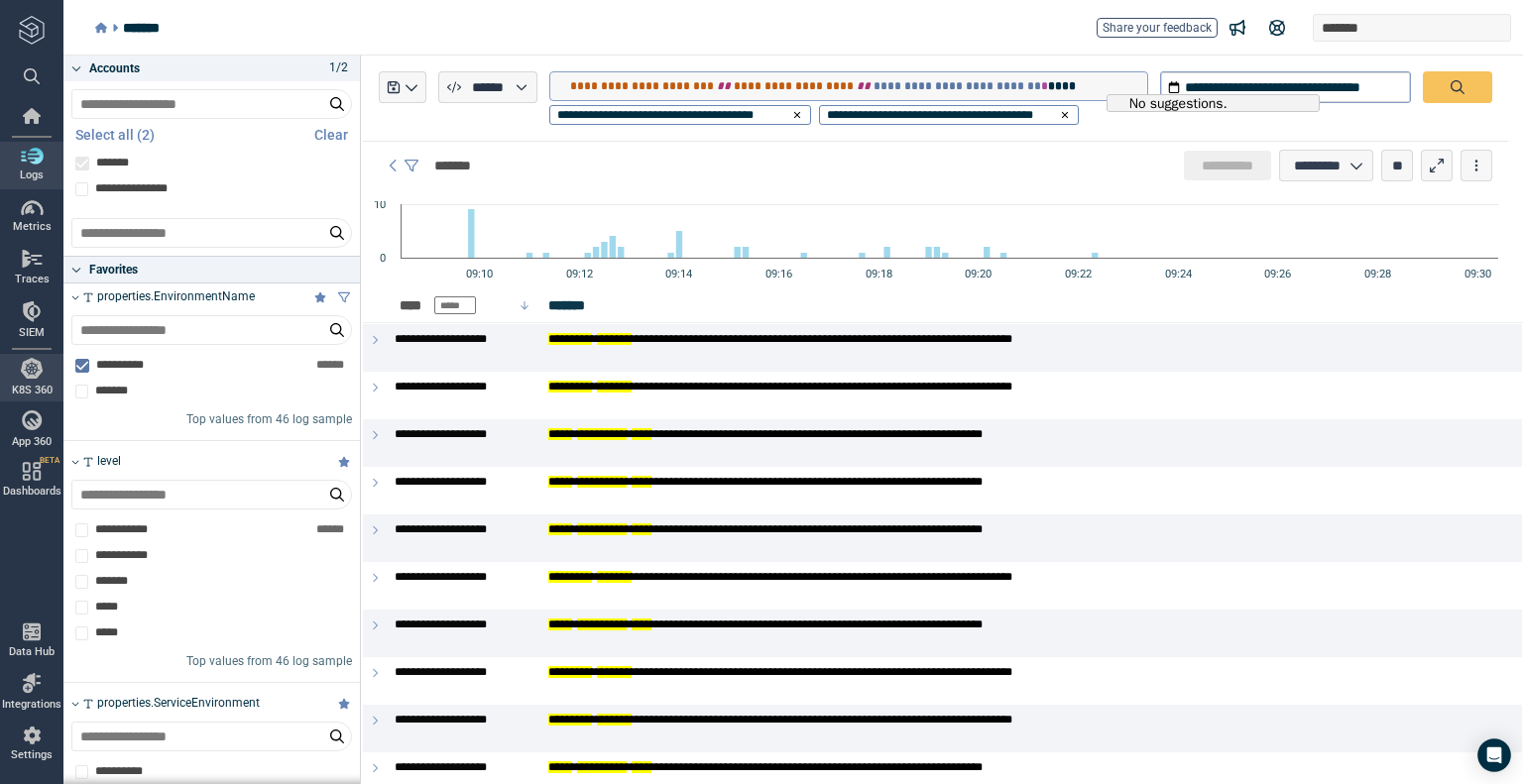 click on "**********" at bounding box center [859, 86] 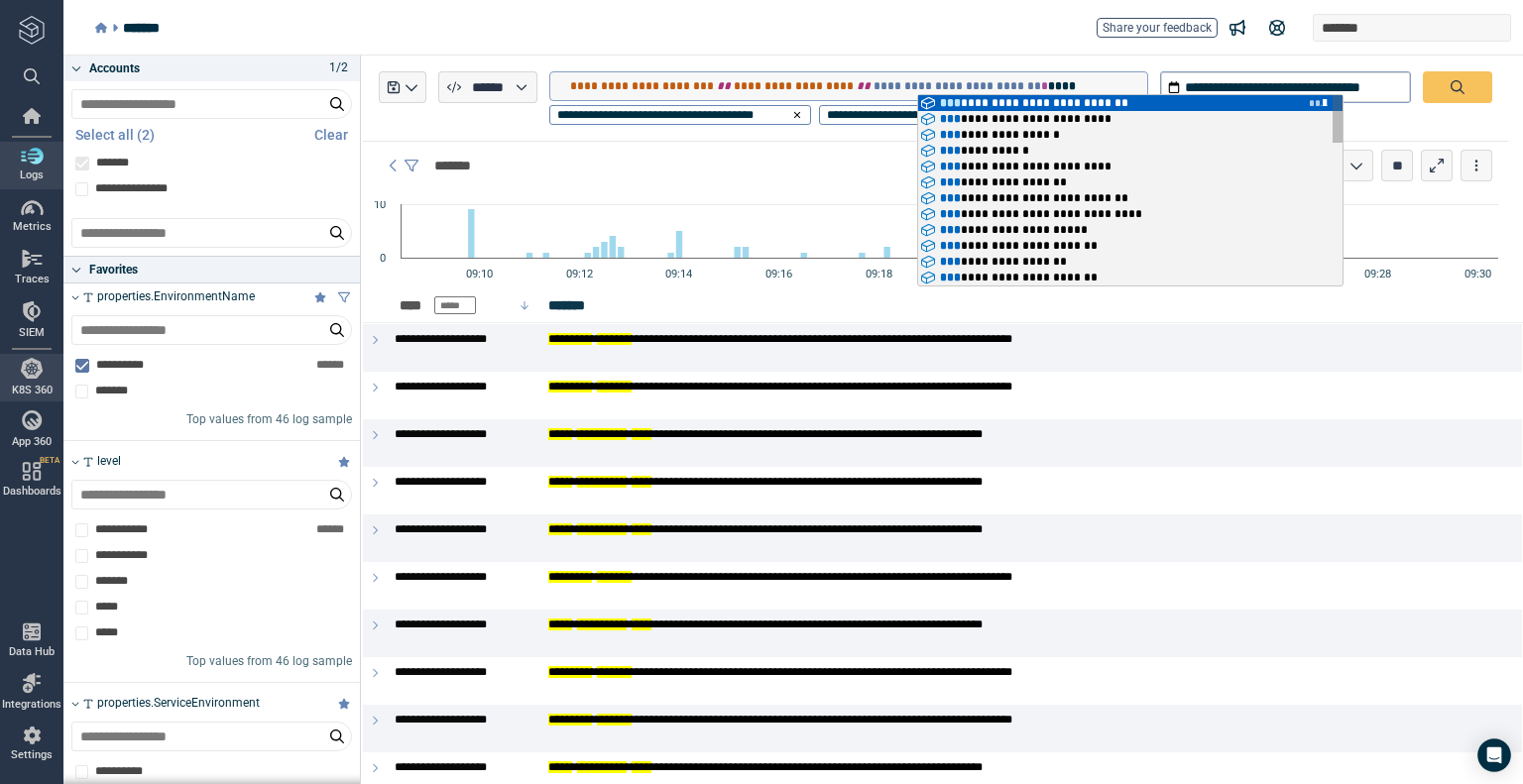 click at bounding box center (1325, 103) 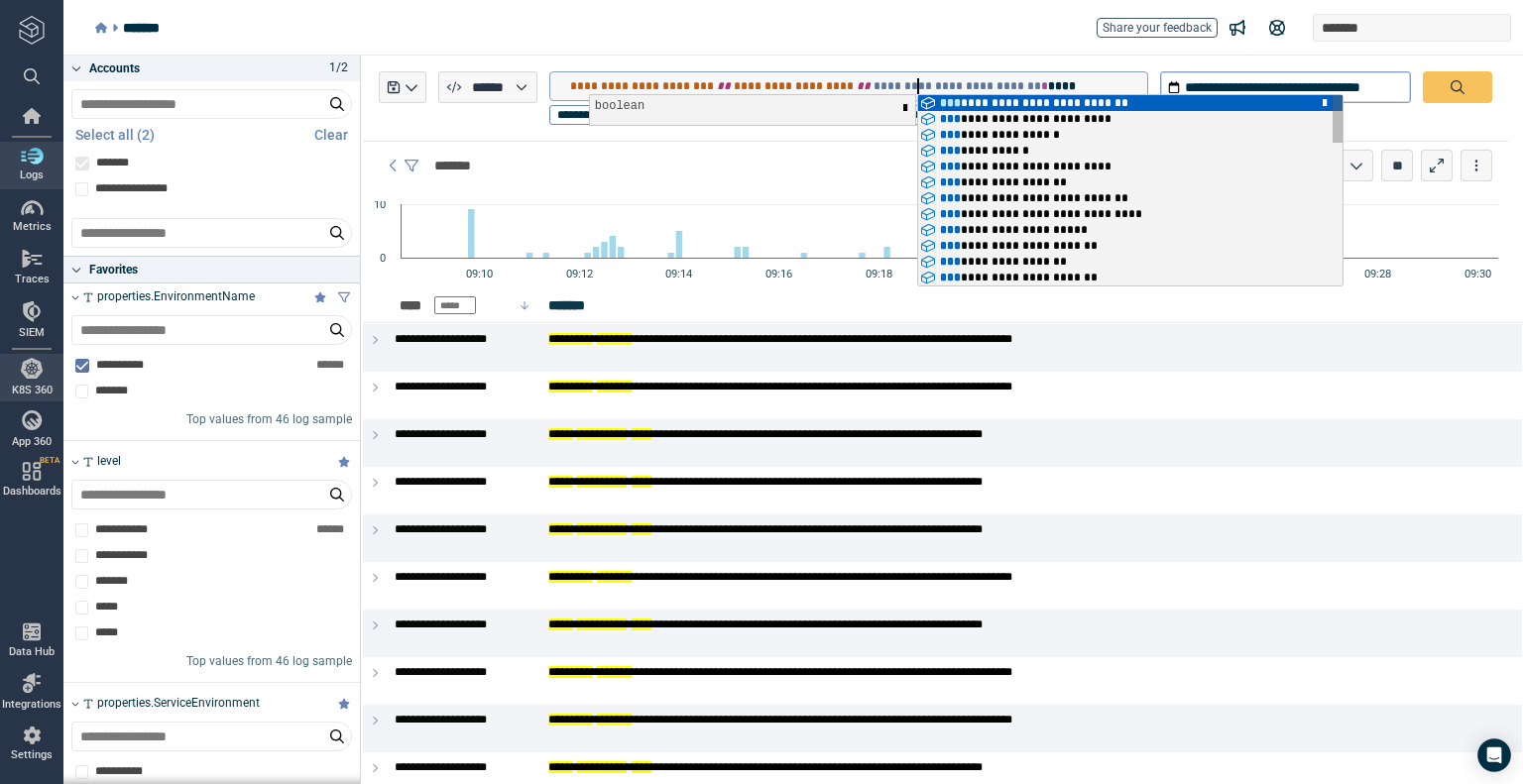 click at bounding box center (1325, 103) 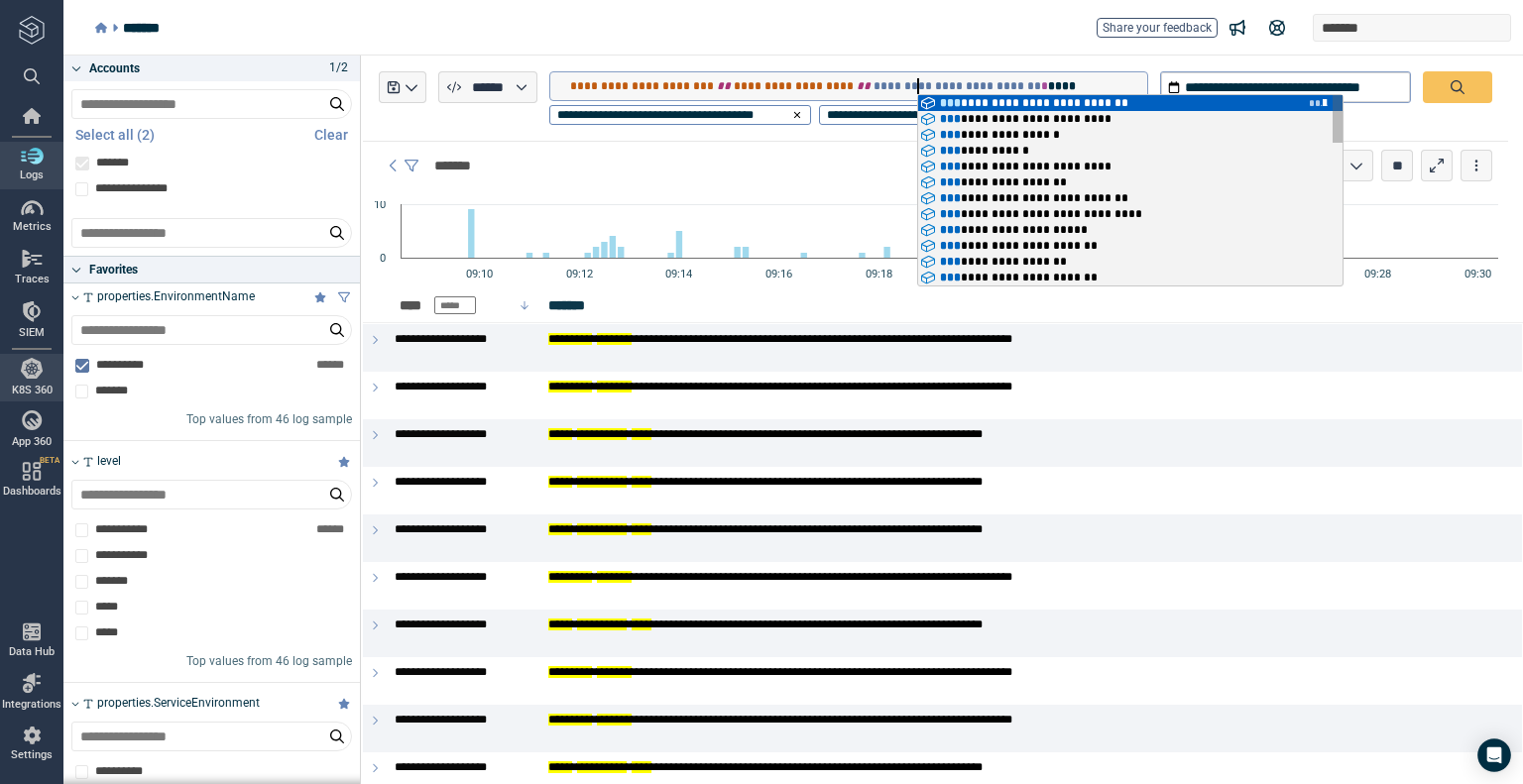click at bounding box center (1325, 103) 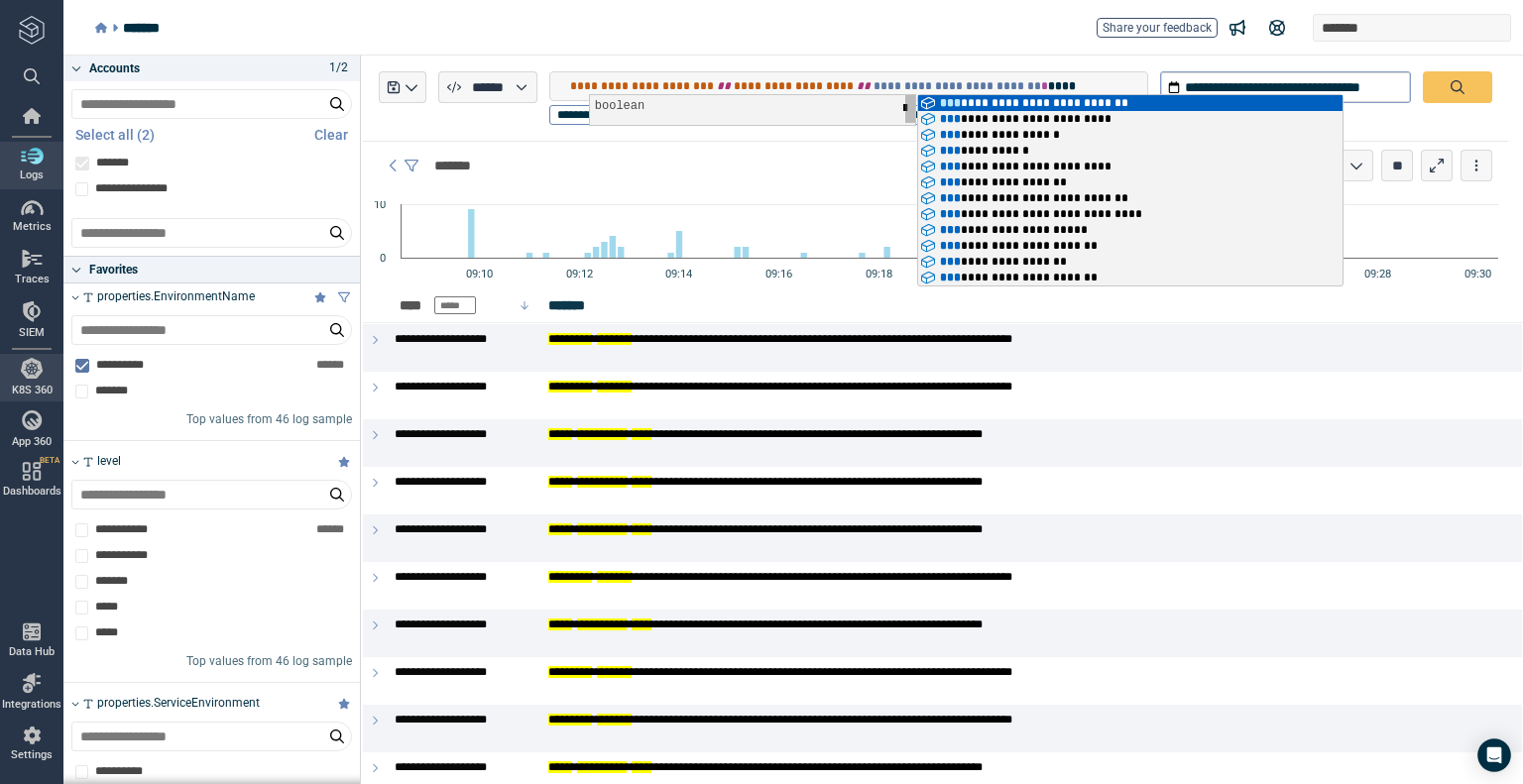 click on "boolean" at bounding box center (741, 111) 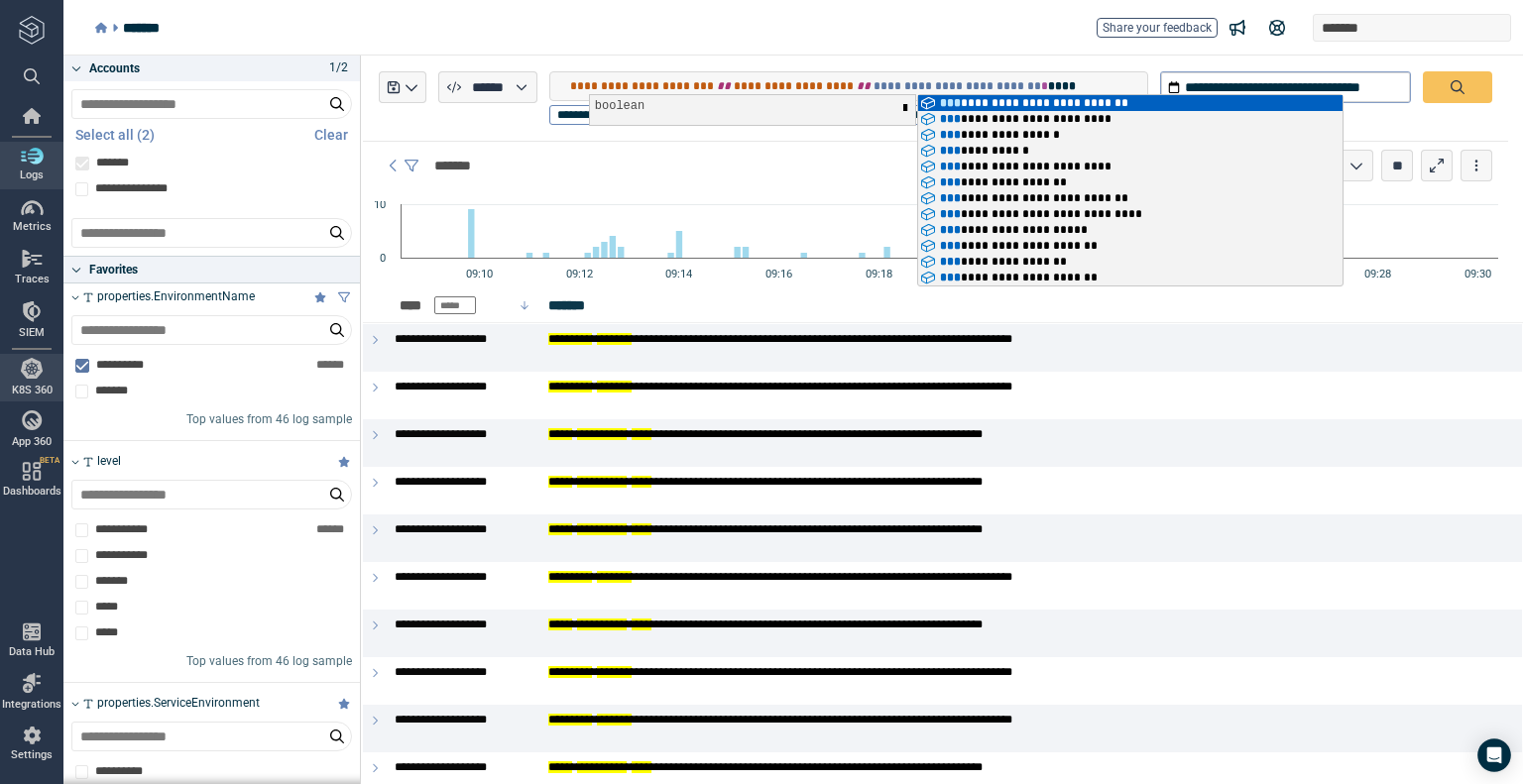 click on "**********" at bounding box center (935, 98) 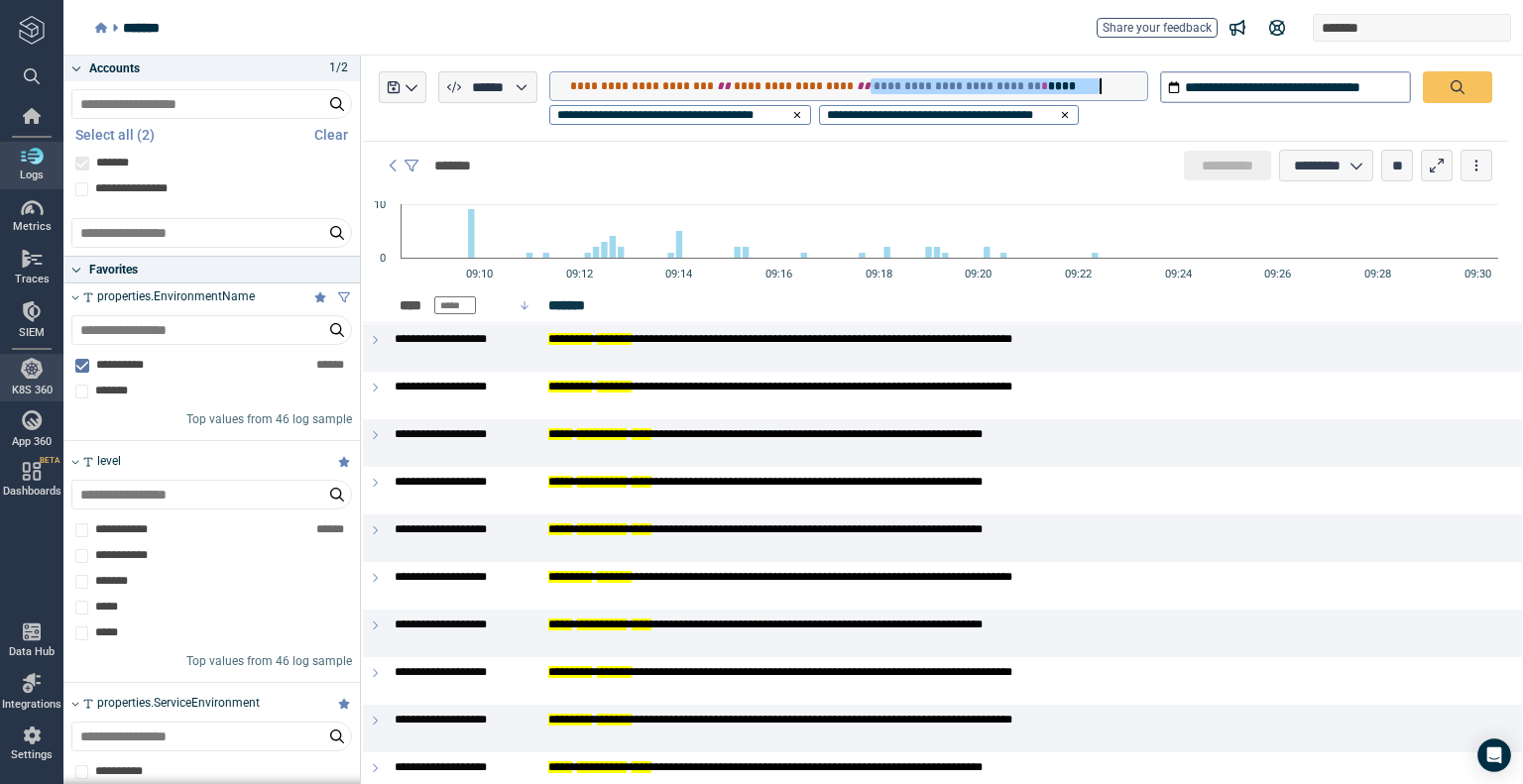 drag, startPoint x: 873, startPoint y: 82, endPoint x: 1130, endPoint y: 74, distance: 257.12448 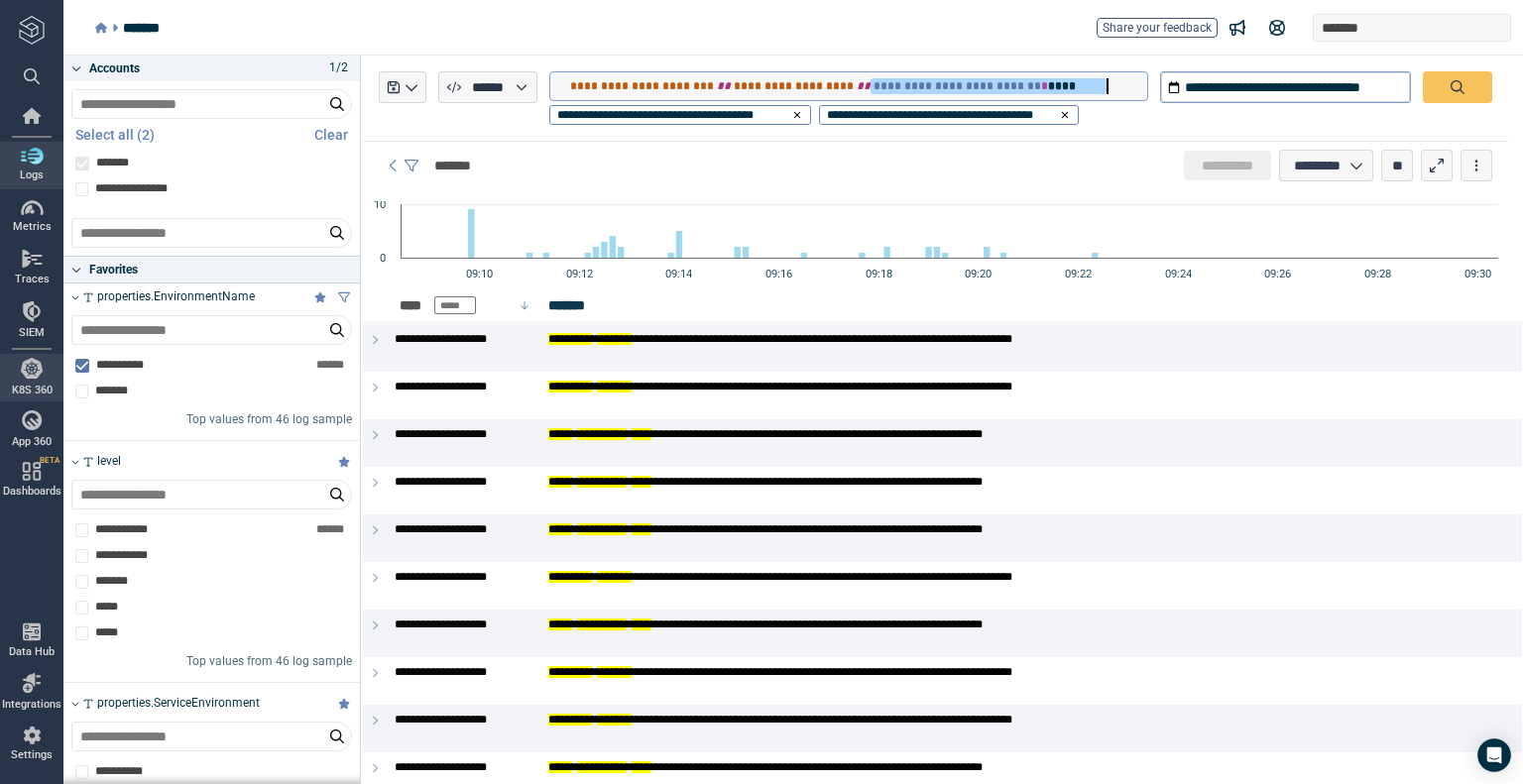 type on "**********" 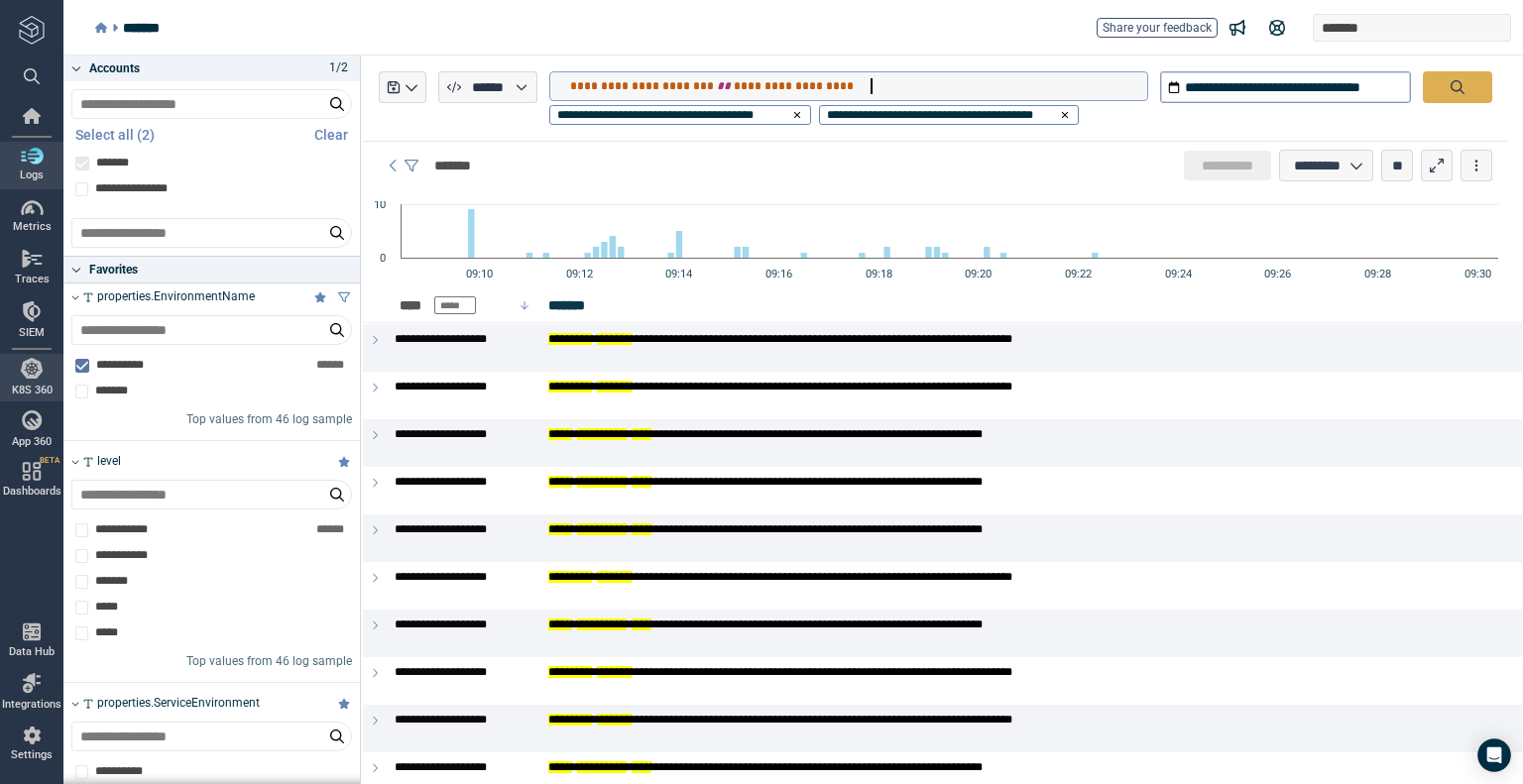 click 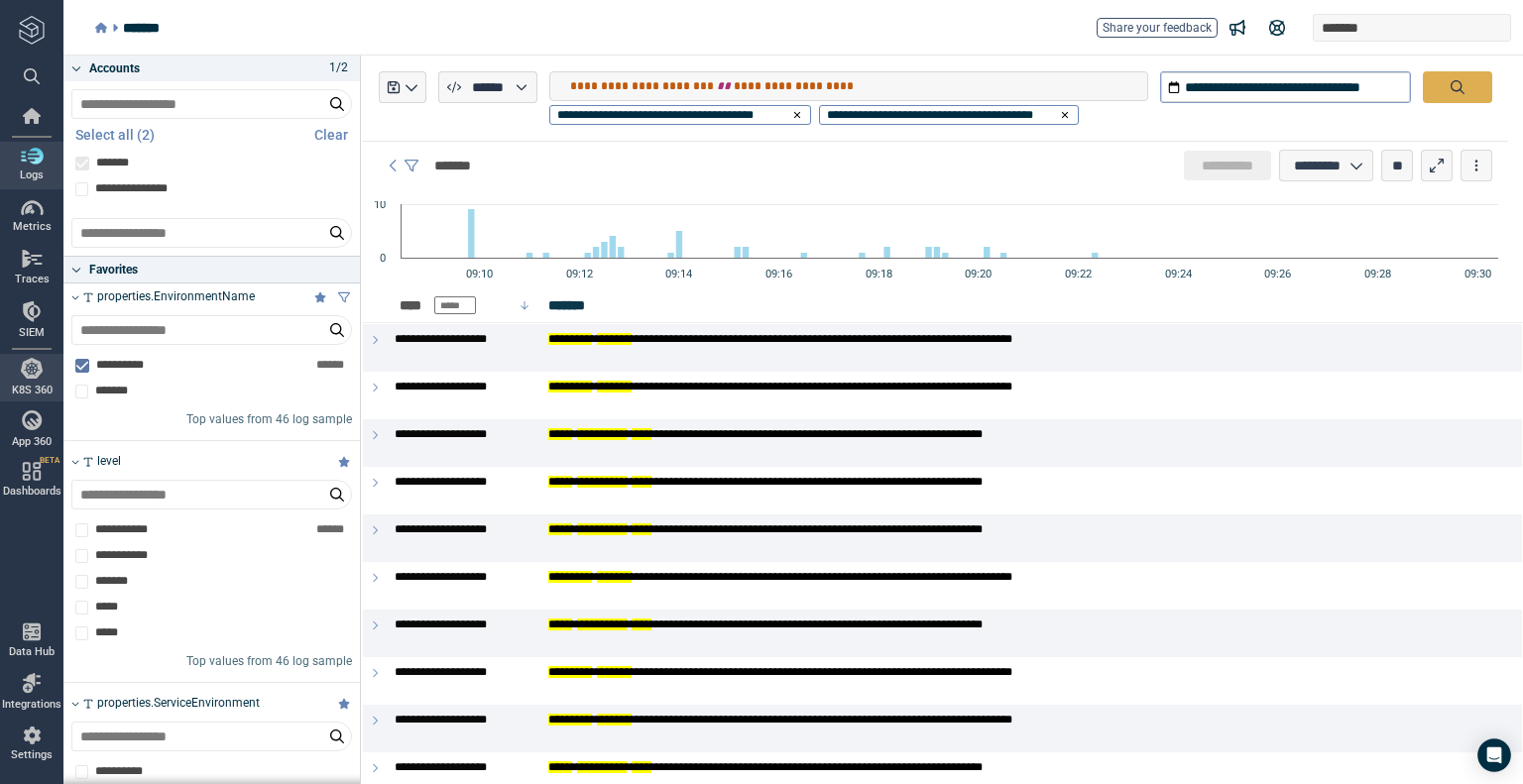 type on "*" 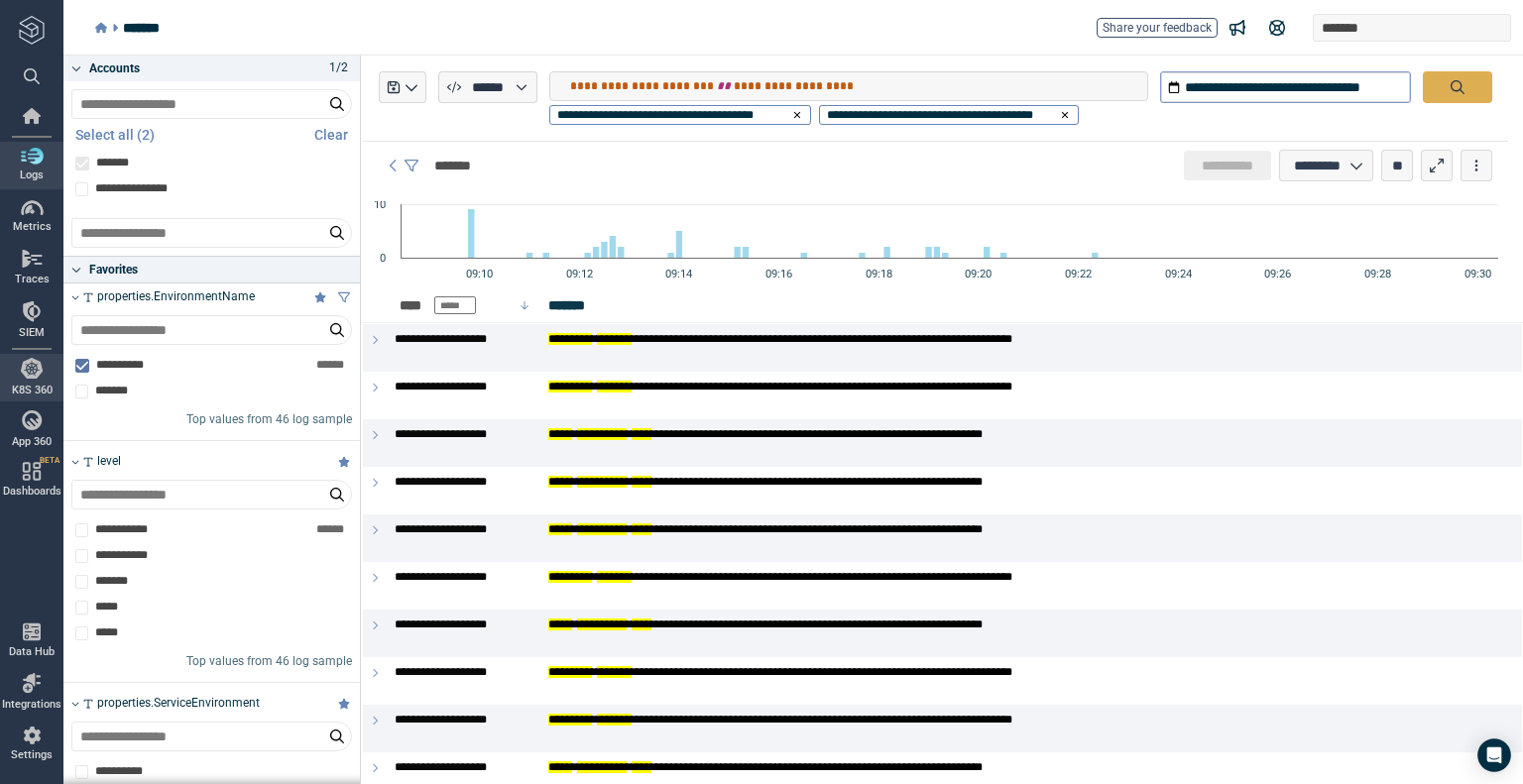 click on "**********" at bounding box center (859, 86) 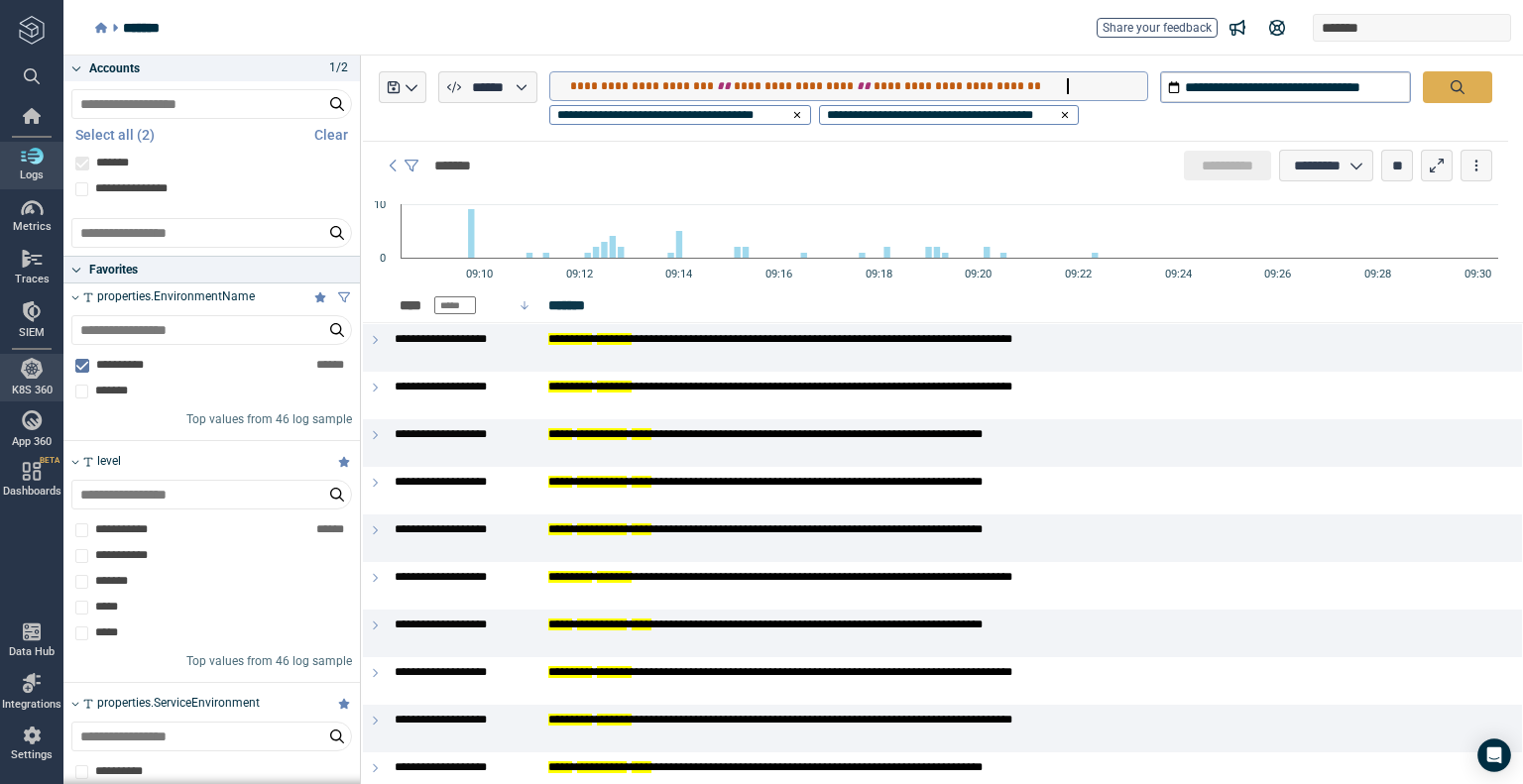 type on "**********" 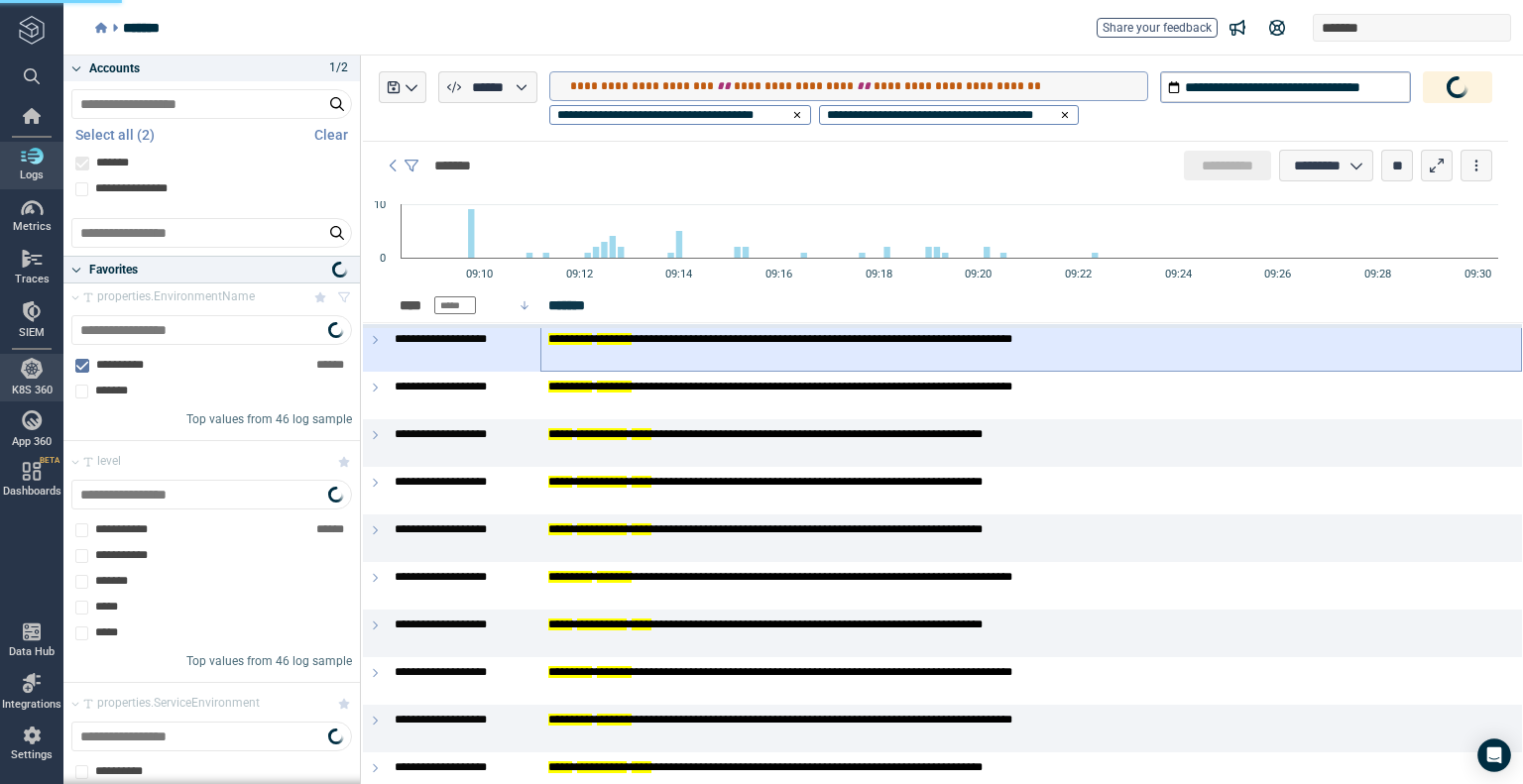 type on "*" 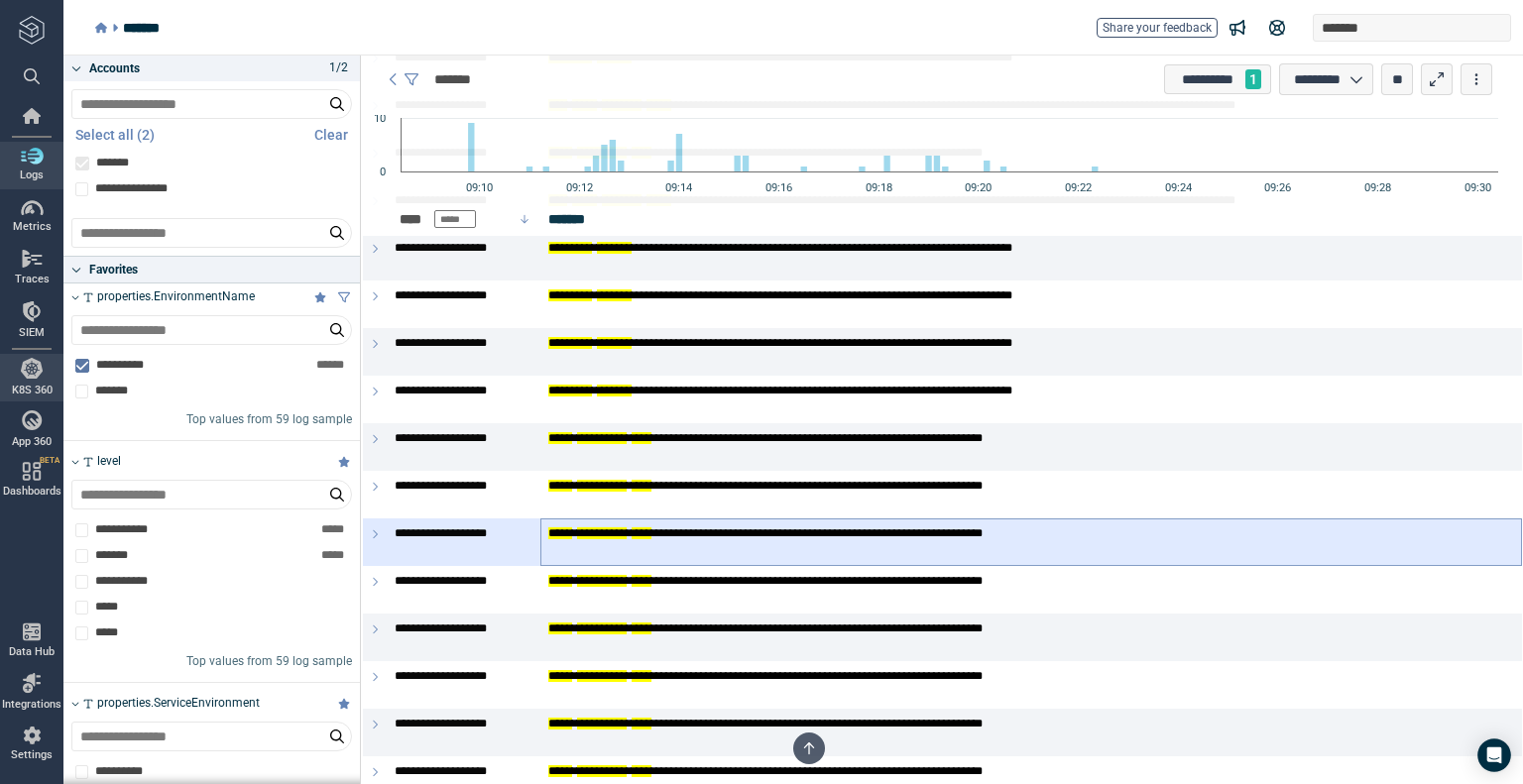 scroll, scrollTop: 2348, scrollLeft: 0, axis: vertical 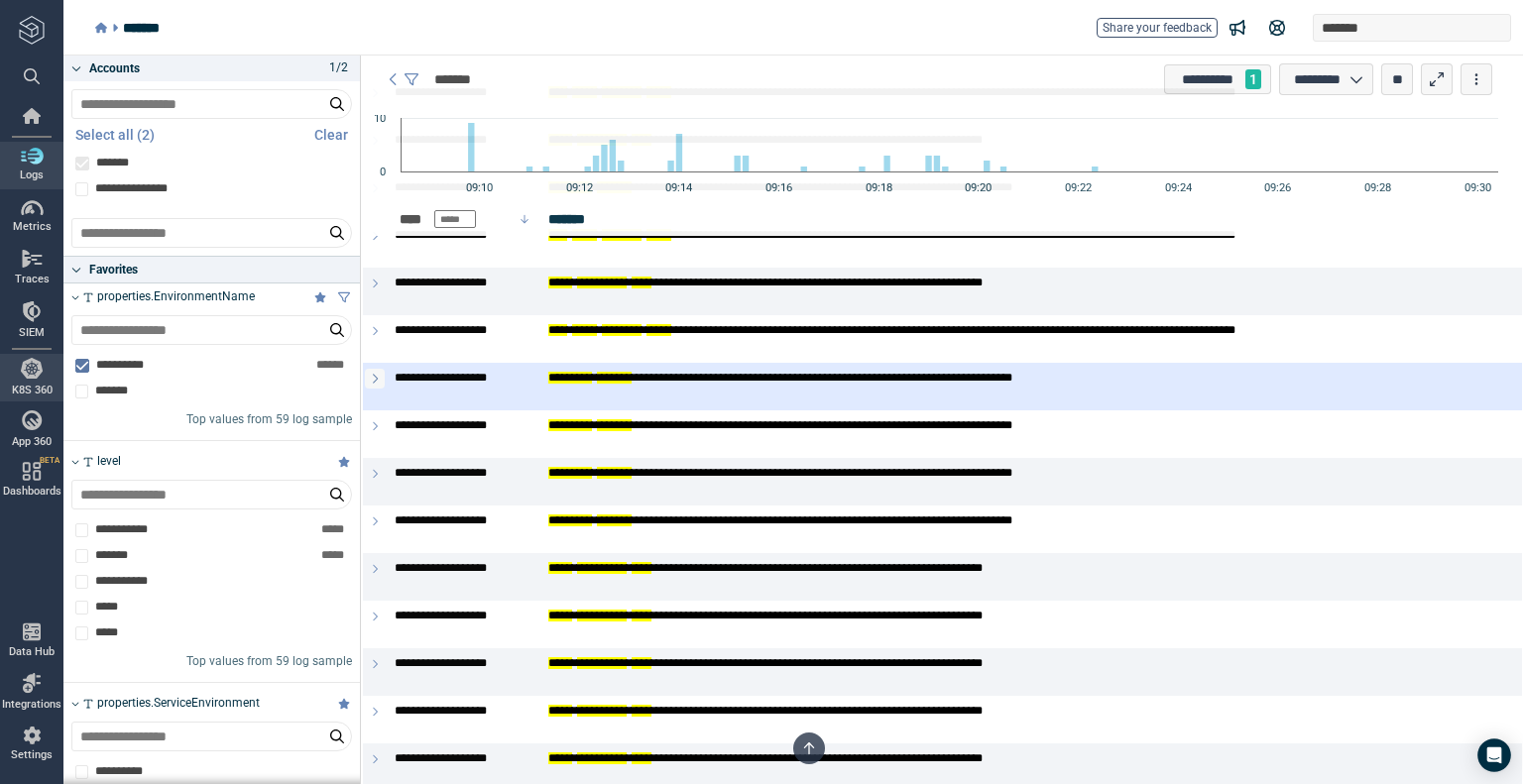 click 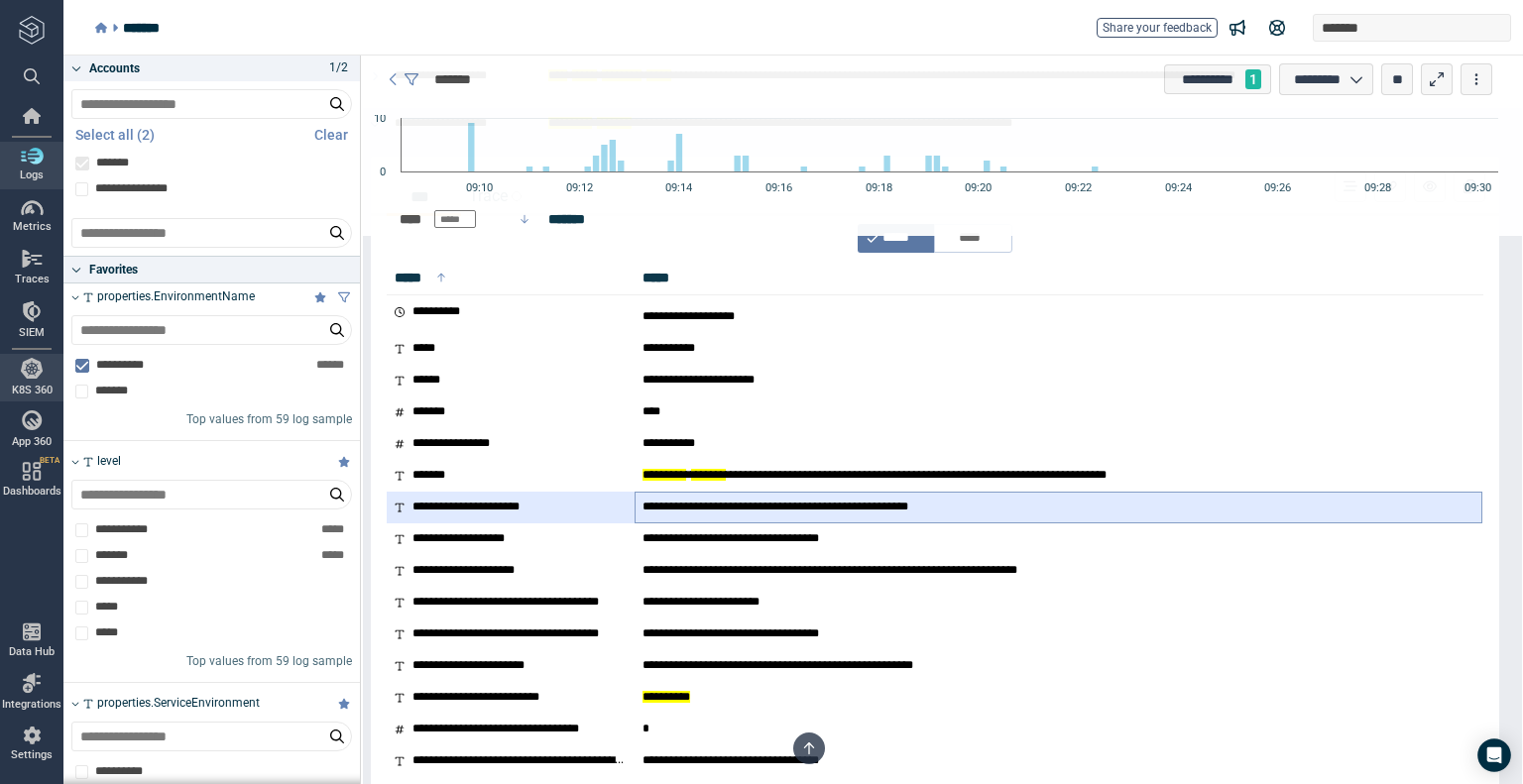 scroll, scrollTop: 2249, scrollLeft: 0, axis: vertical 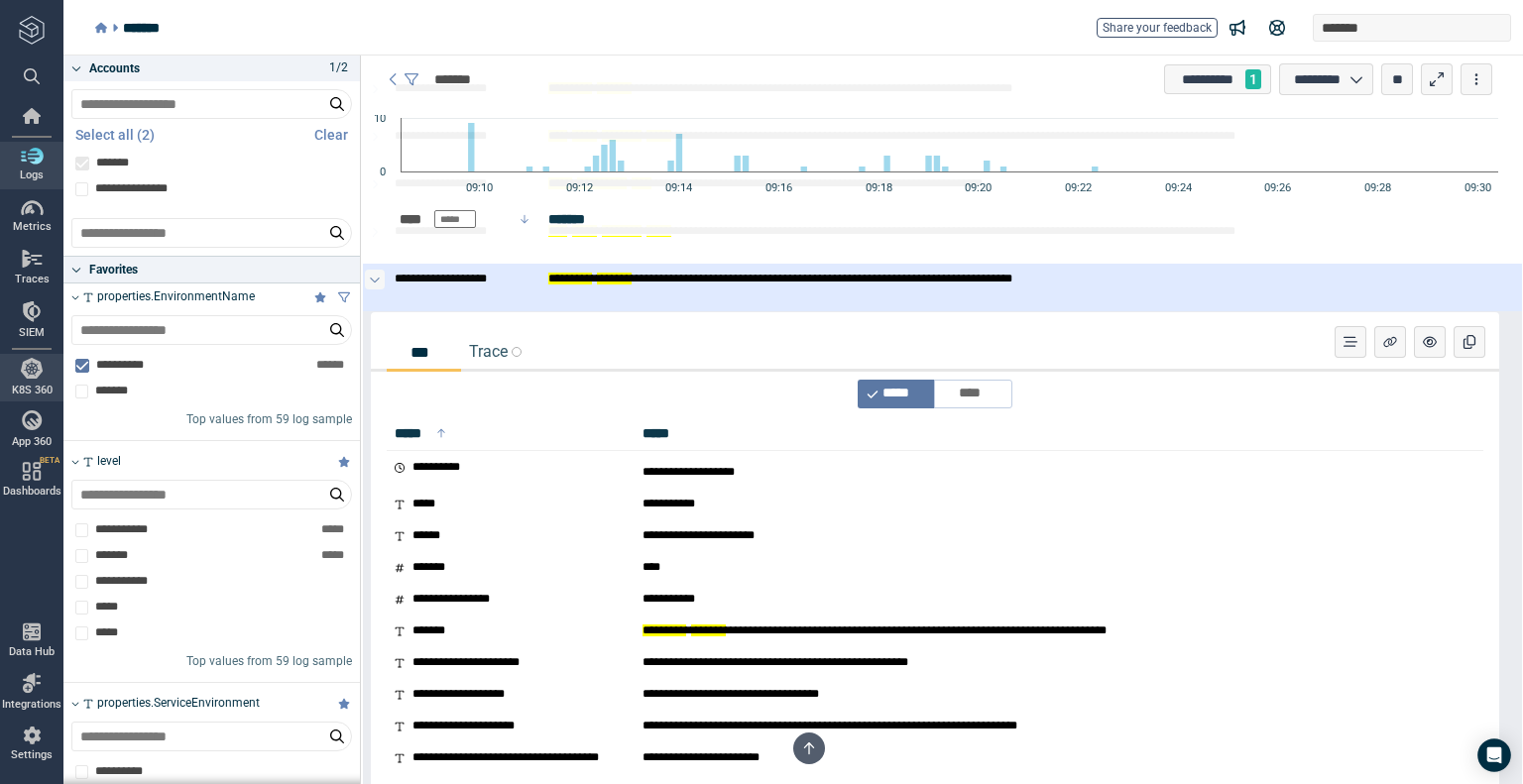 click 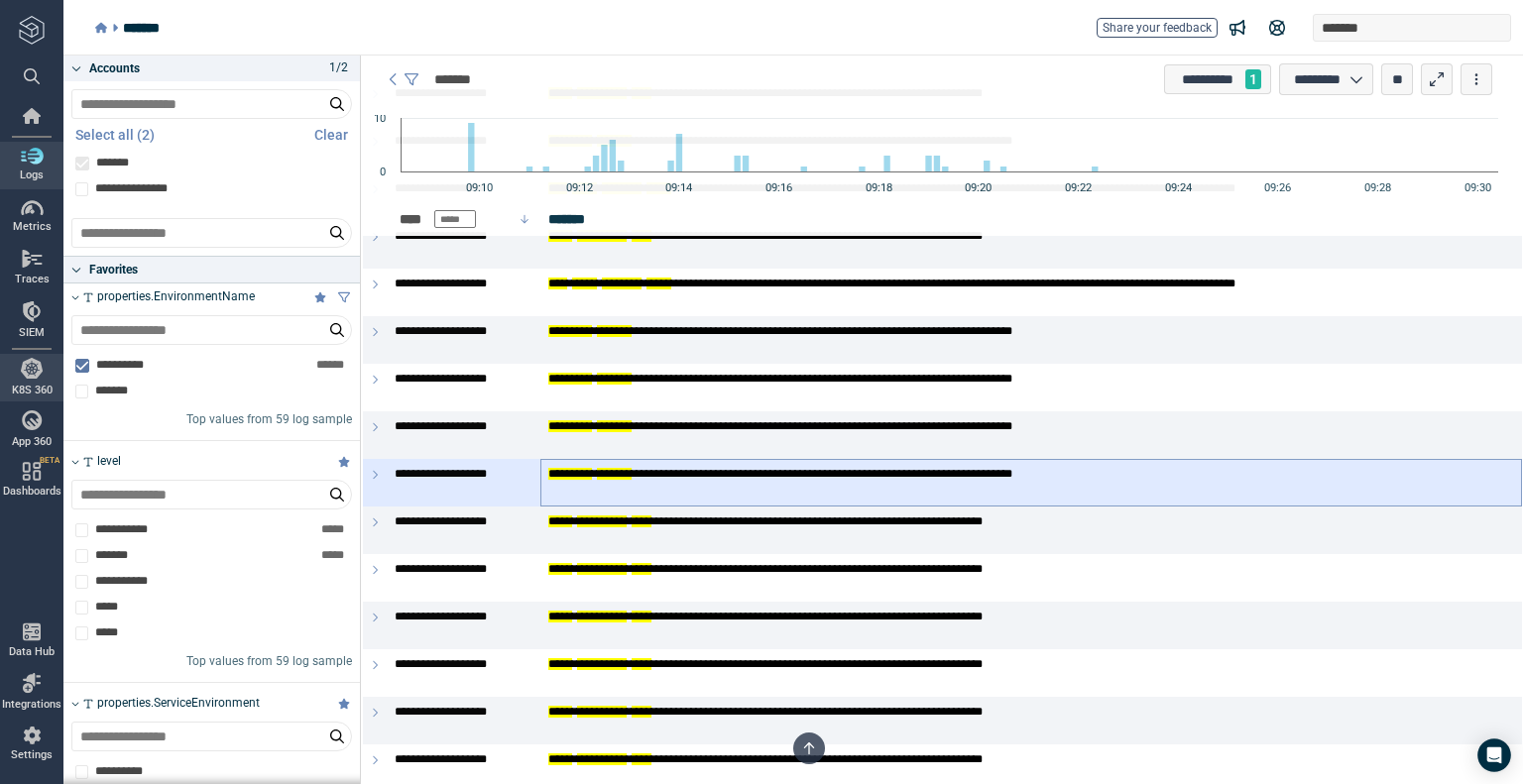 scroll, scrollTop: 2150, scrollLeft: 0, axis: vertical 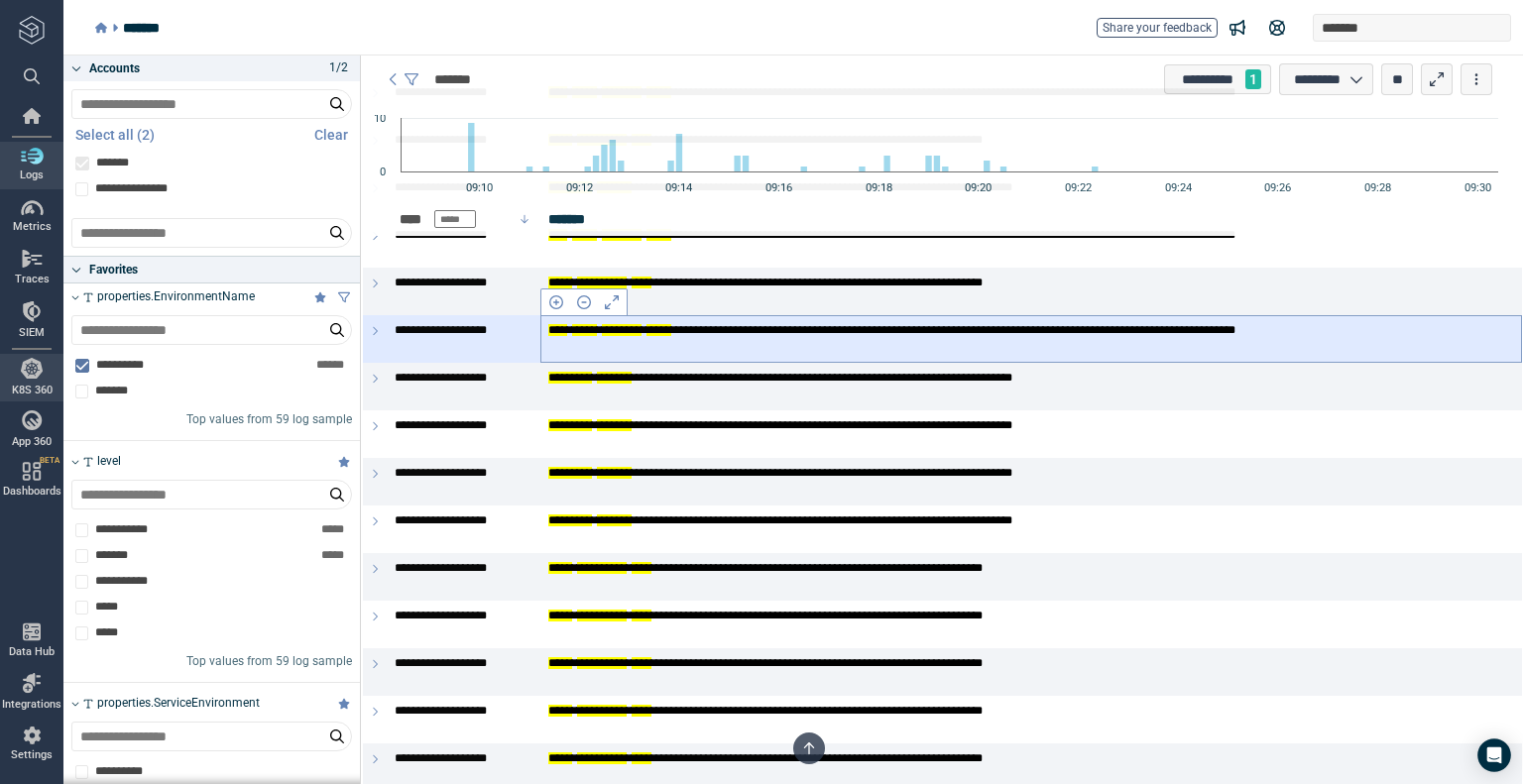 click on "**********" at bounding box center [1023, 338] 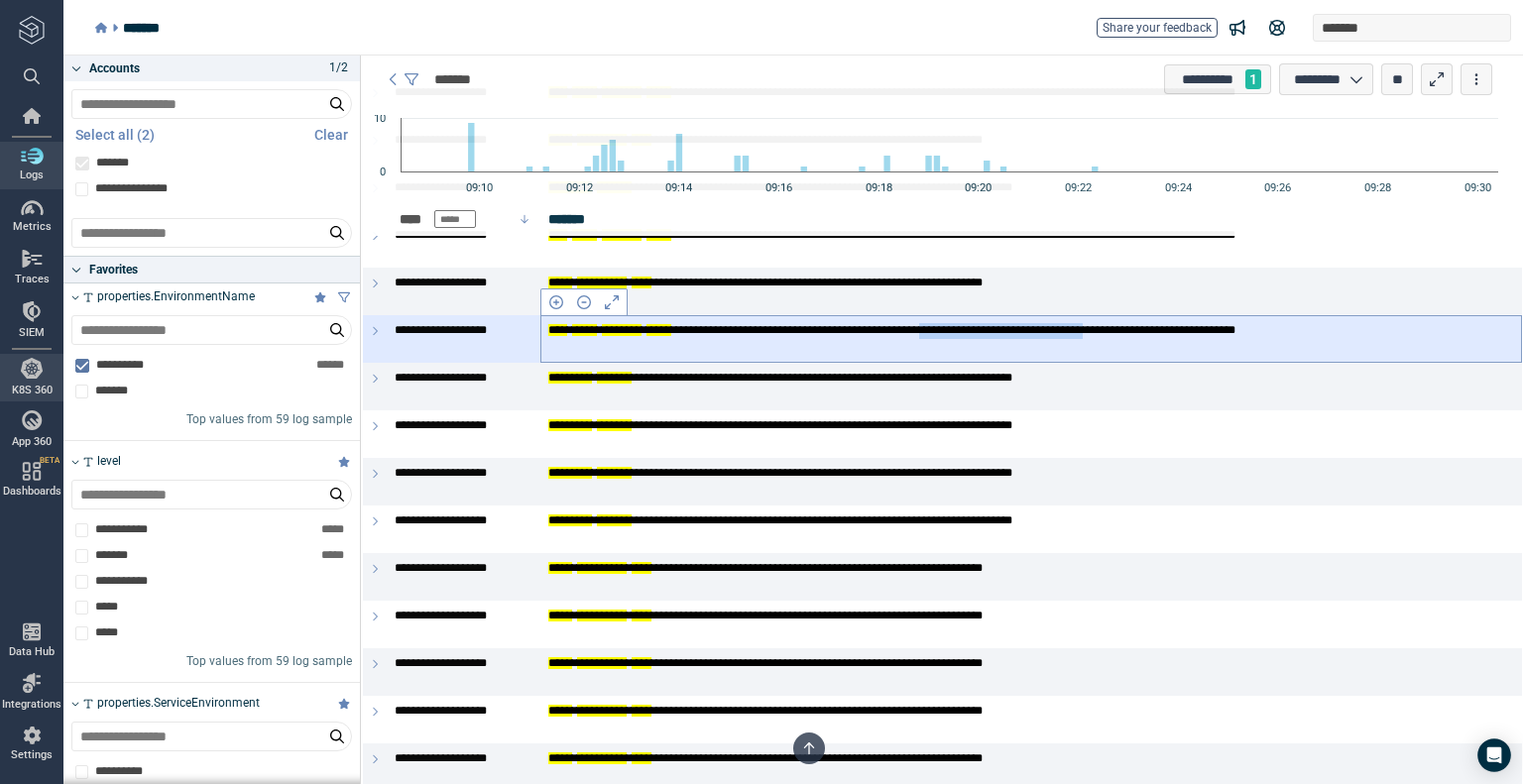 click on "**********" at bounding box center (1023, 338) 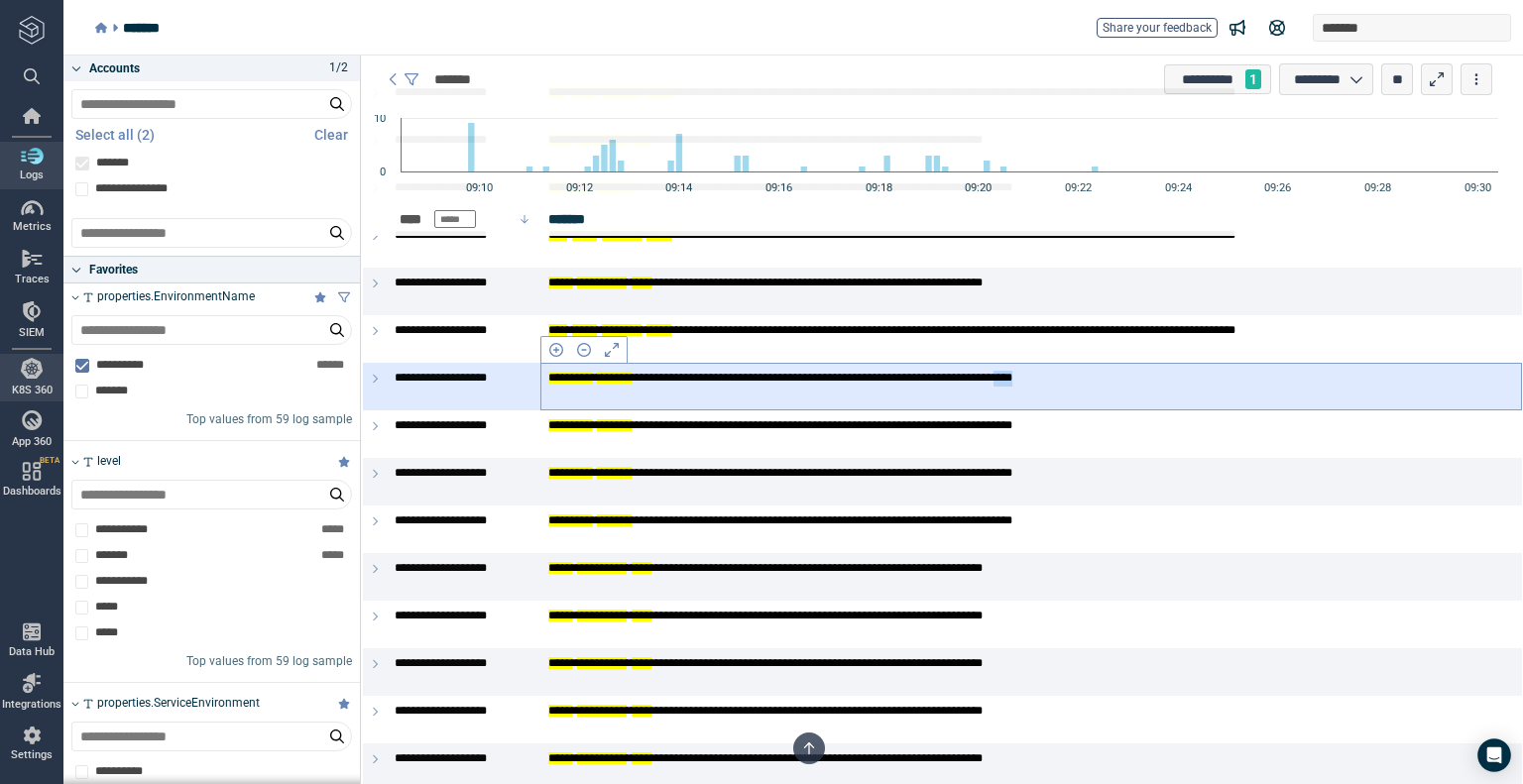 drag, startPoint x: 1193, startPoint y: 380, endPoint x: 1218, endPoint y: 380, distance: 25 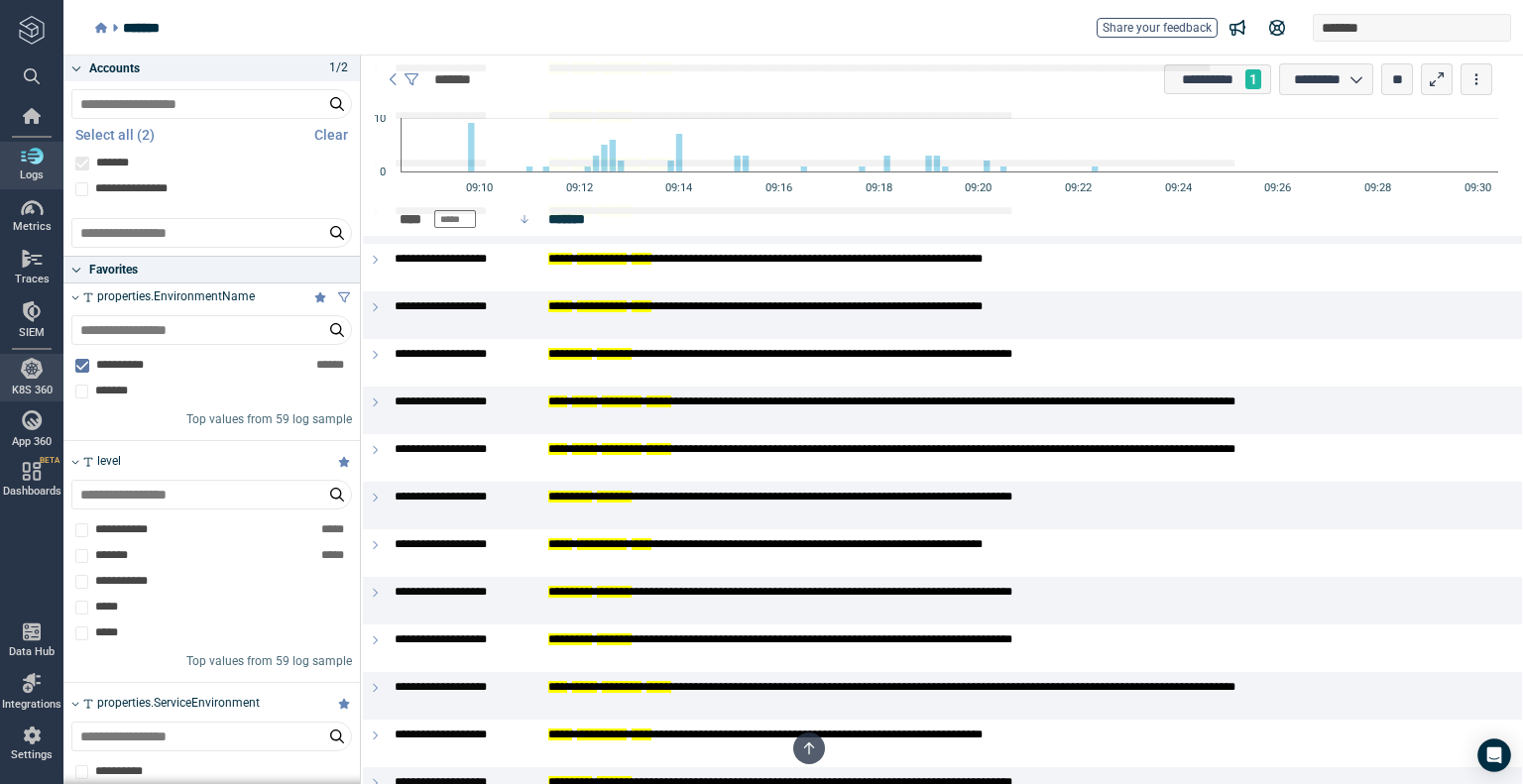 scroll, scrollTop: 1159, scrollLeft: 0, axis: vertical 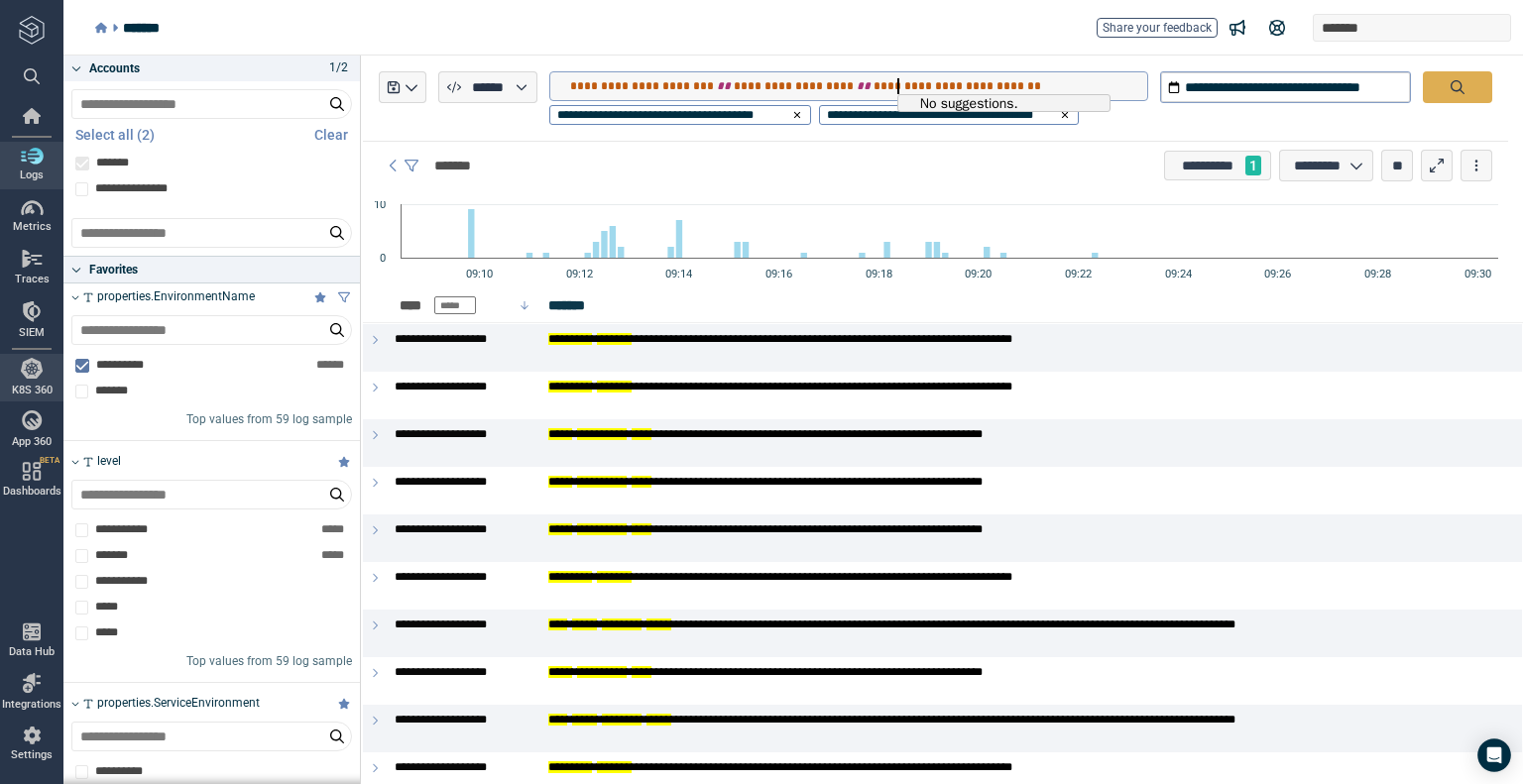 click on "**********" at bounding box center [859, 86] 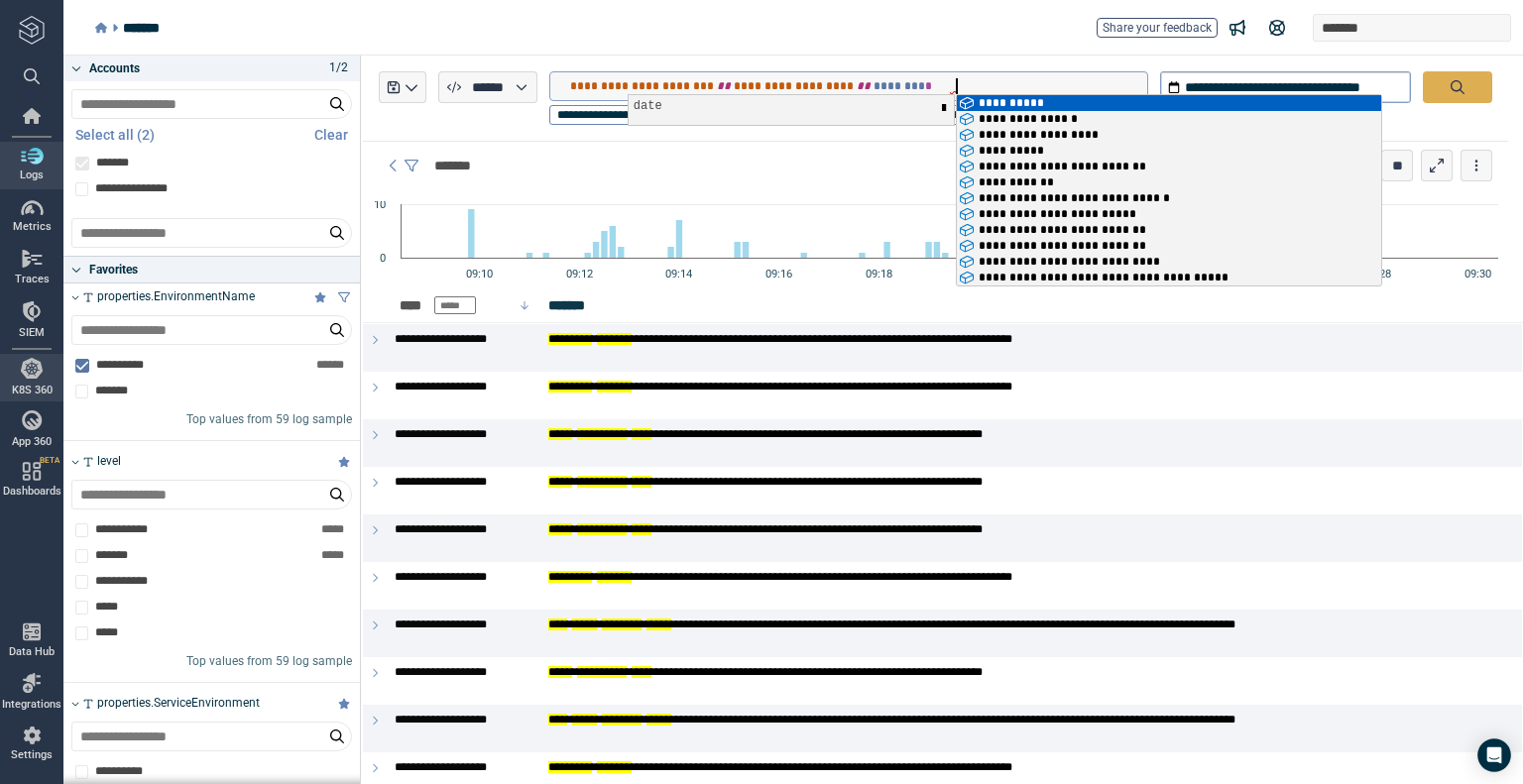 click on "**********" at bounding box center [859, 86] 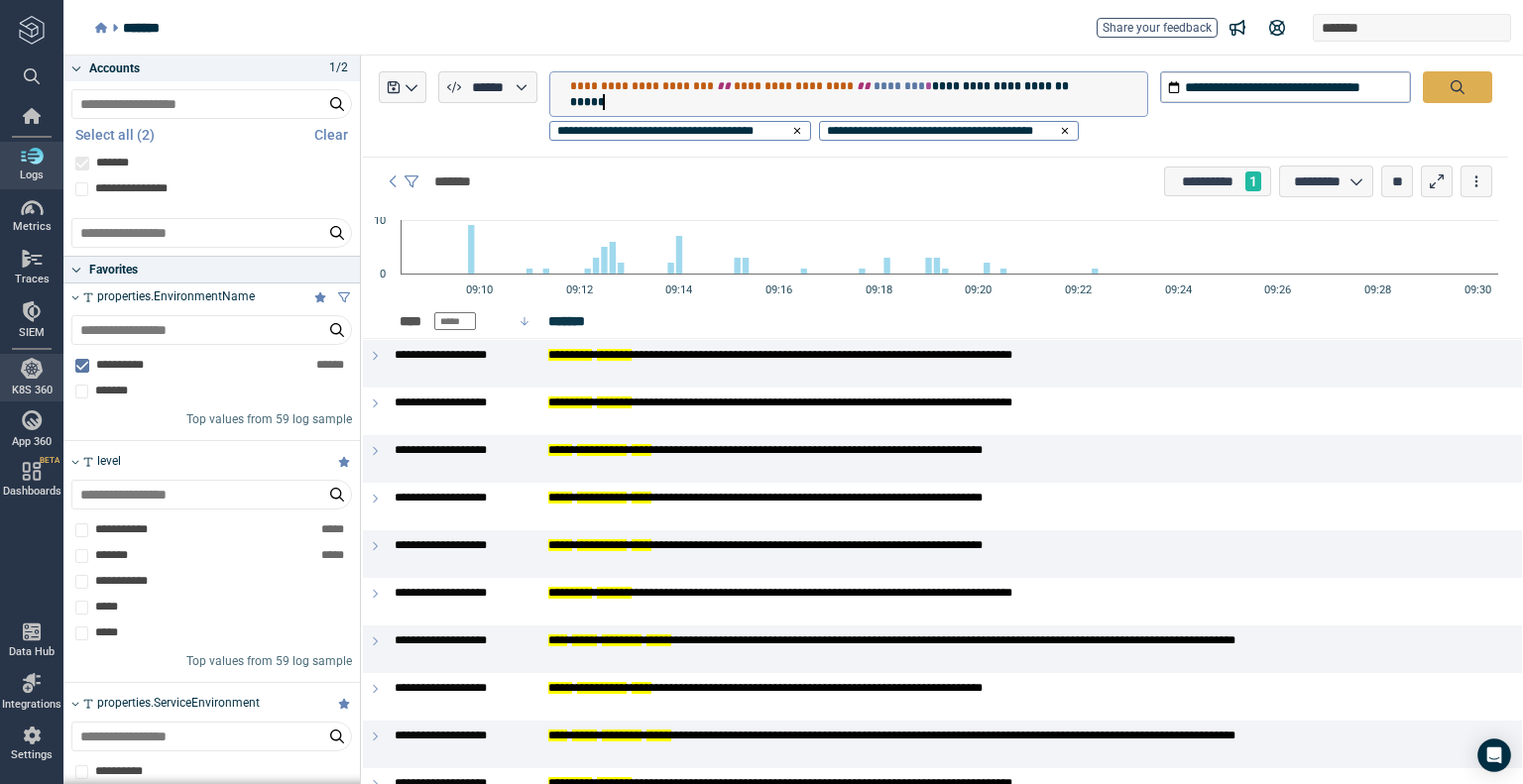 click at bounding box center (1458, 87) 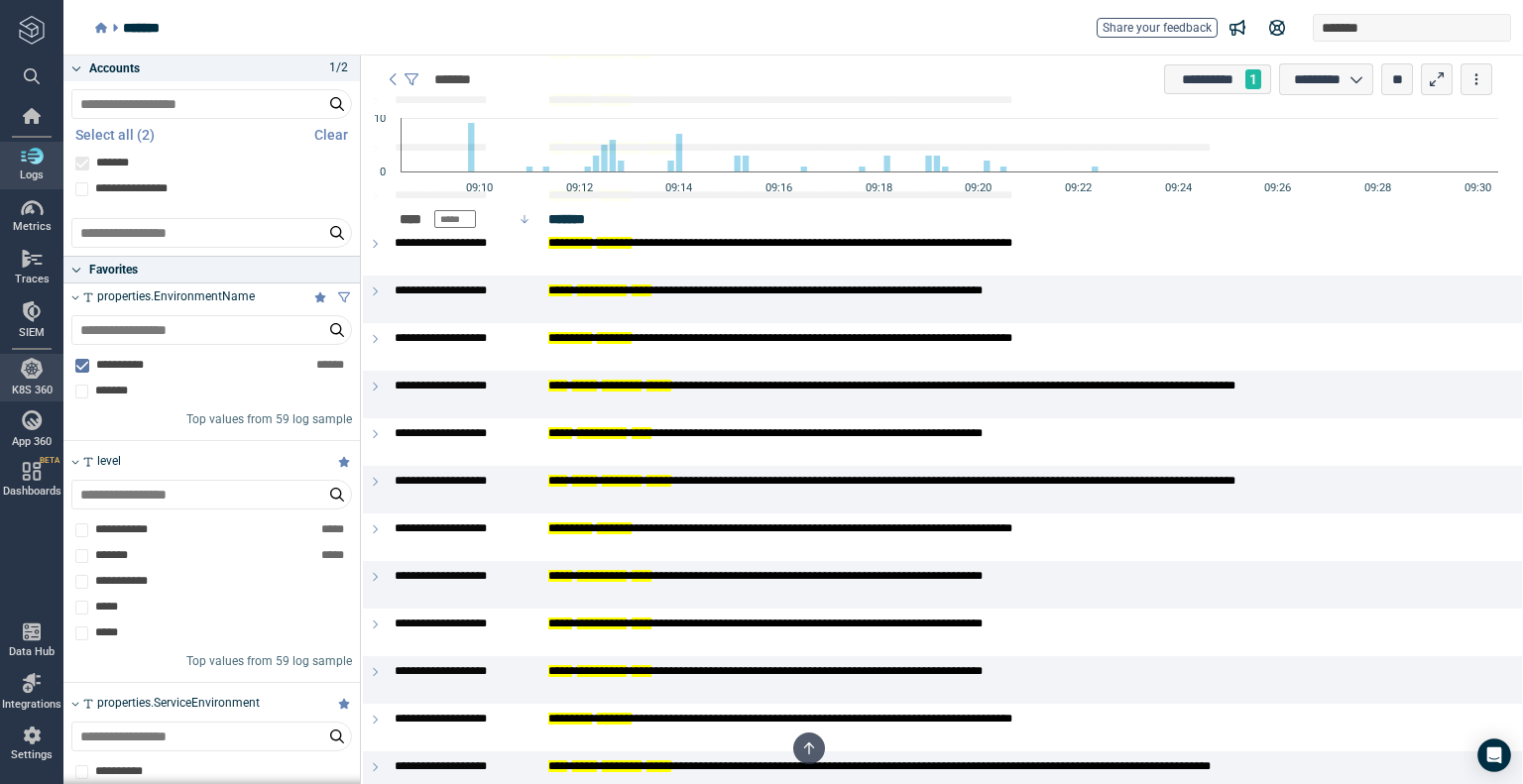 scroll, scrollTop: 778, scrollLeft: 0, axis: vertical 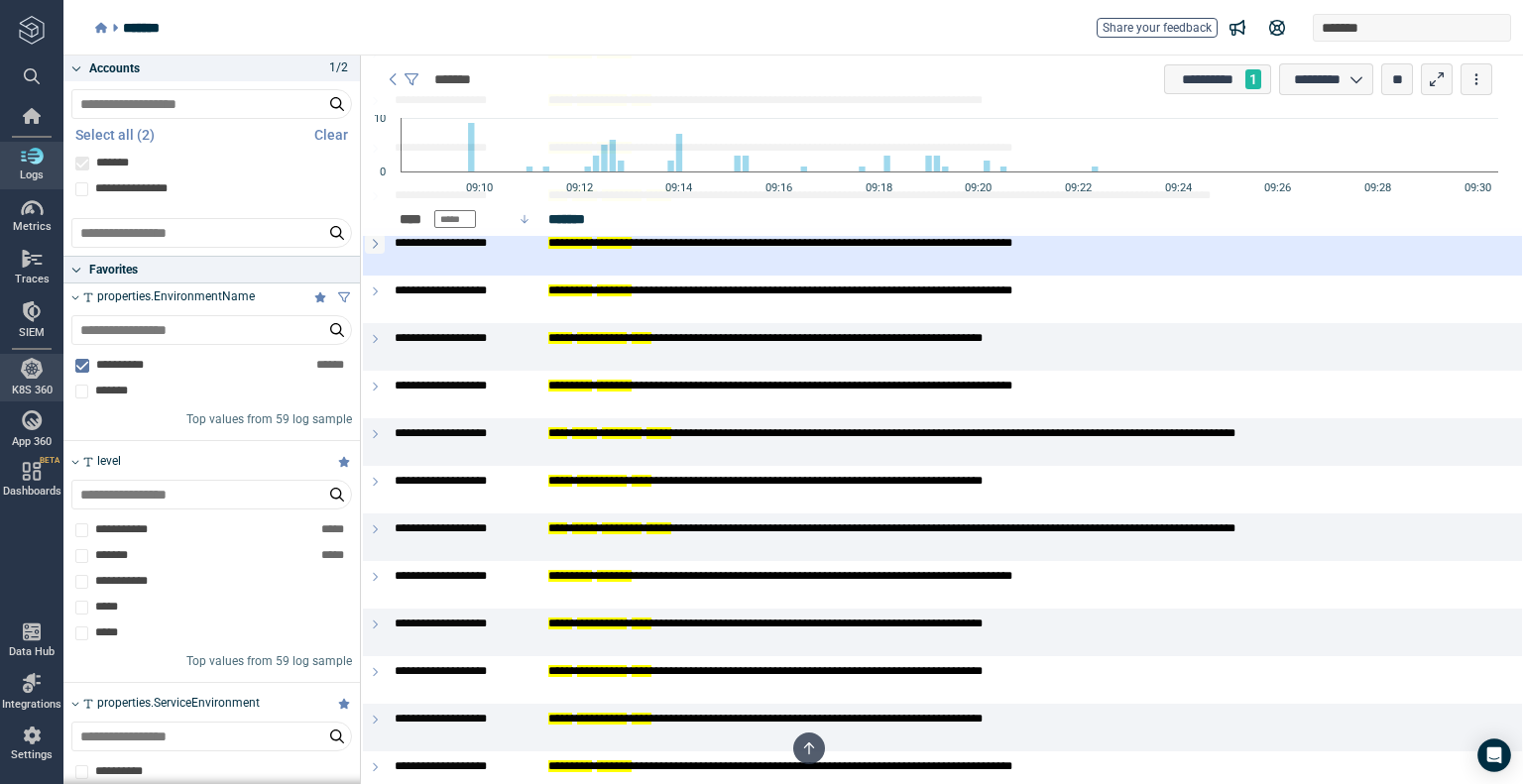 click 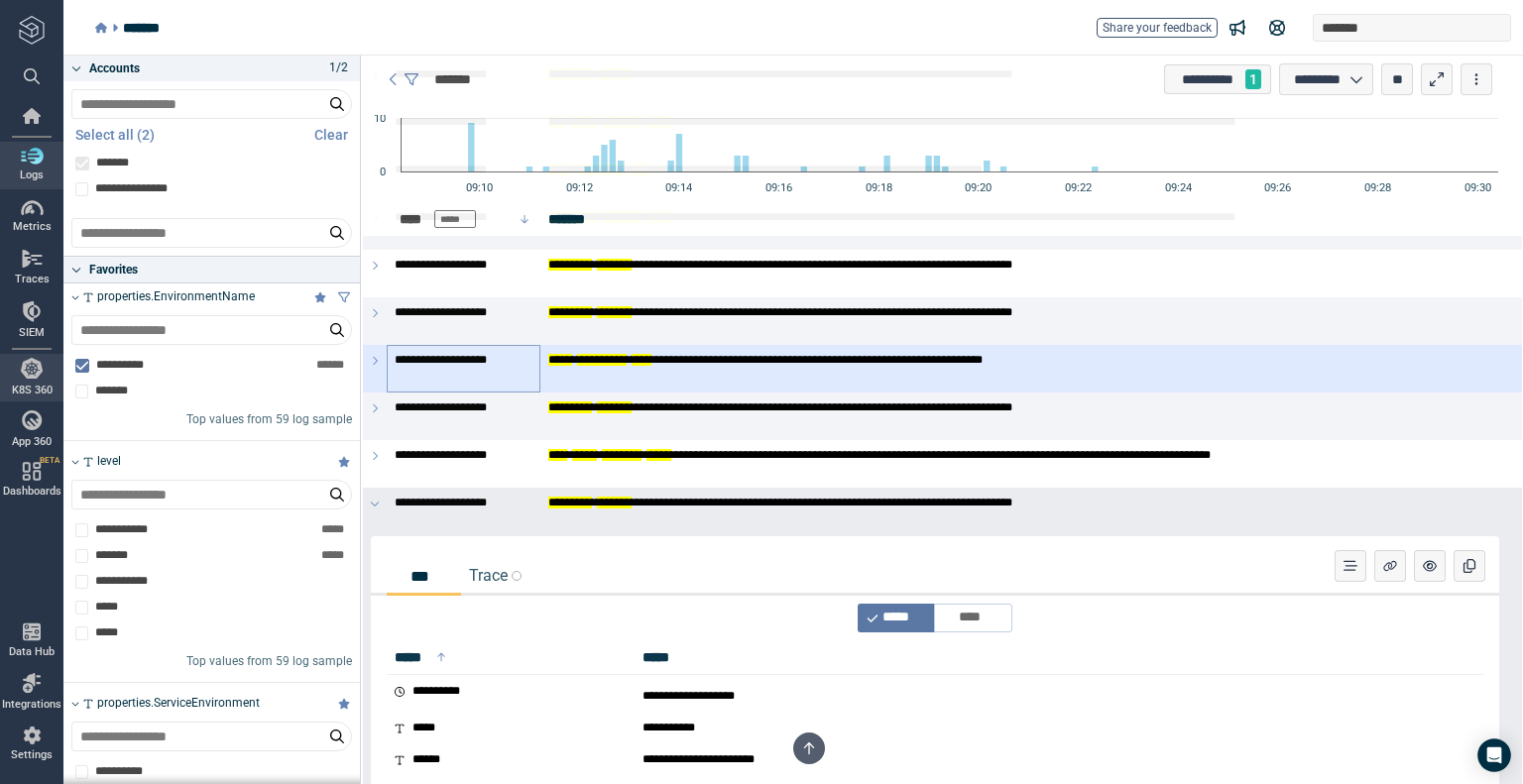 scroll, scrollTop: 282, scrollLeft: 0, axis: vertical 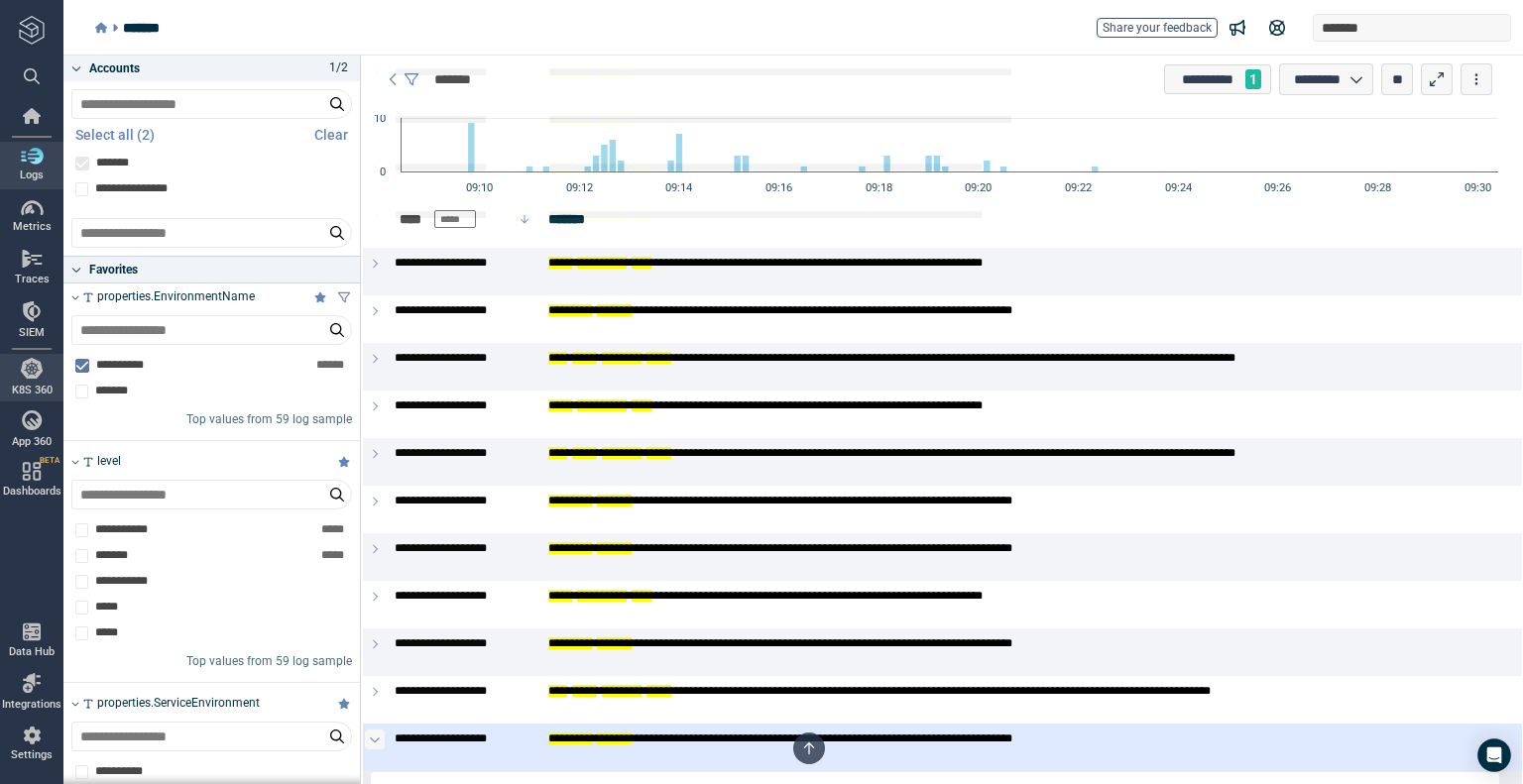 click 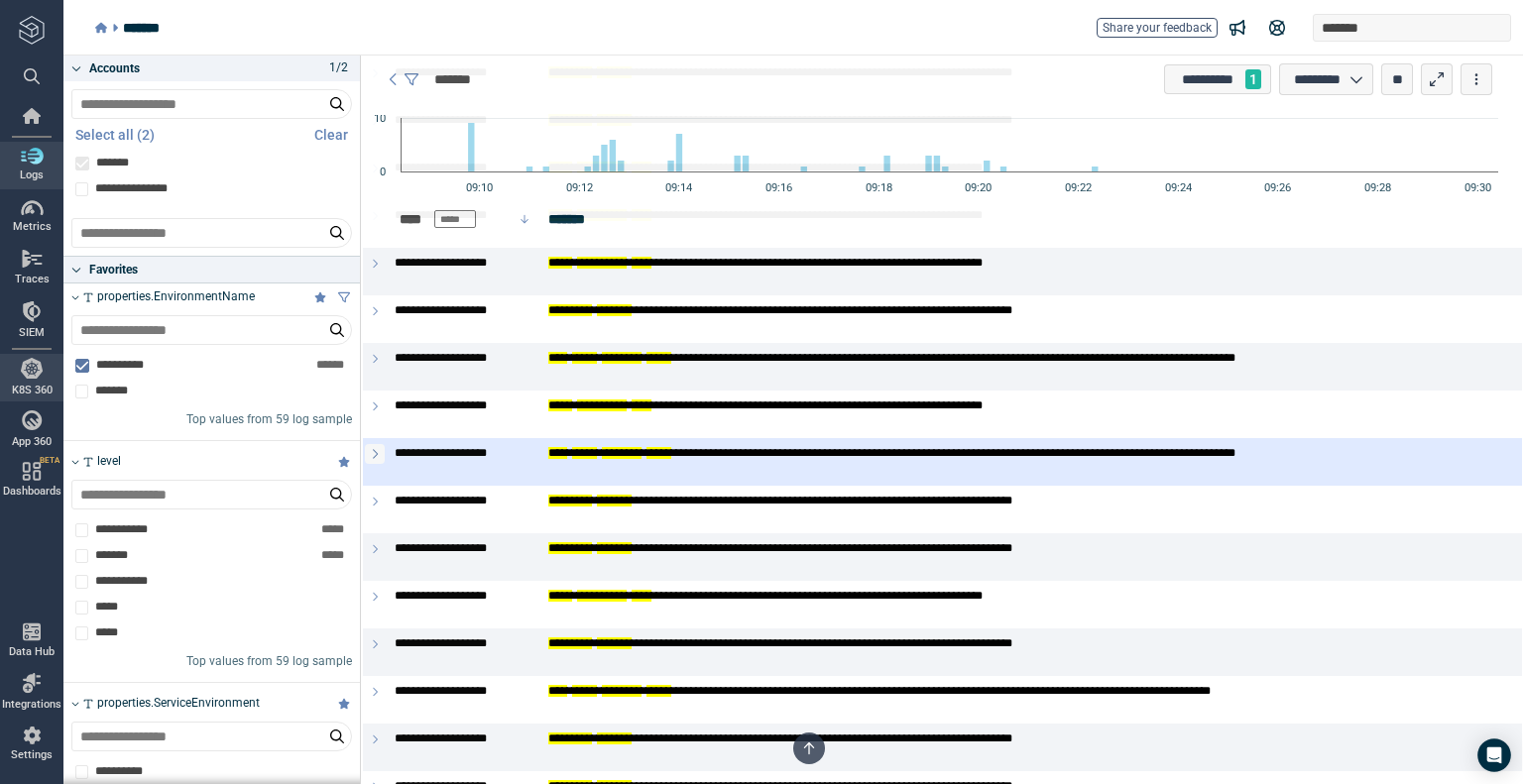 click 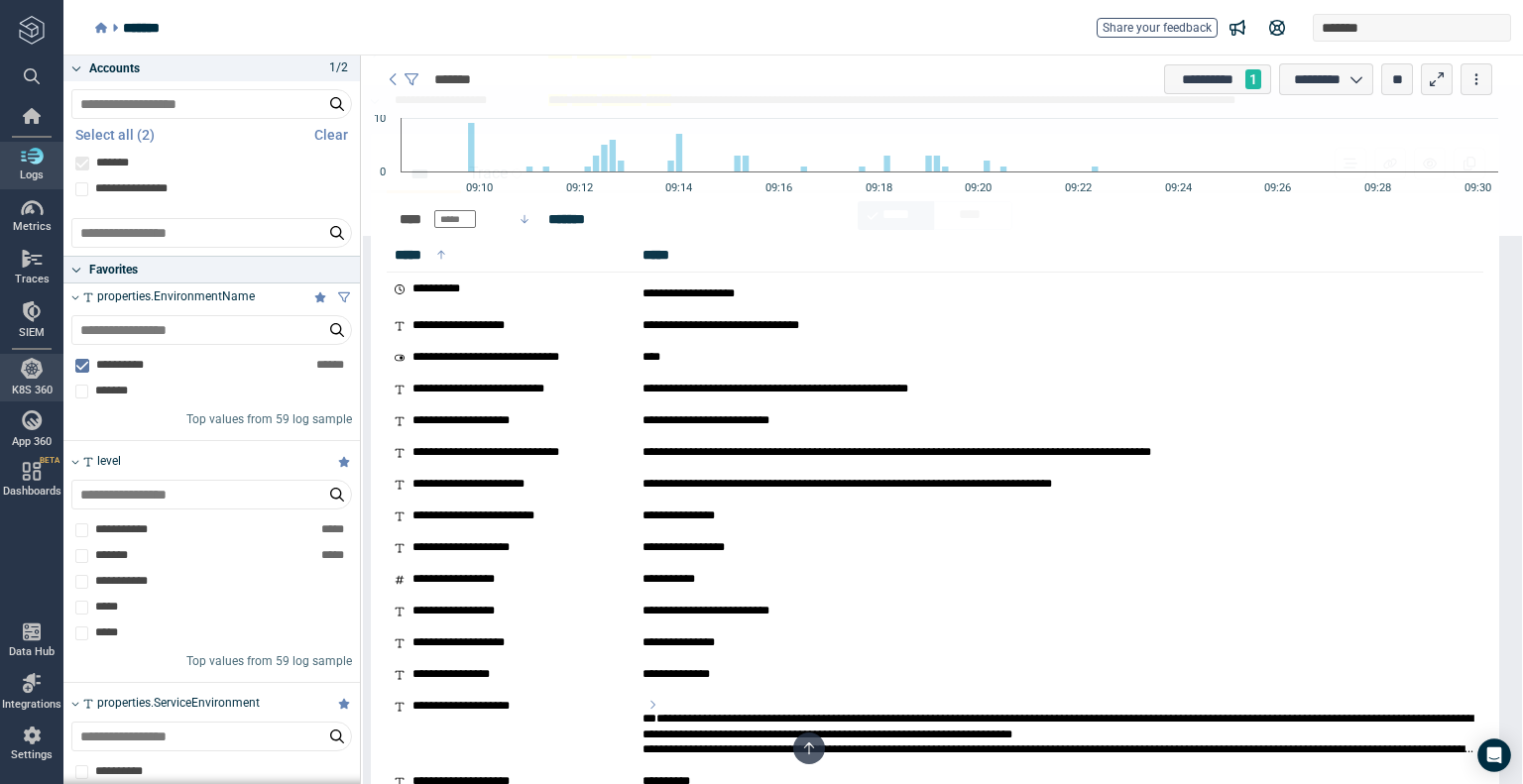 scroll, scrollTop: 679, scrollLeft: 0, axis: vertical 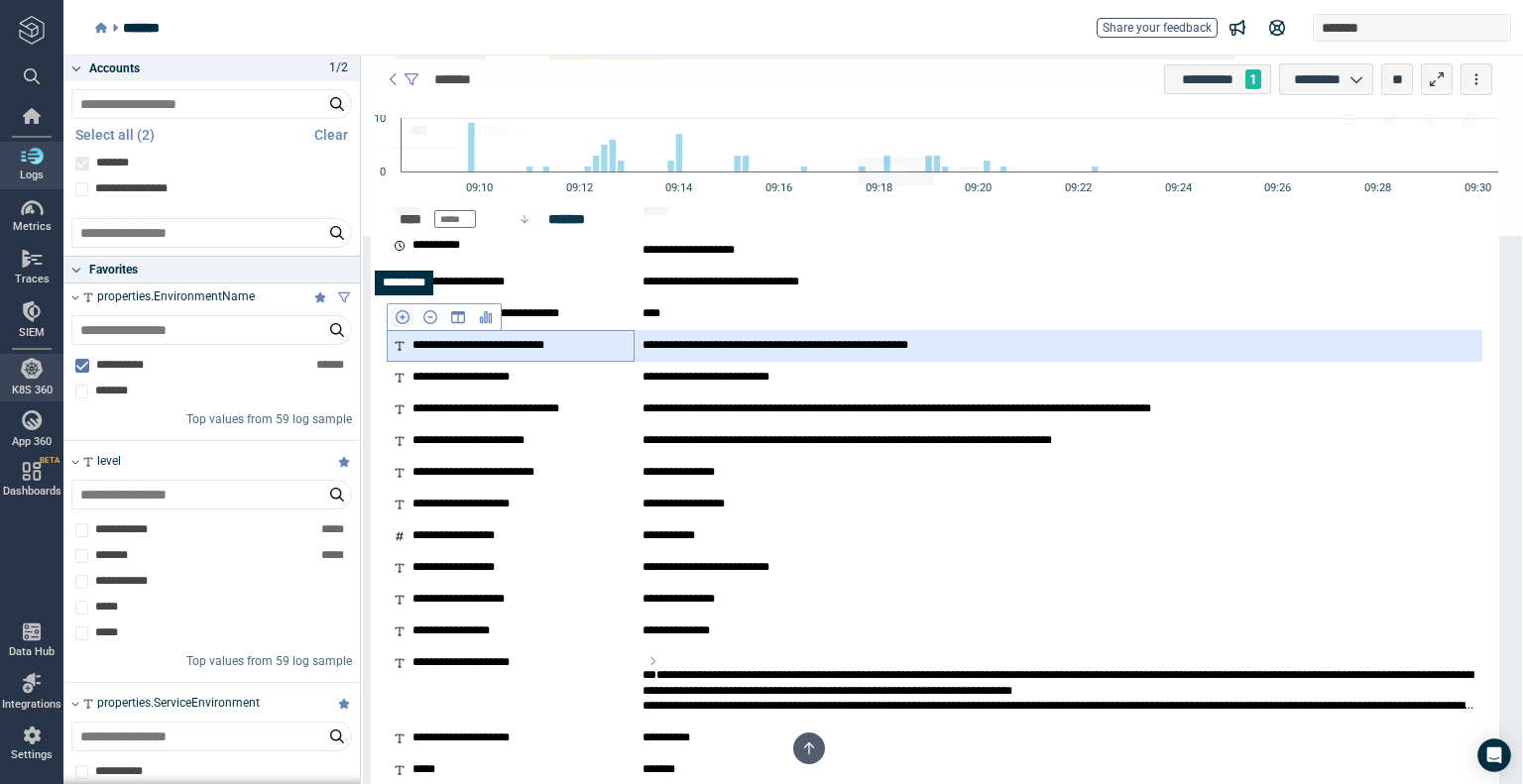 click 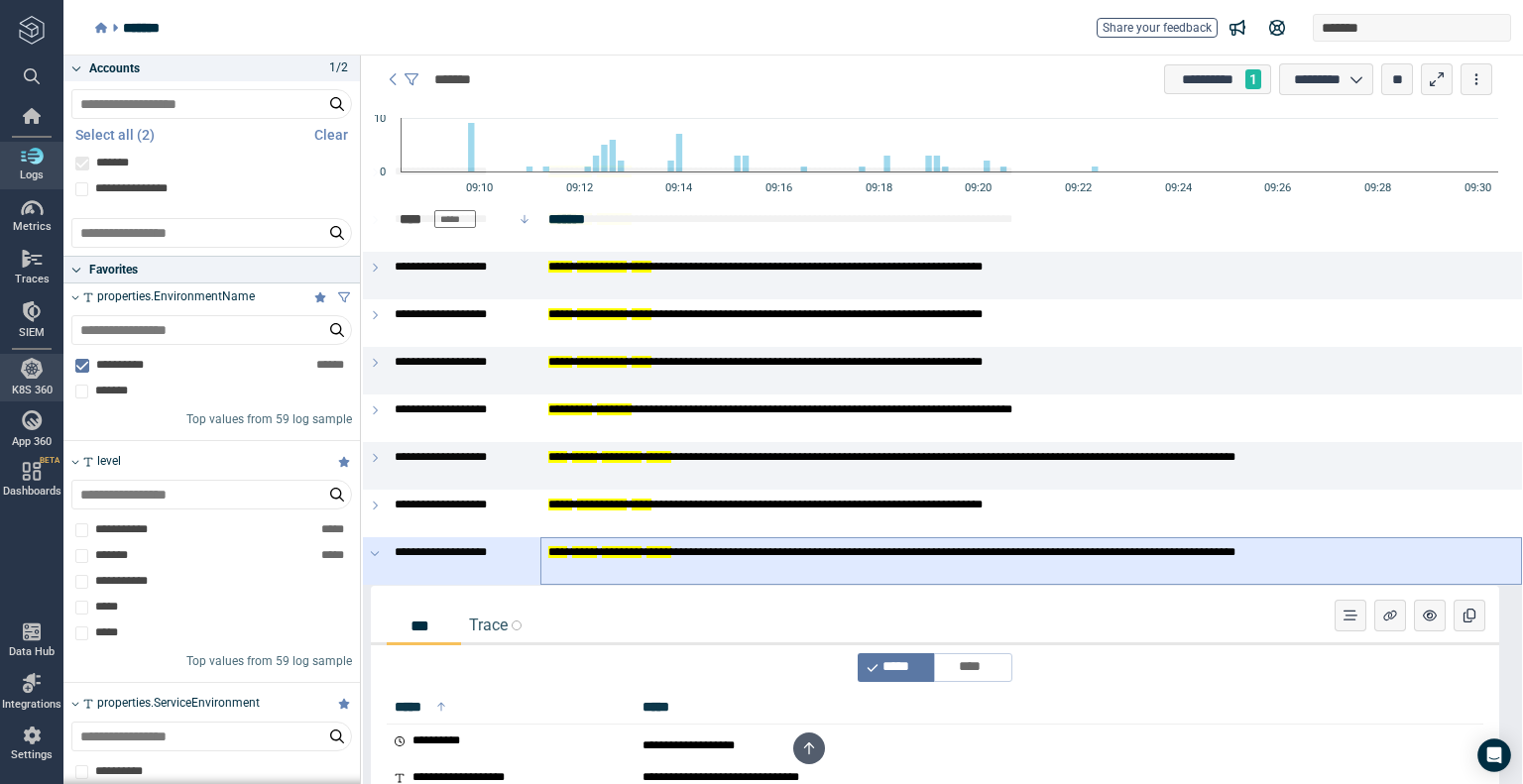 scroll, scrollTop: 0, scrollLeft: 0, axis: both 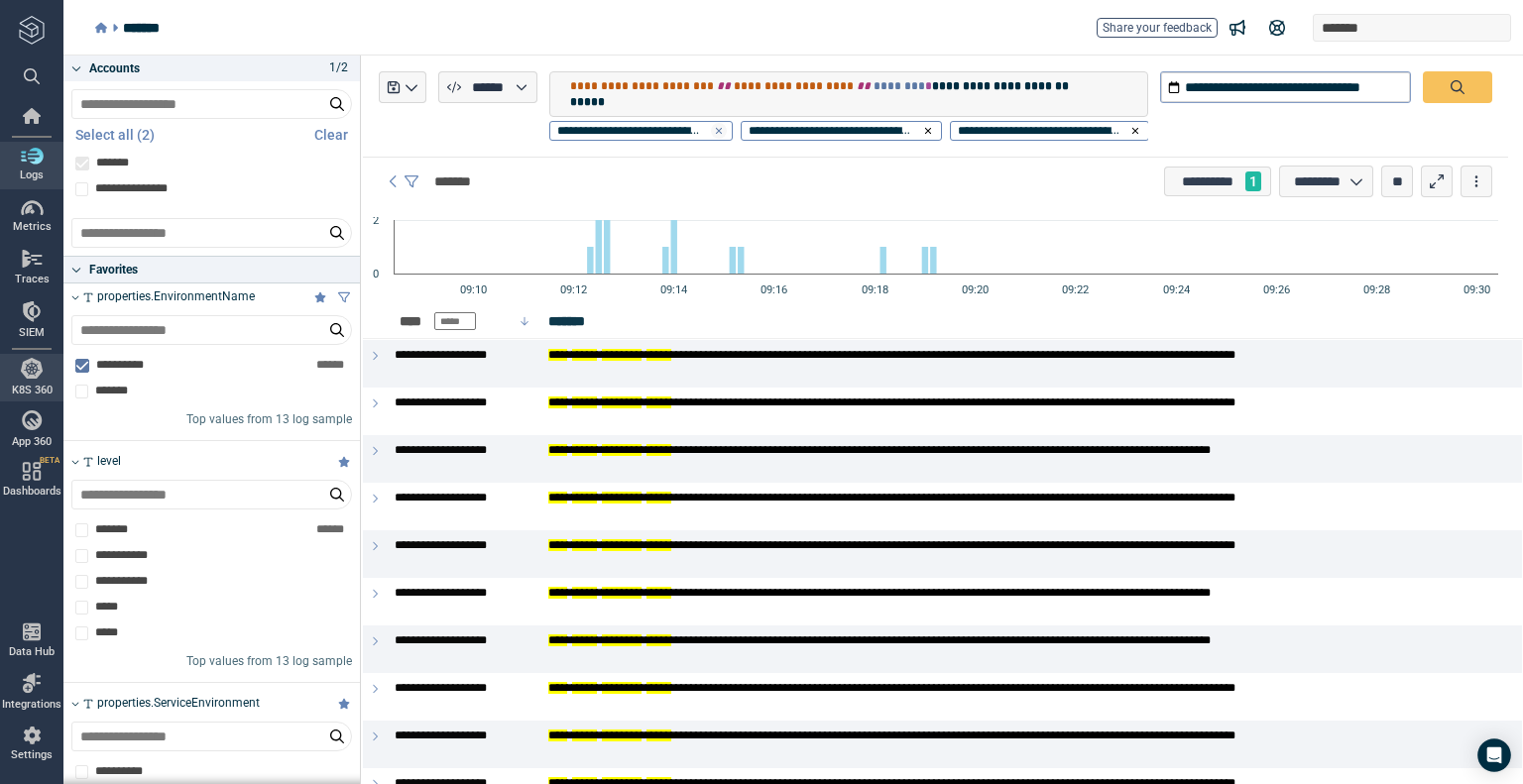 click 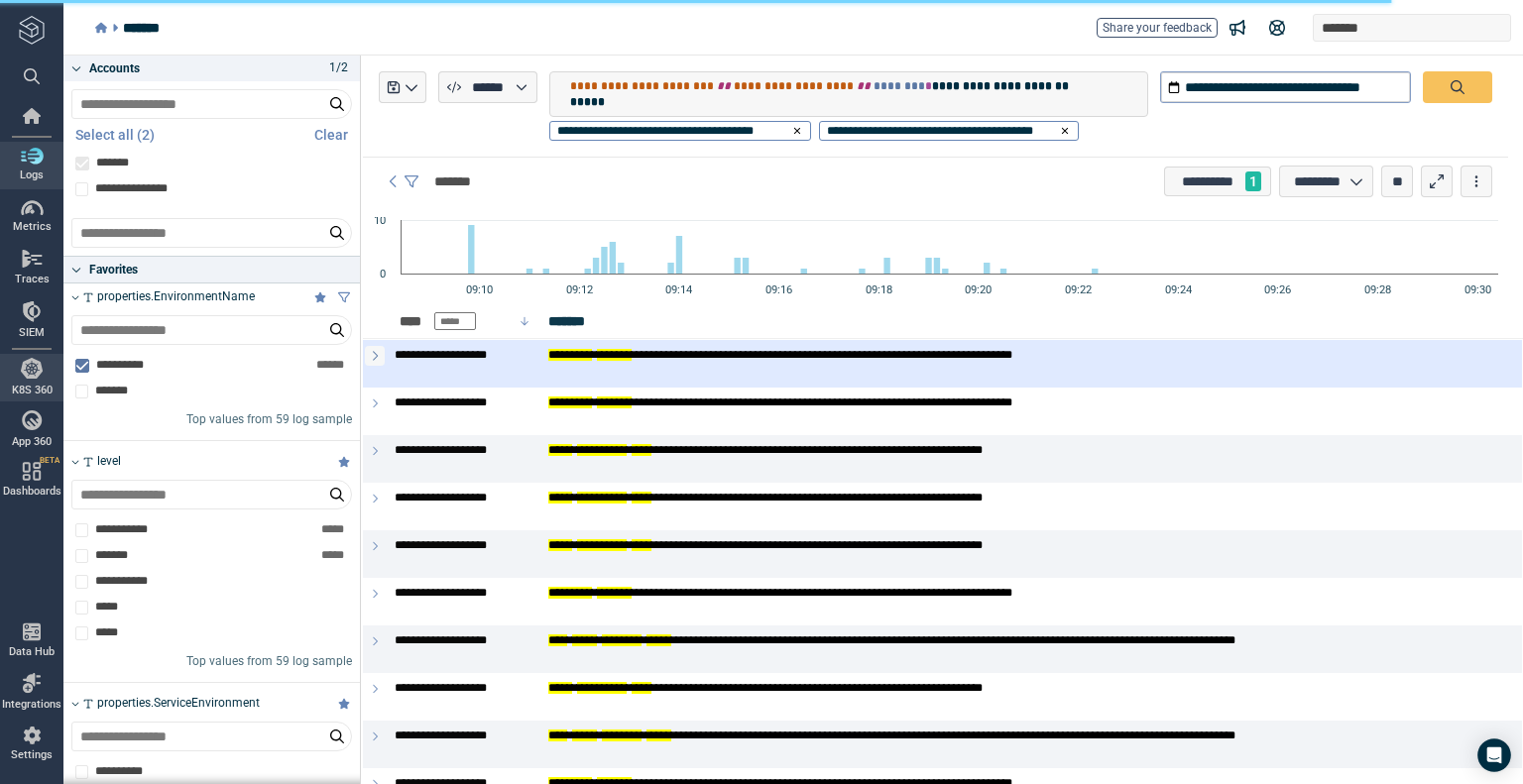 click 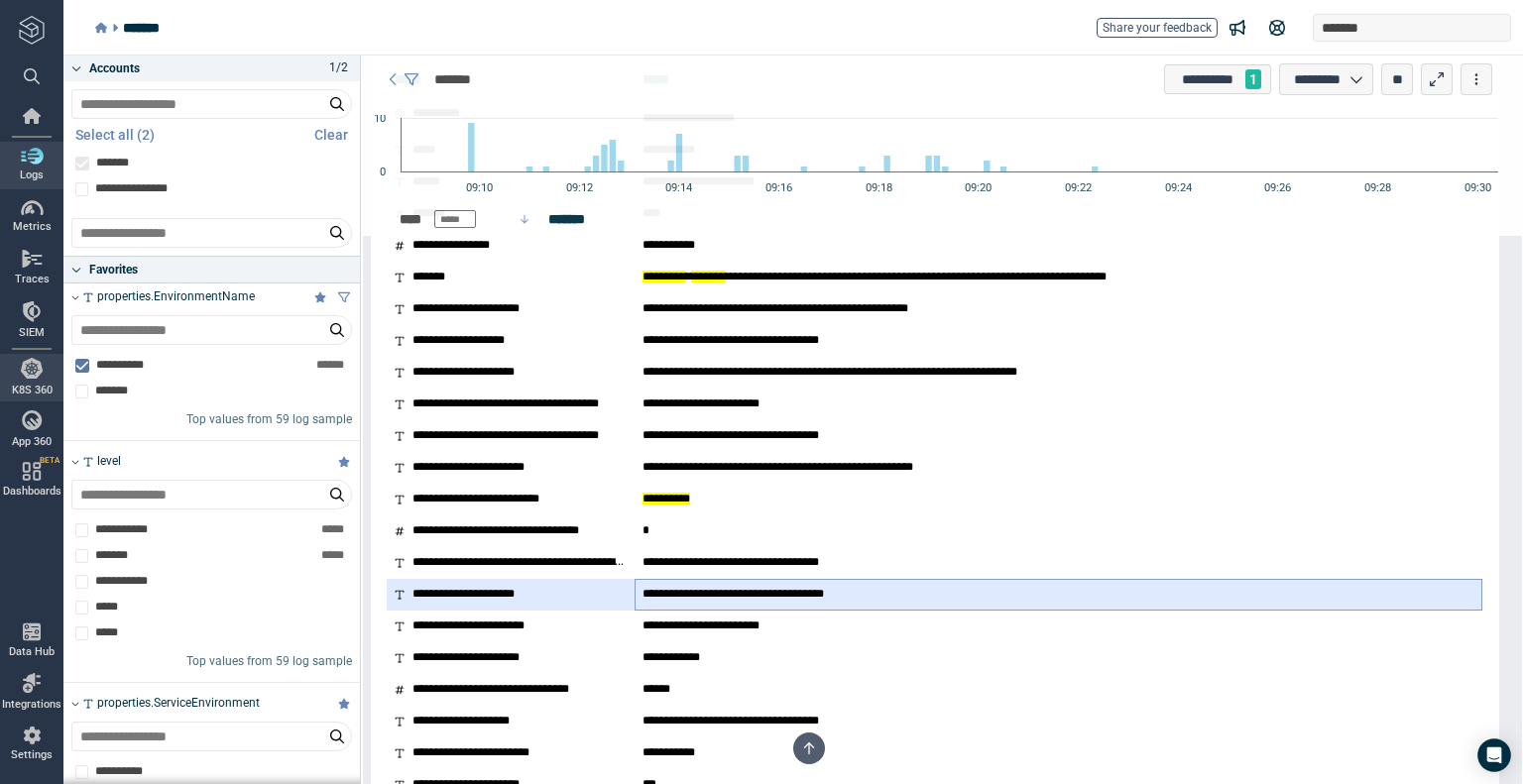 scroll, scrollTop: 297, scrollLeft: 0, axis: vertical 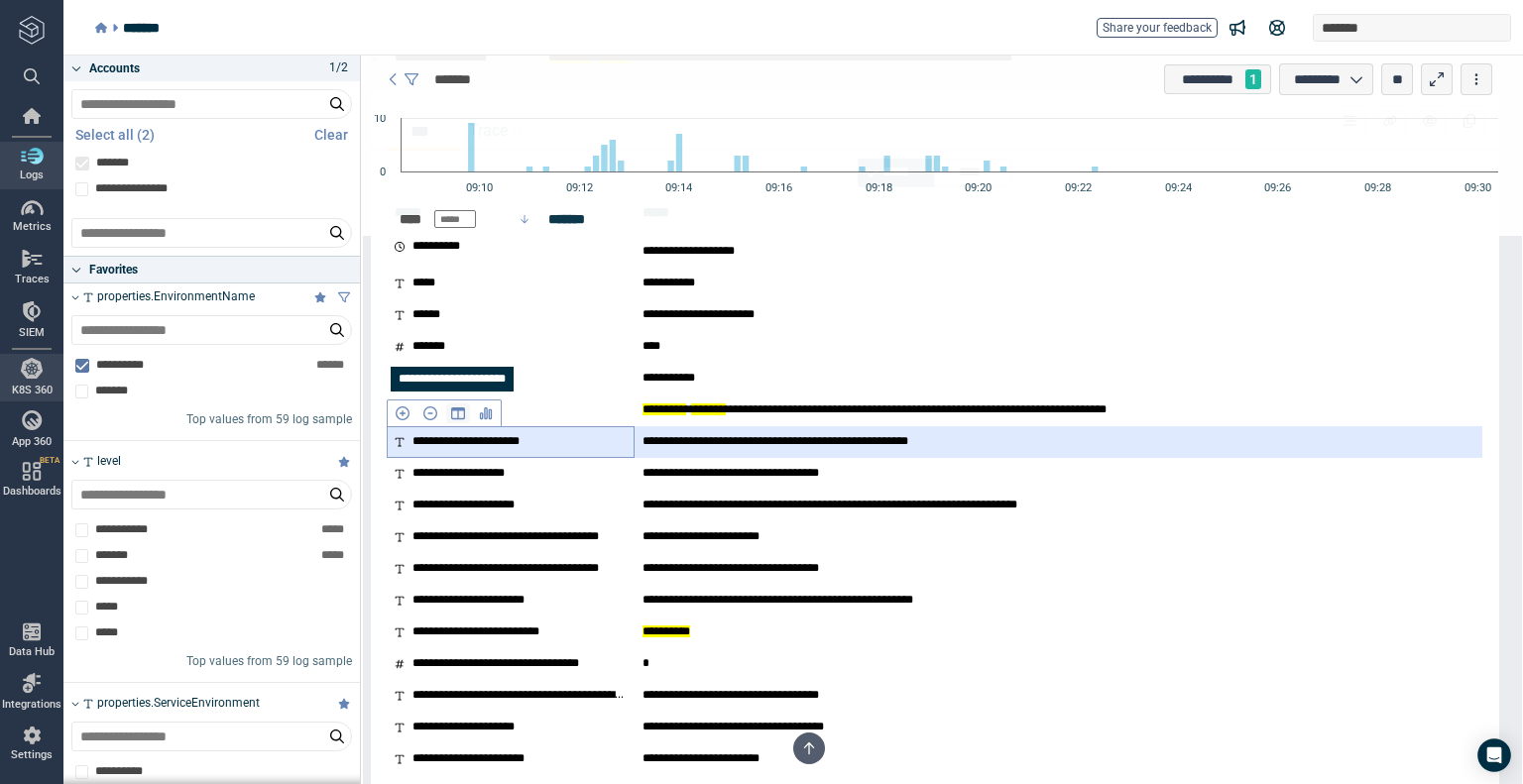 click 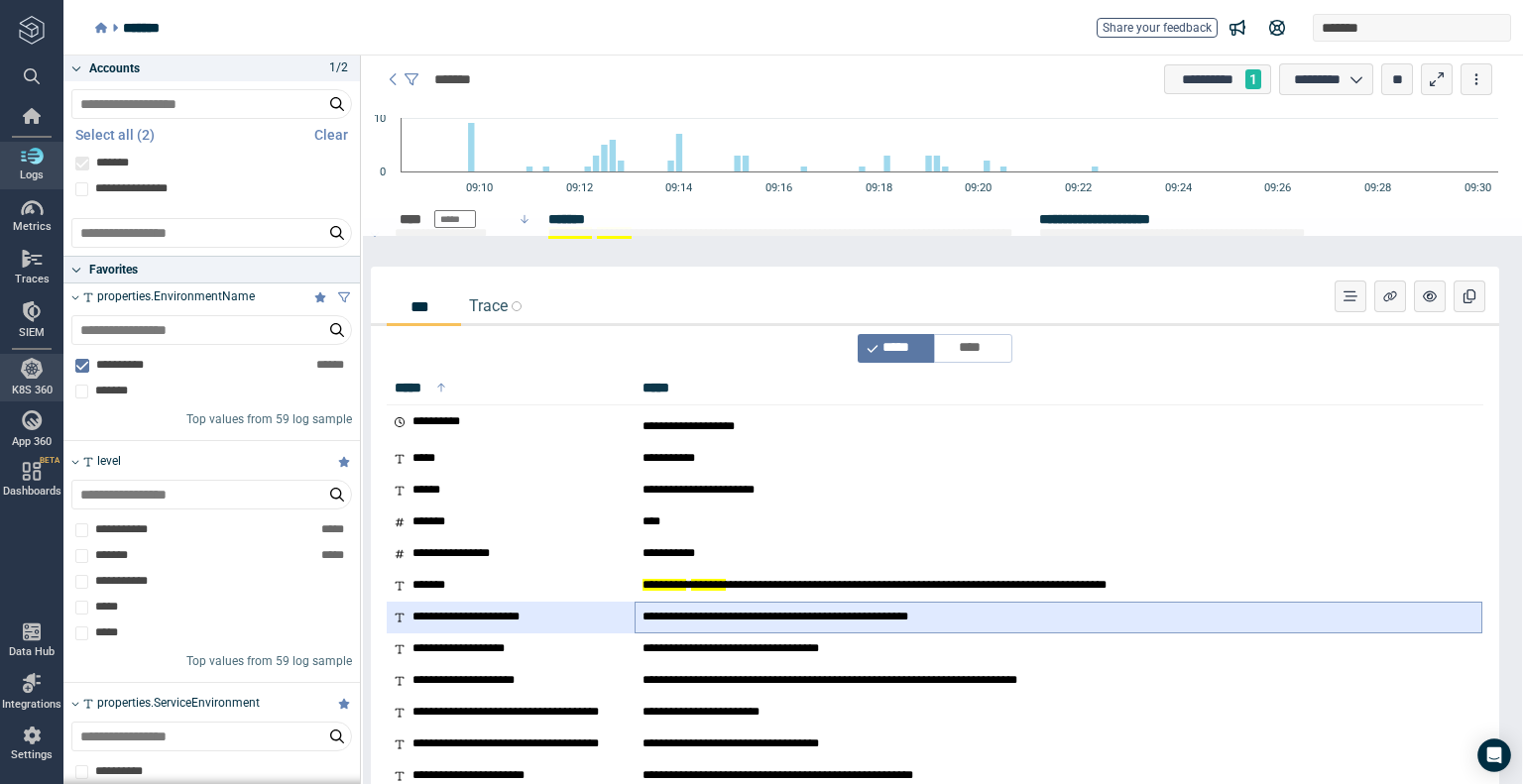 scroll, scrollTop: 0, scrollLeft: 0, axis: both 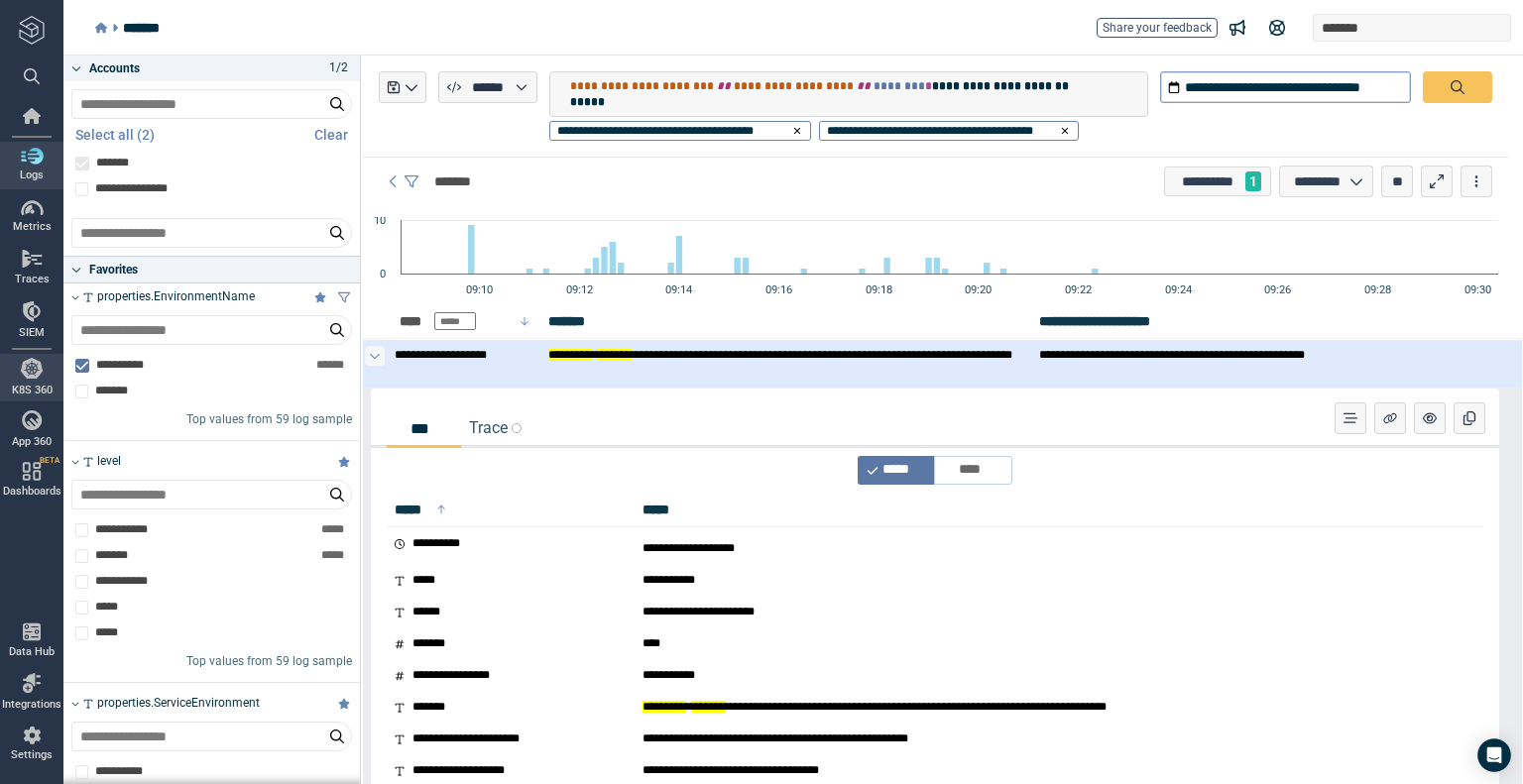 click 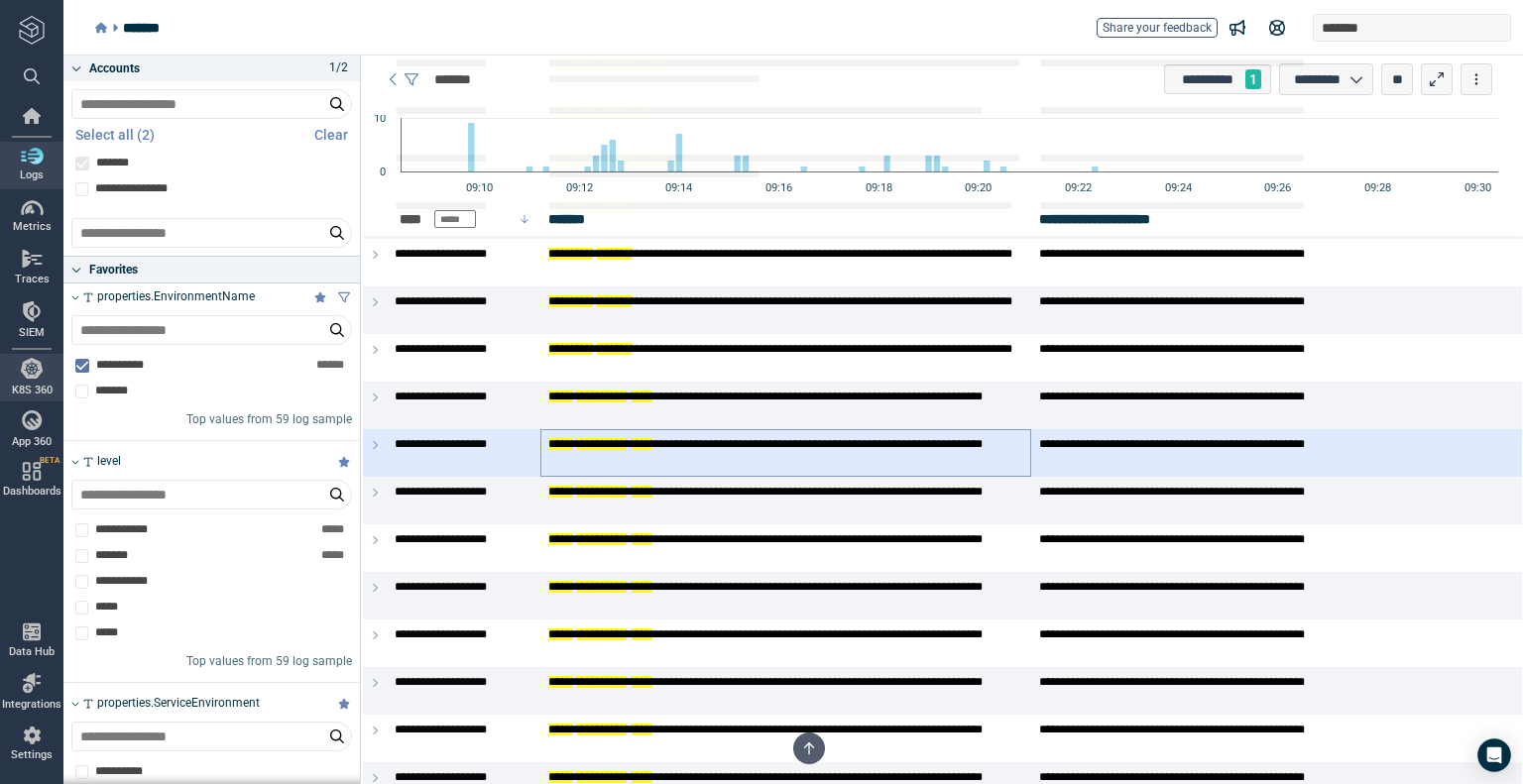 scroll, scrollTop: 2364, scrollLeft: 0, axis: vertical 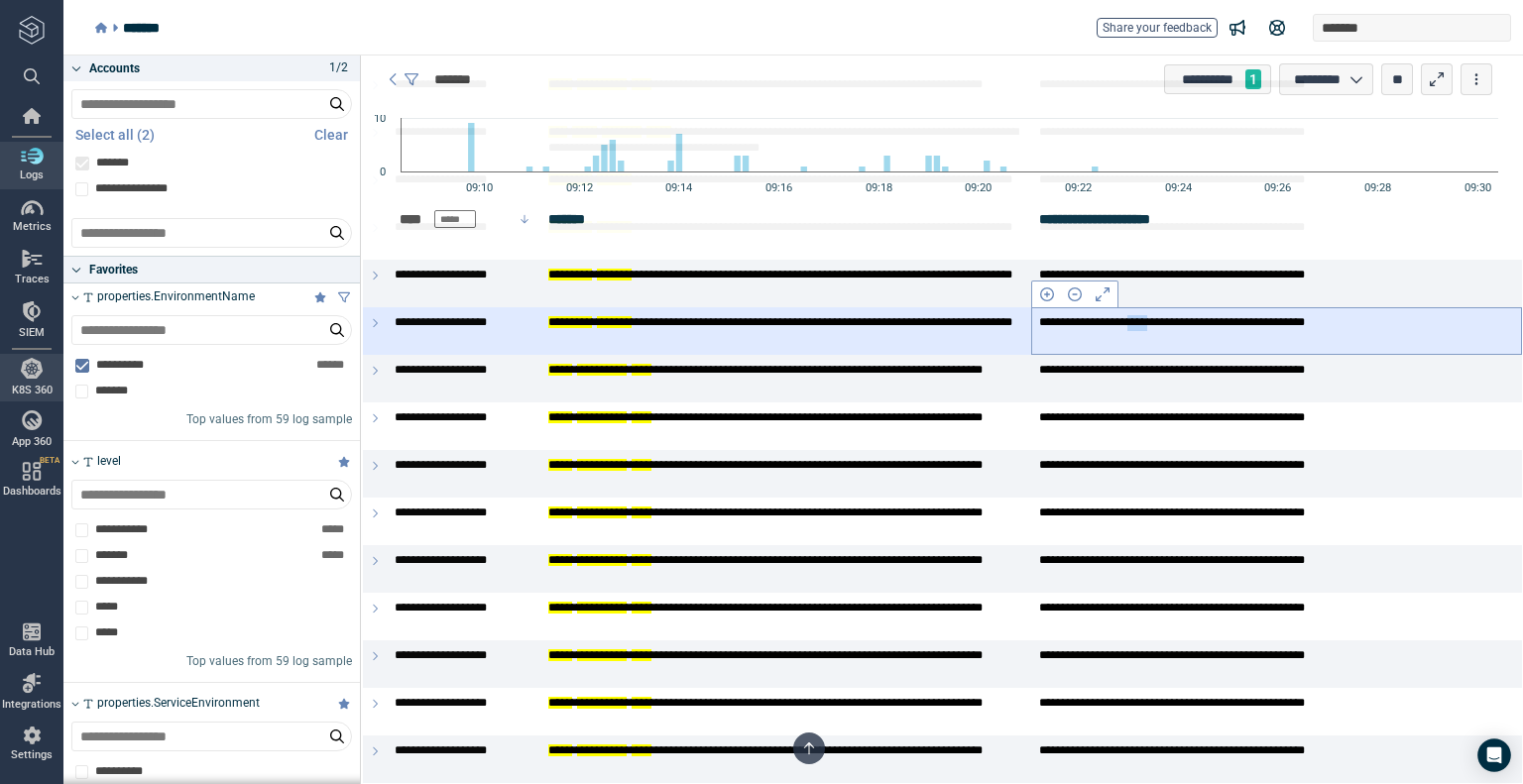 drag, startPoint x: 1166, startPoint y: 318, endPoint x: 1196, endPoint y: 322, distance: 30.265492 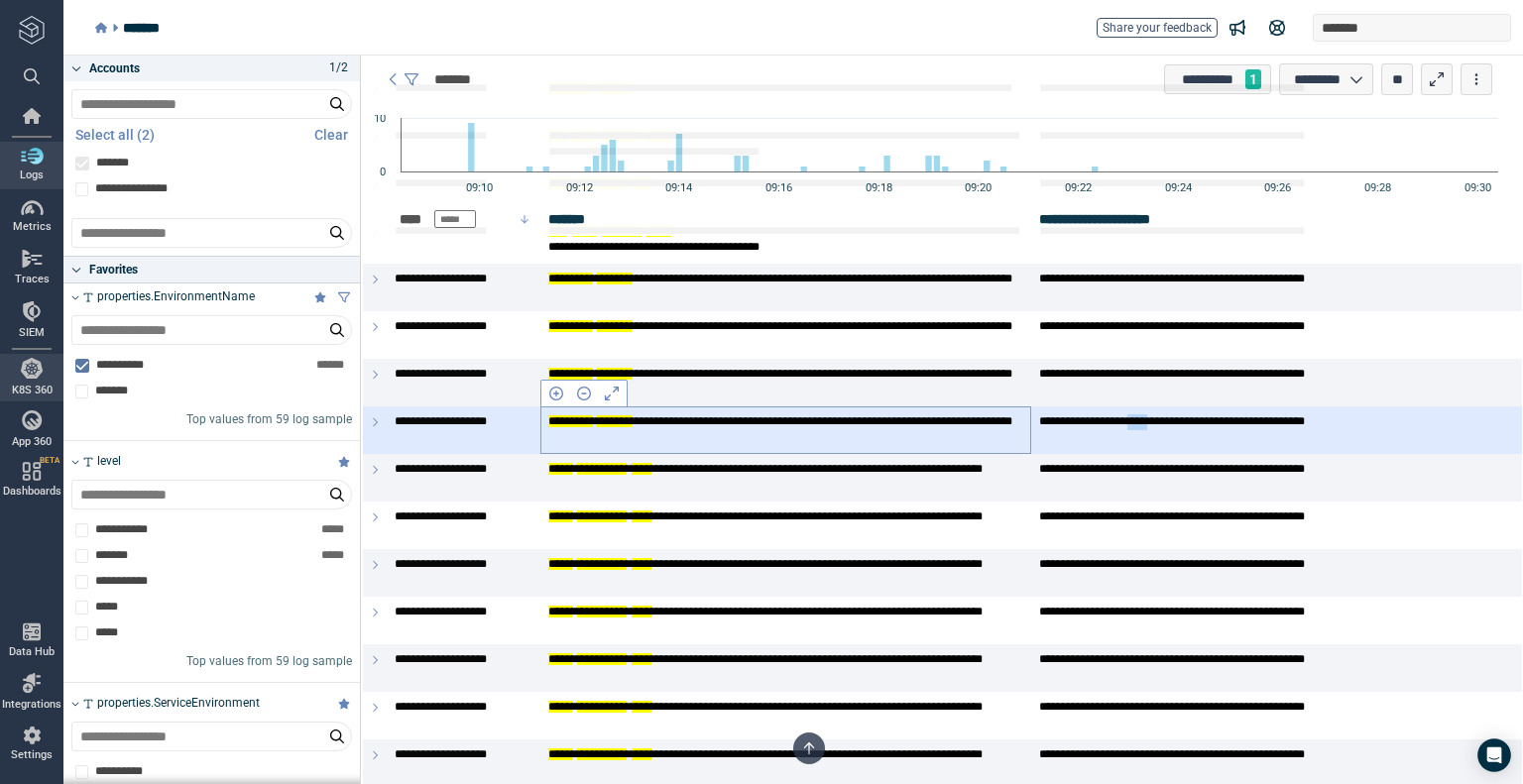 scroll, scrollTop: 2166, scrollLeft: 0, axis: vertical 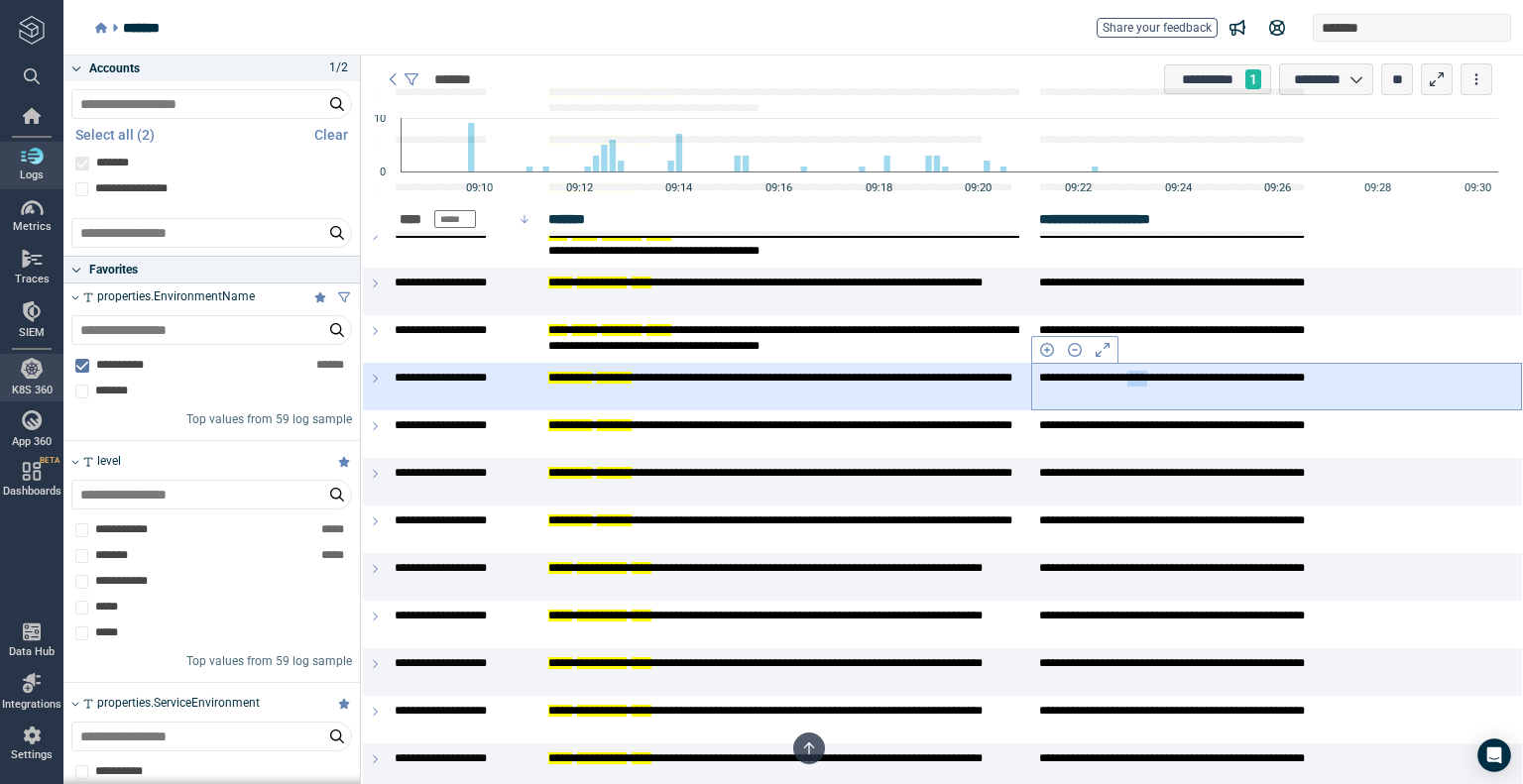 drag, startPoint x: 1166, startPoint y: 380, endPoint x: 1194, endPoint y: 376, distance: 28.284271 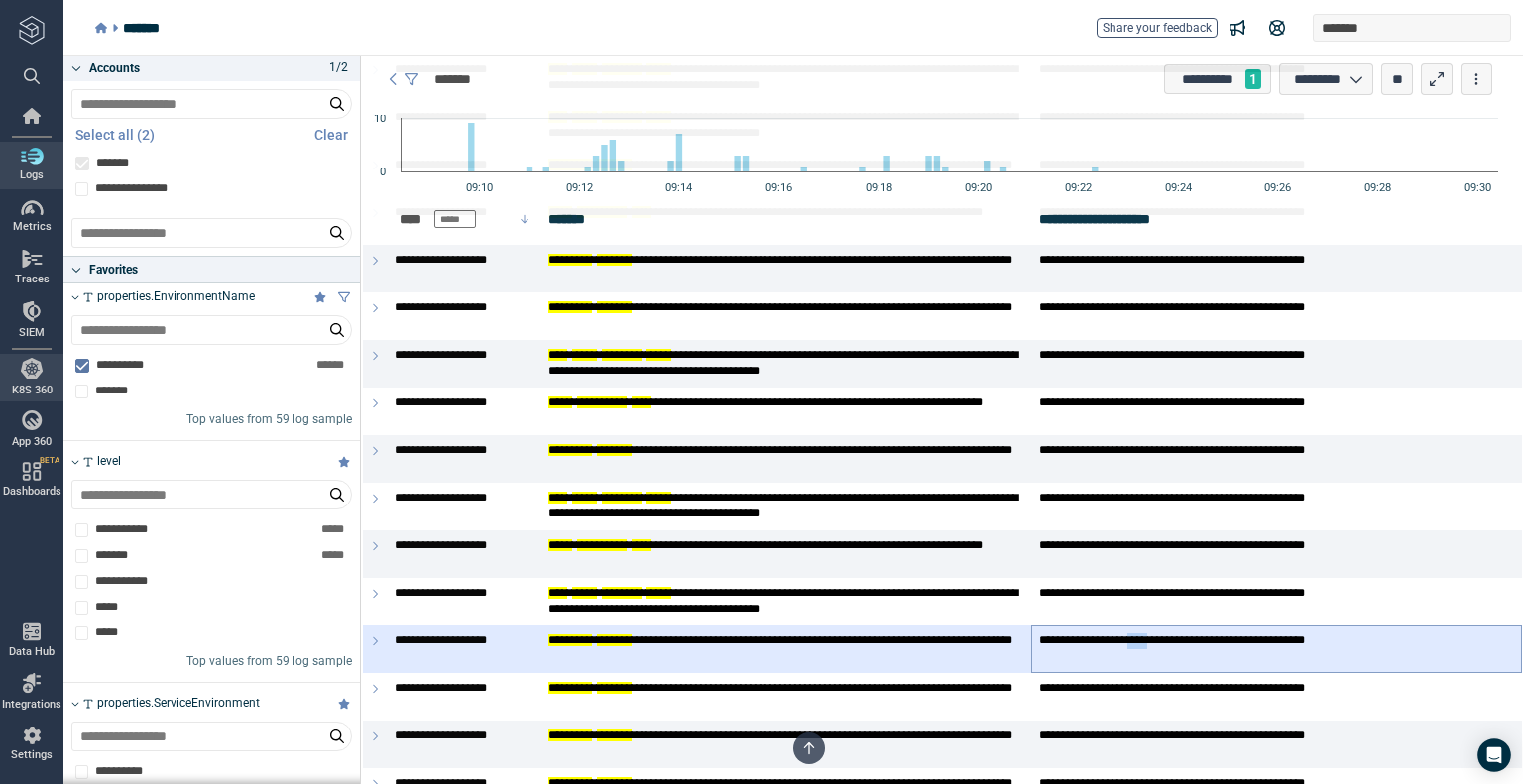scroll, scrollTop: 1868, scrollLeft: 0, axis: vertical 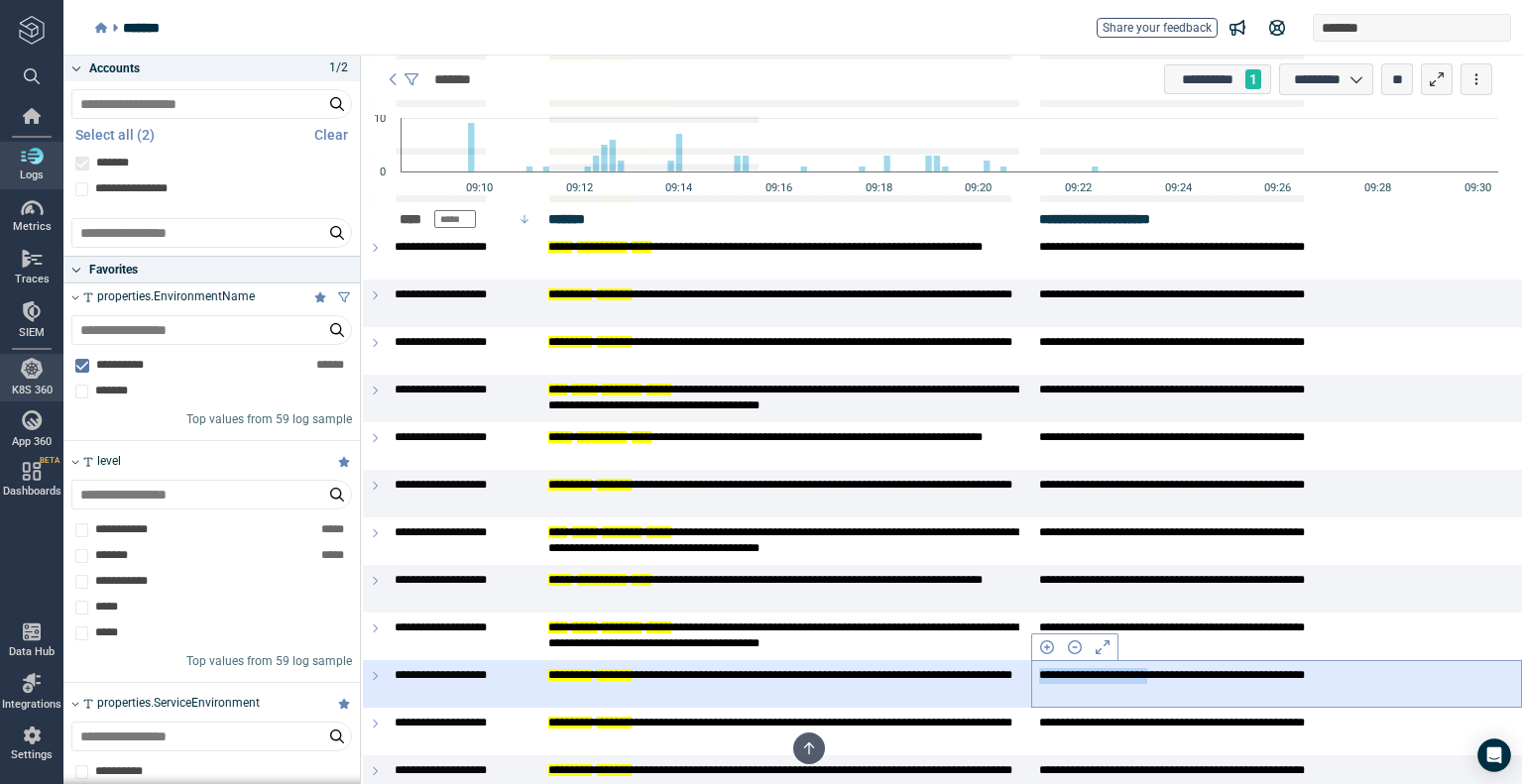 drag, startPoint x: 1039, startPoint y: 676, endPoint x: 1194, endPoint y: 671, distance: 155.08062 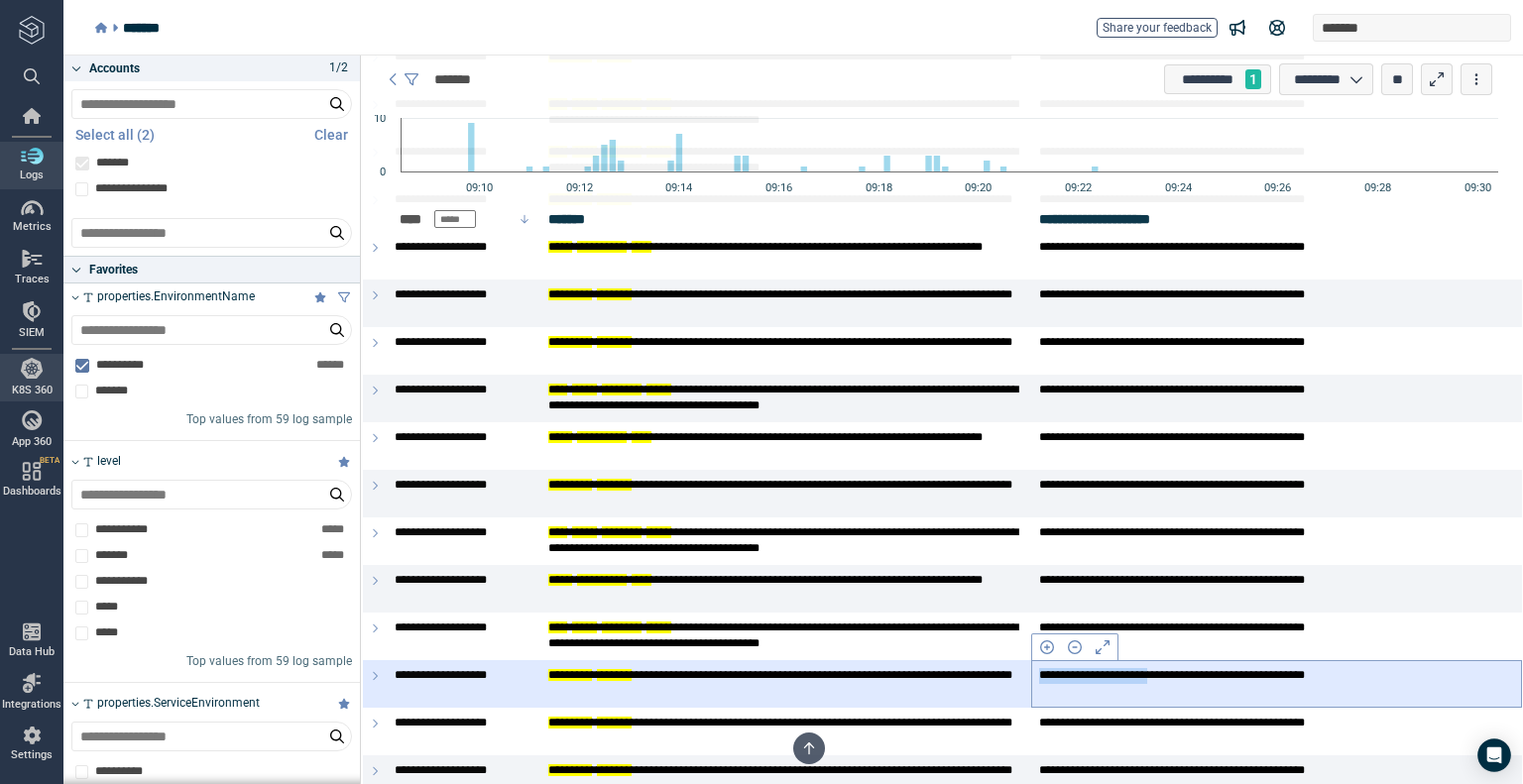 click on "**********" at bounding box center (1269, 676) 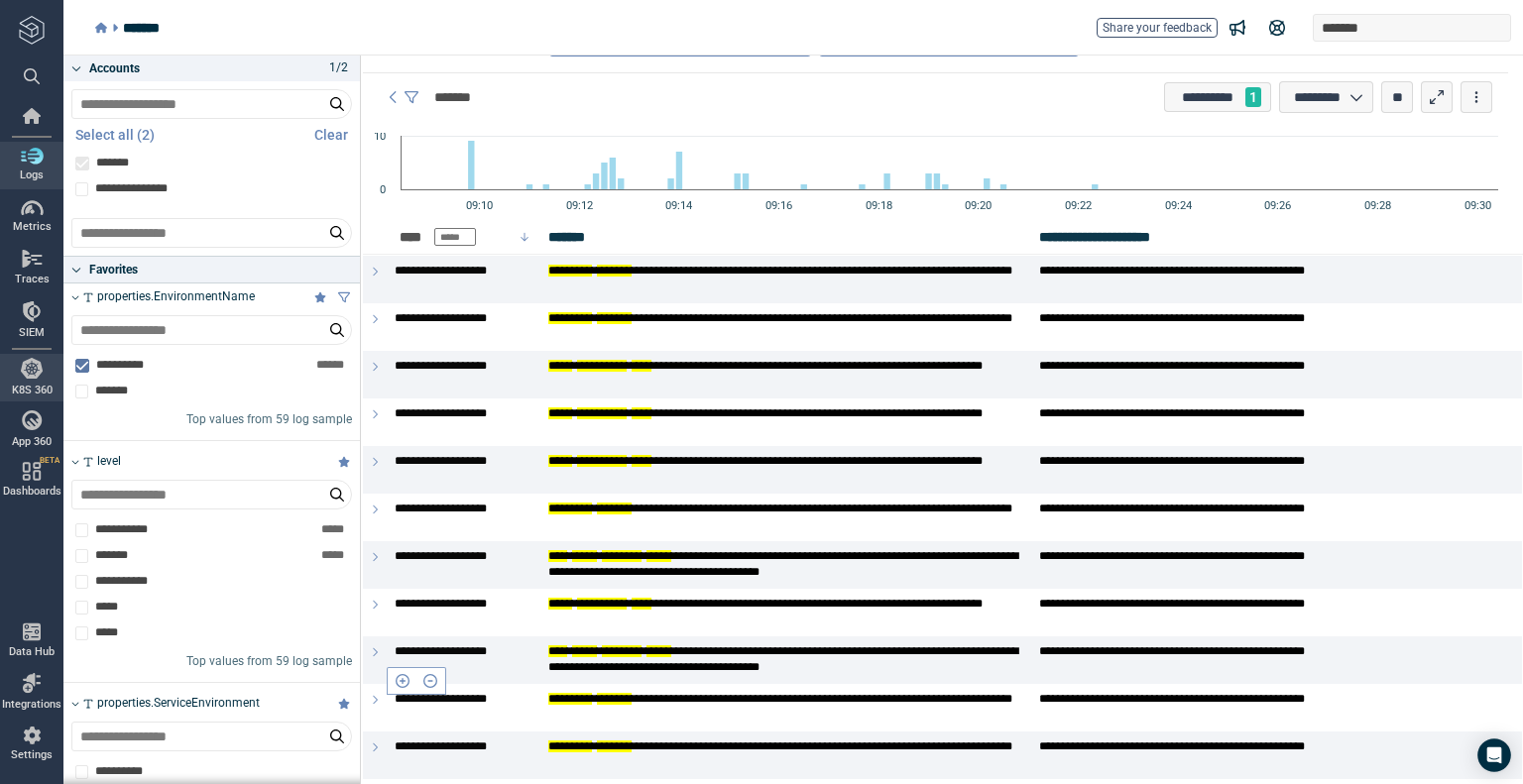 scroll, scrollTop: 0, scrollLeft: 0, axis: both 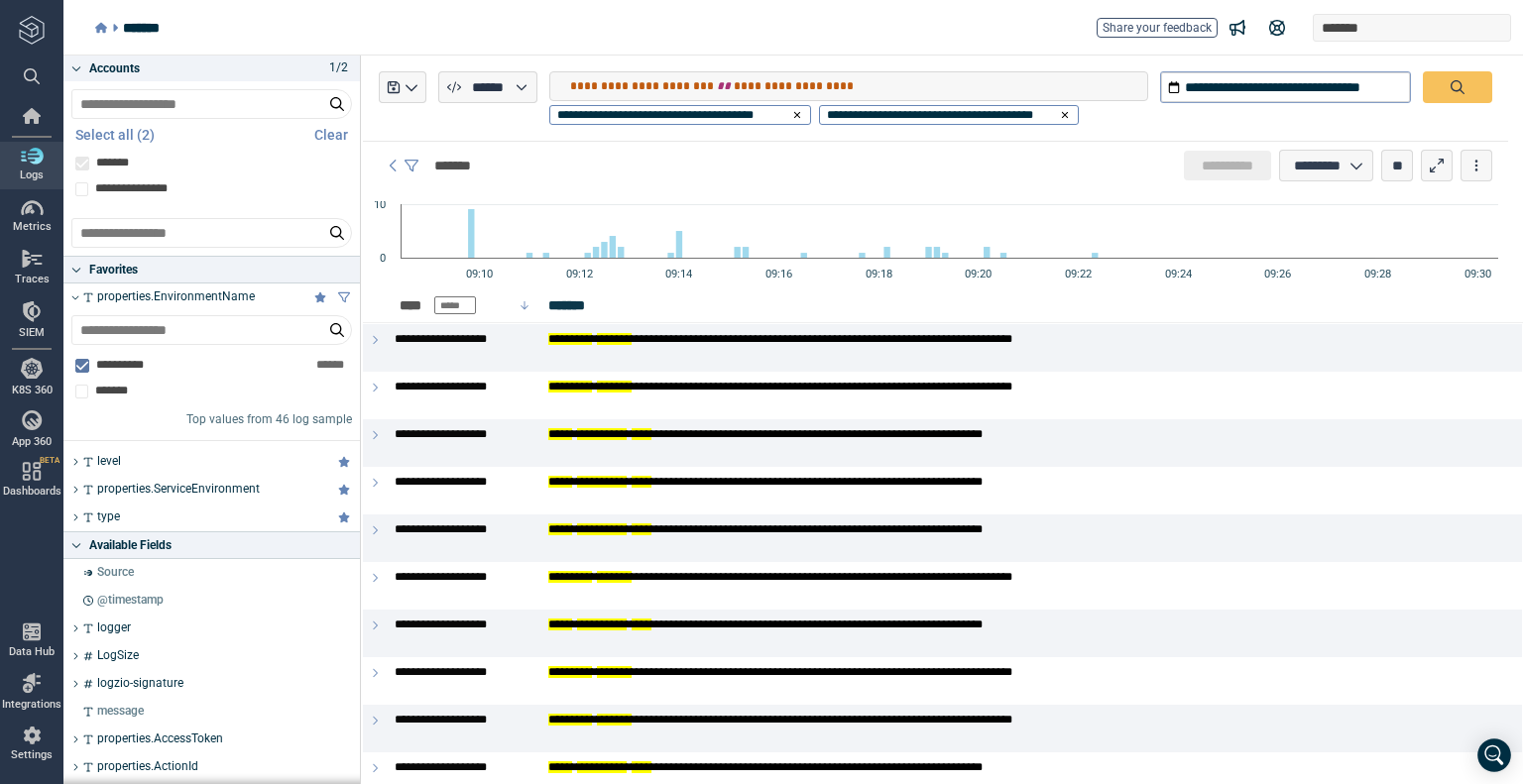 type on "**********" 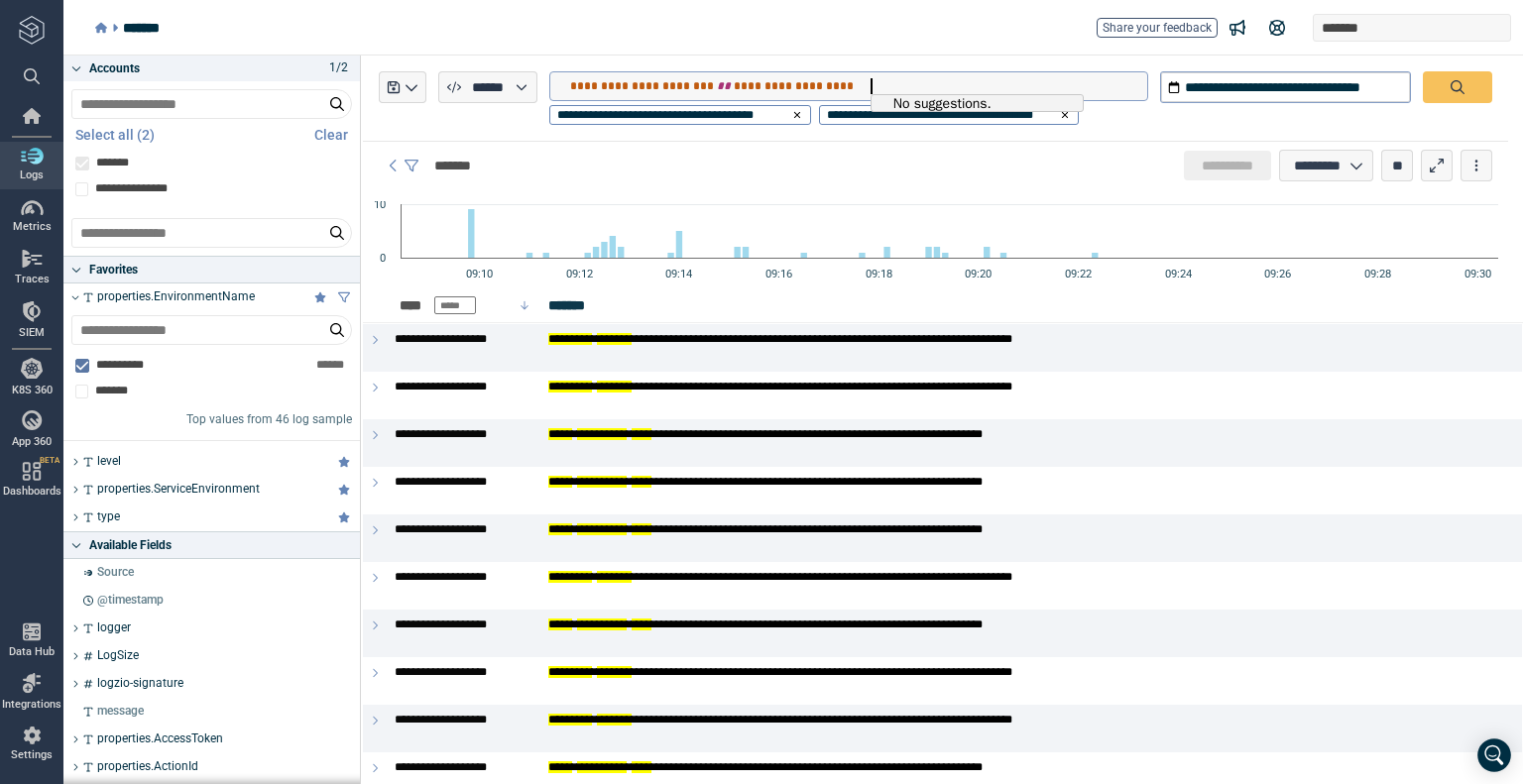 scroll, scrollTop: 0, scrollLeft: 0, axis: both 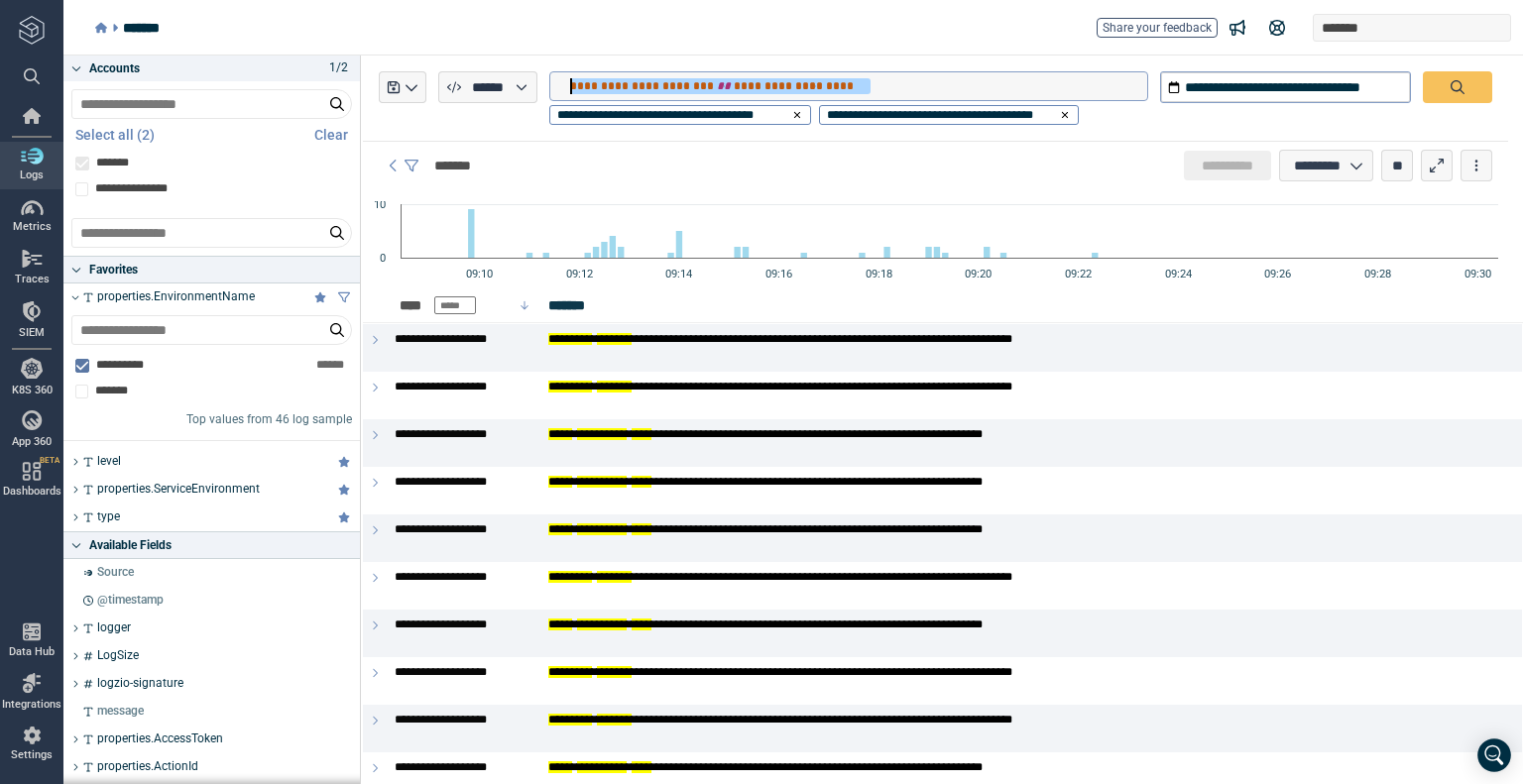 drag, startPoint x: 880, startPoint y: 82, endPoint x: 501, endPoint y: 86, distance: 379.02111 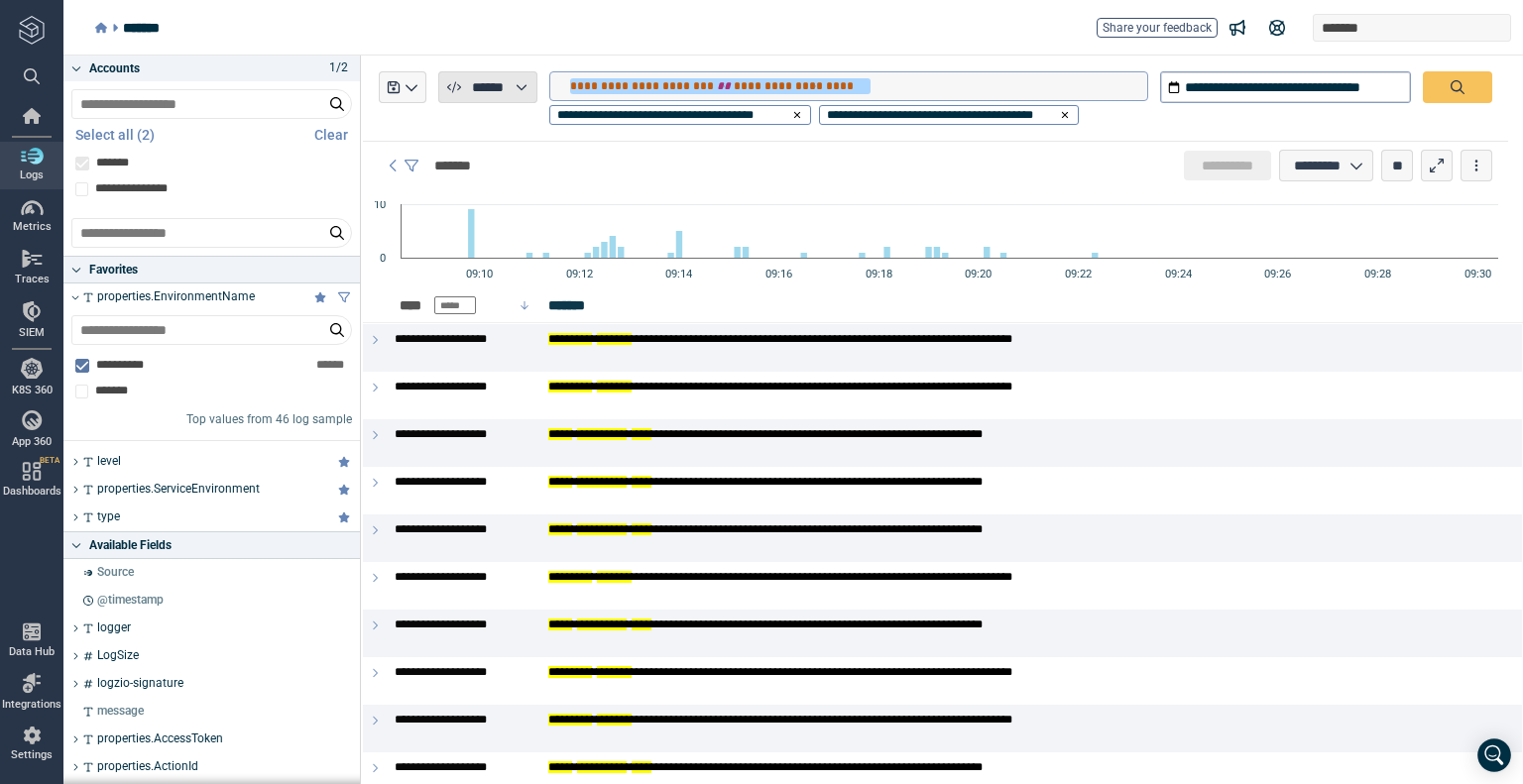 type 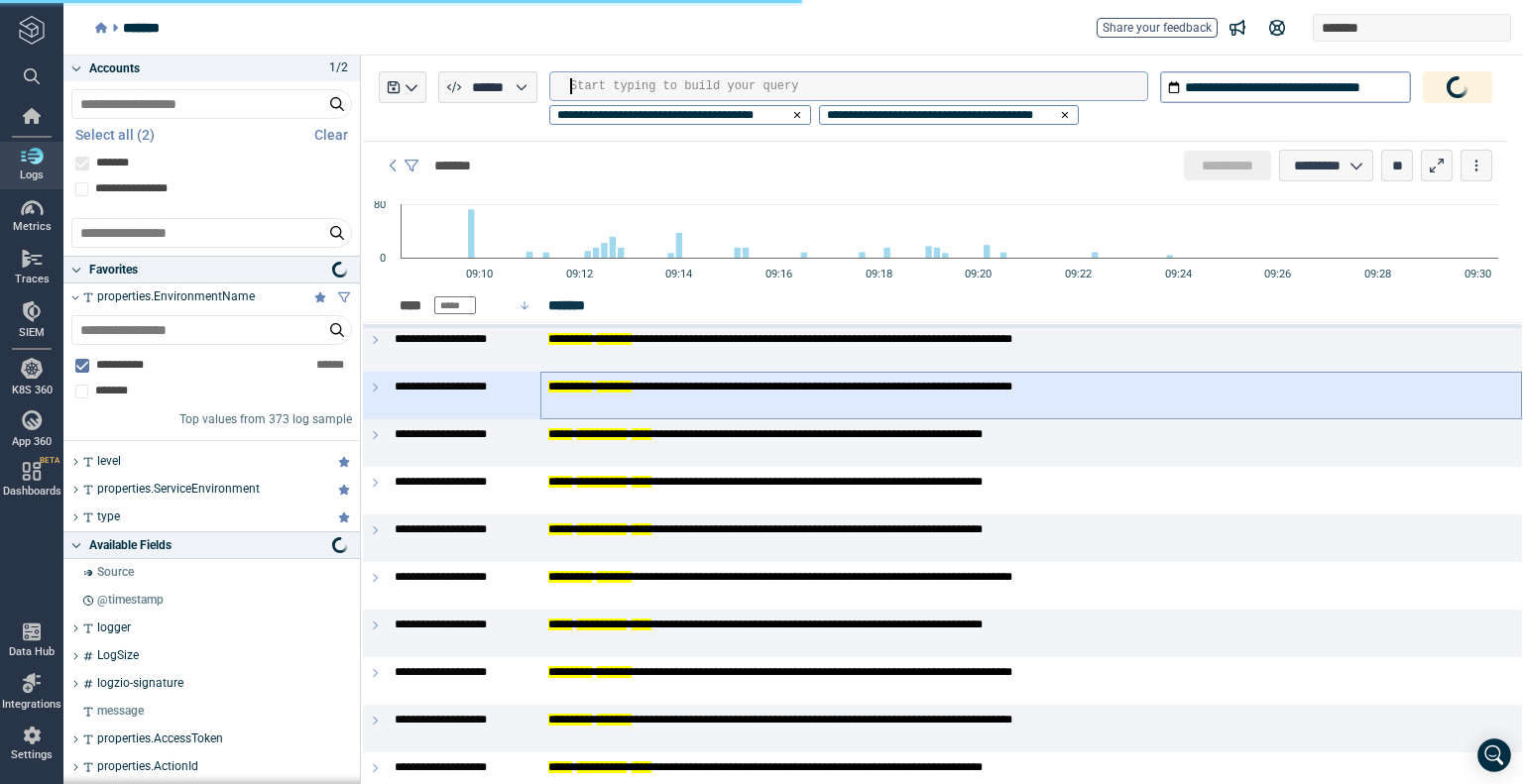 type on "*" 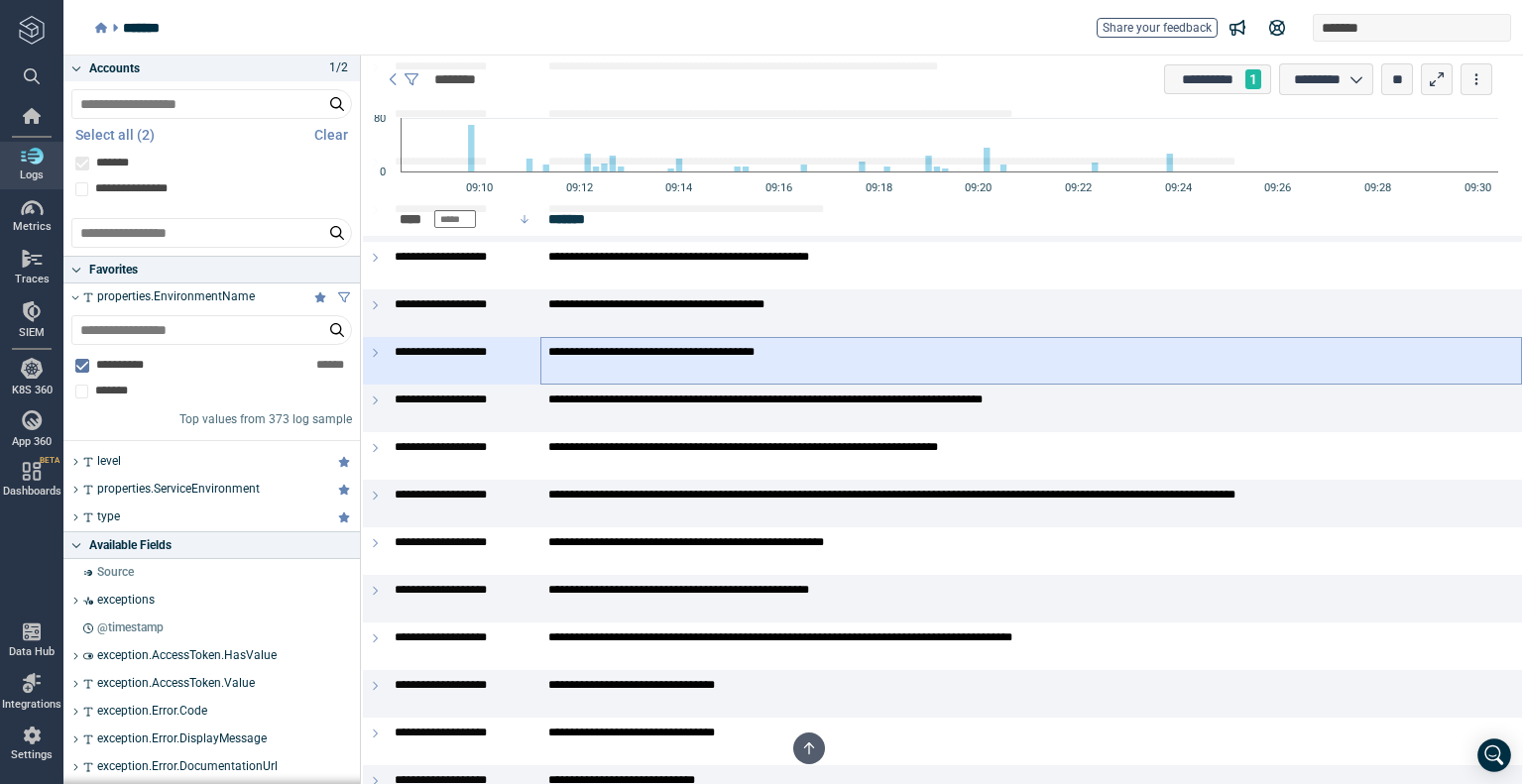 scroll, scrollTop: 11300, scrollLeft: 0, axis: vertical 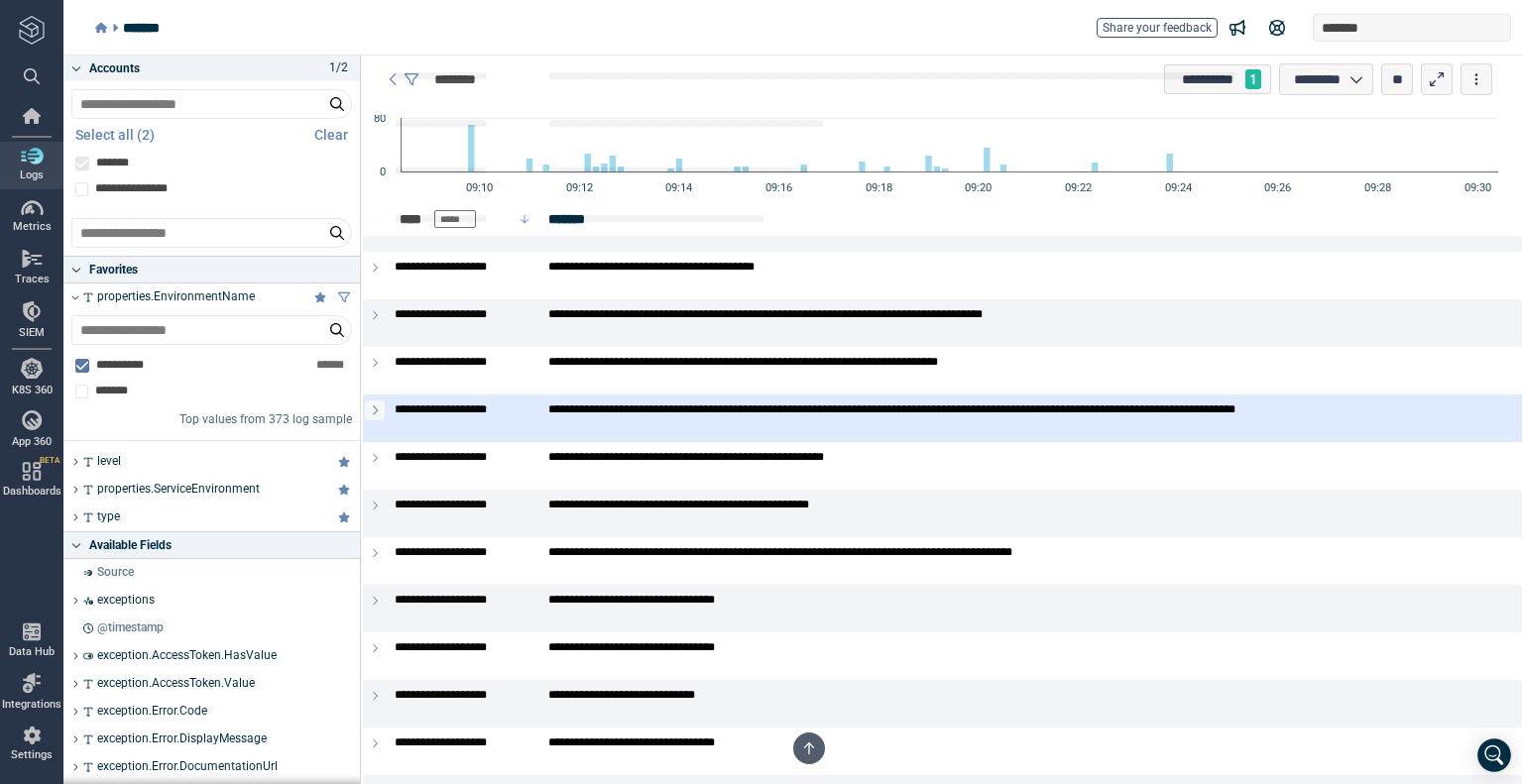 click 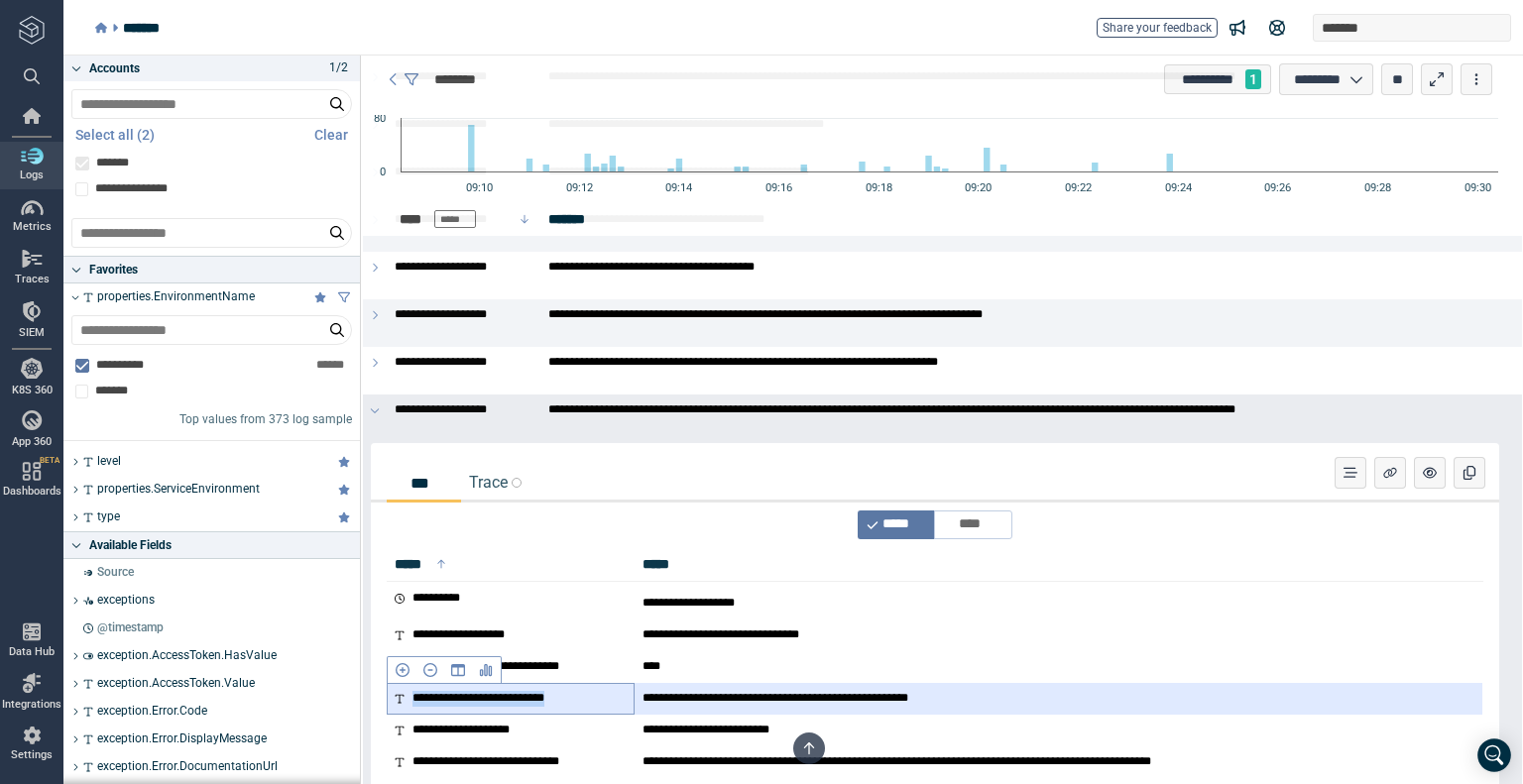 drag, startPoint x: 605, startPoint y: 697, endPoint x: 410, endPoint y: 697, distance: 195 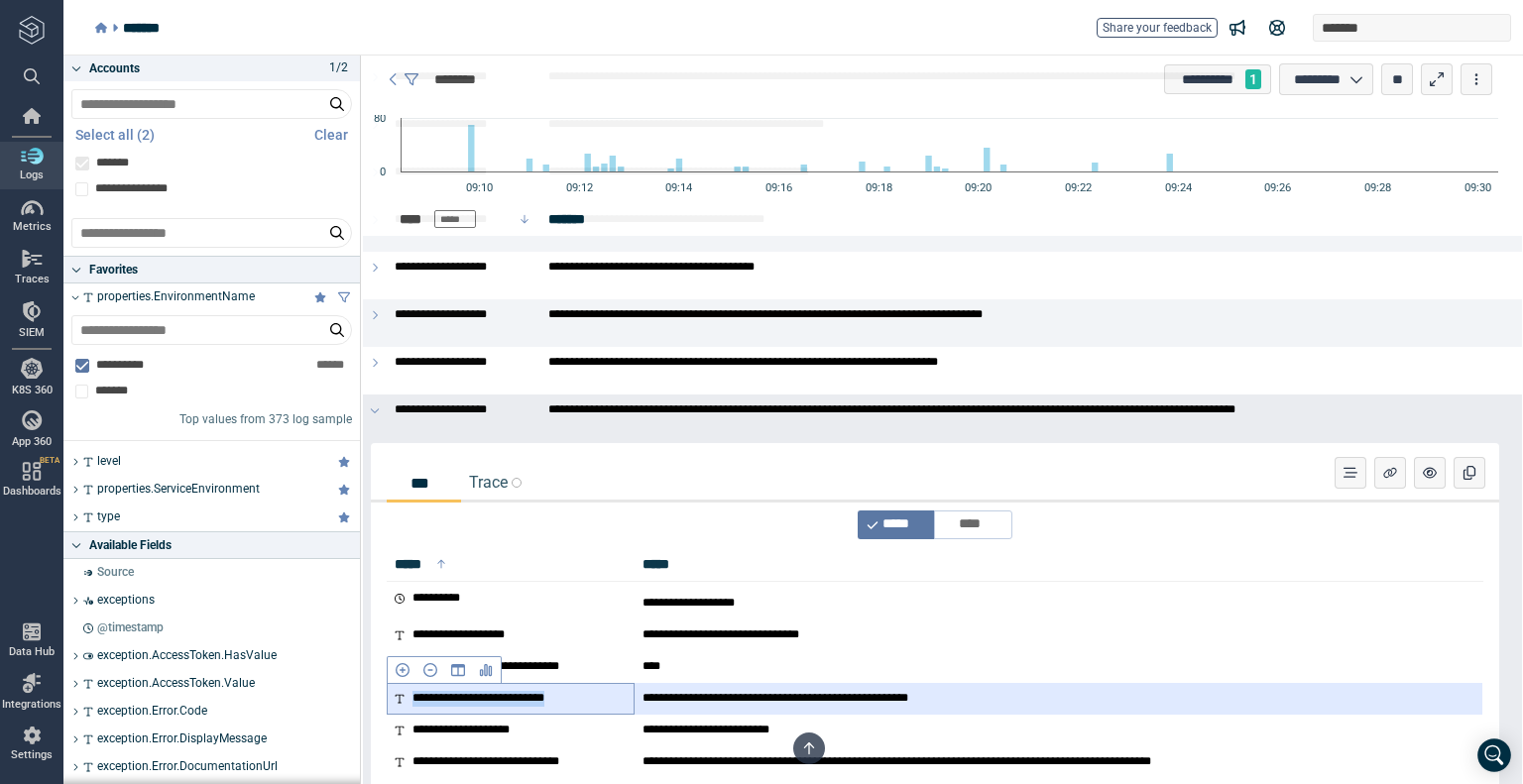 click on "**********" at bounding box center [500, 699] 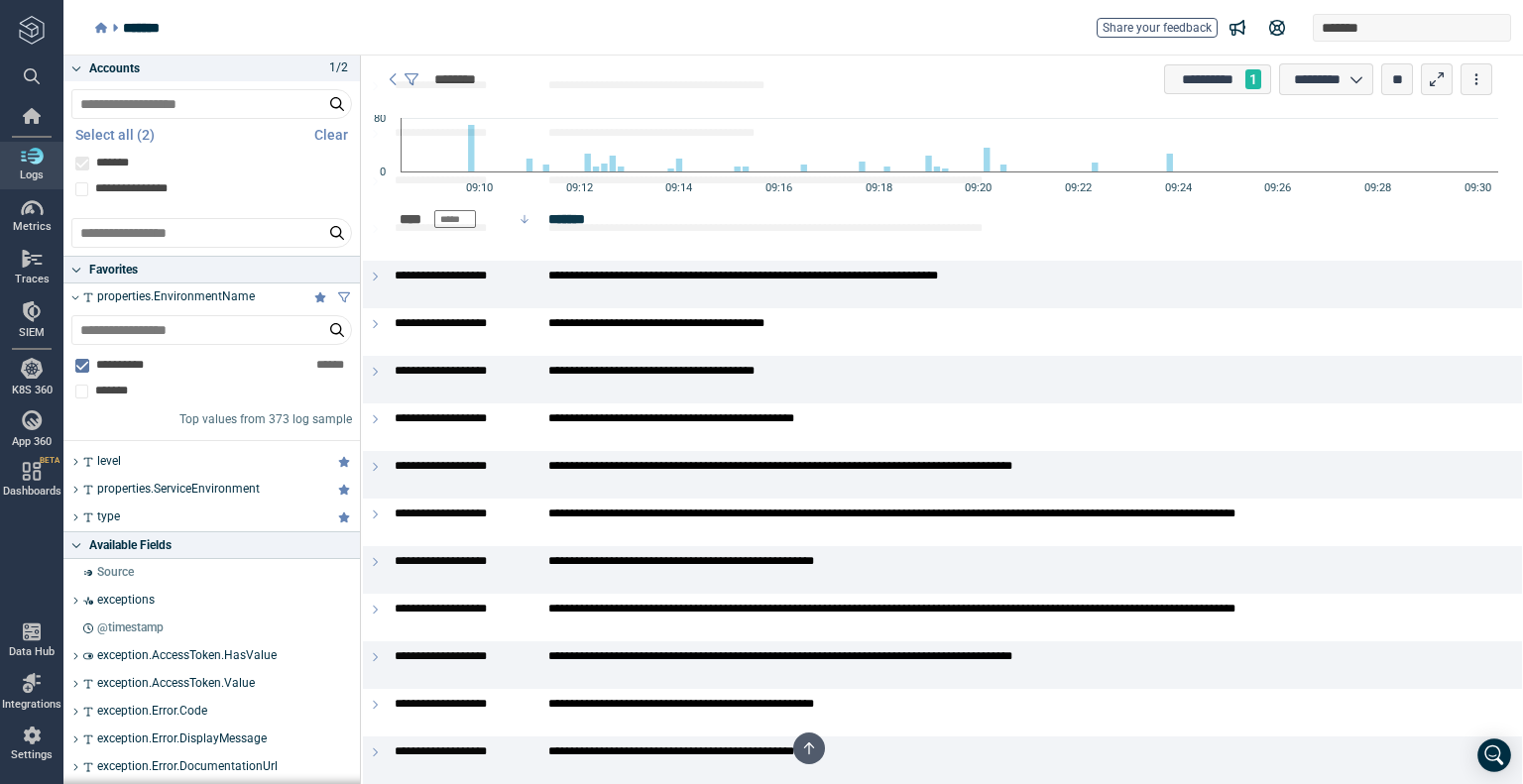scroll, scrollTop: 9417, scrollLeft: 0, axis: vertical 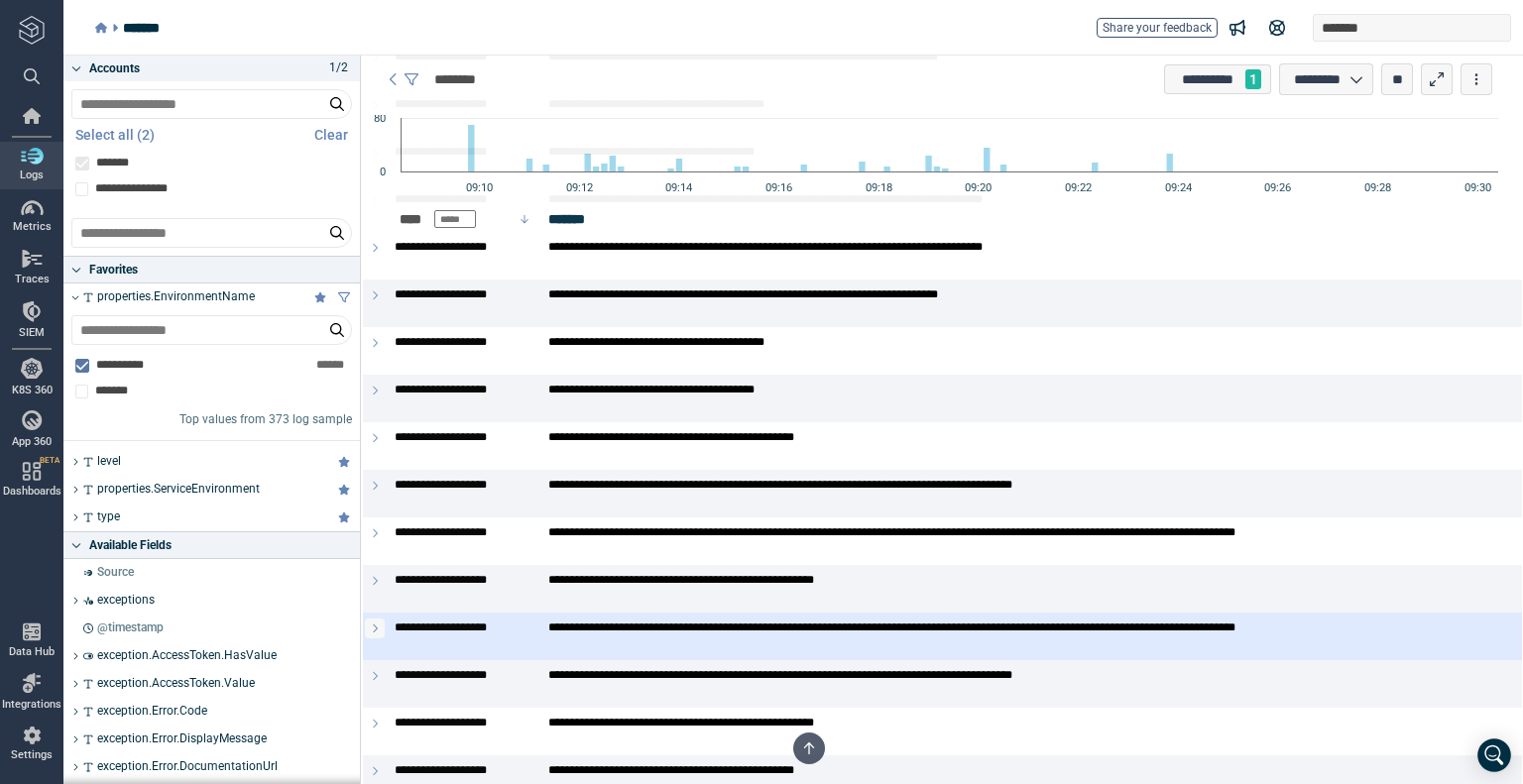 click at bounding box center [375, 628] 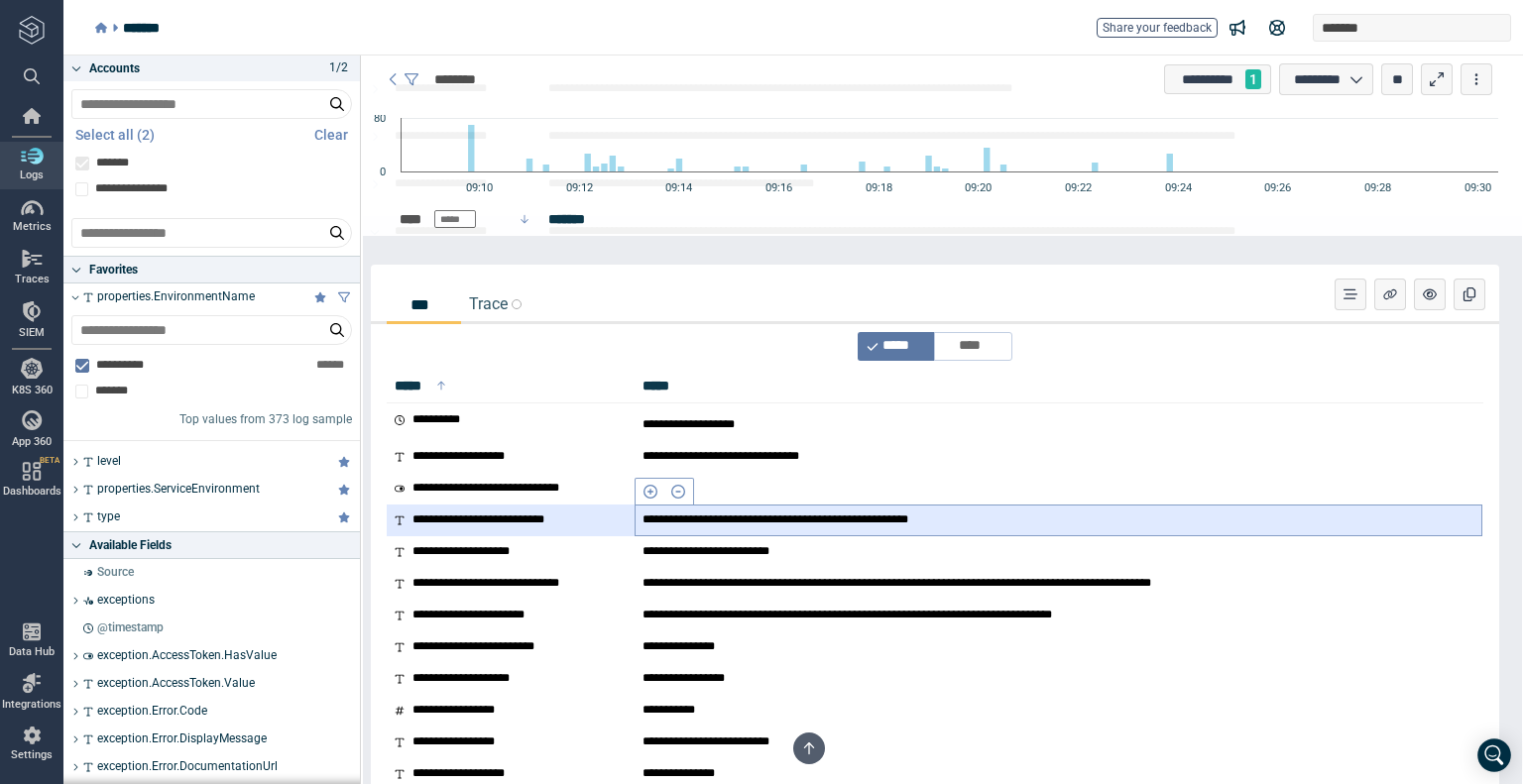 scroll, scrollTop: 9417, scrollLeft: 0, axis: vertical 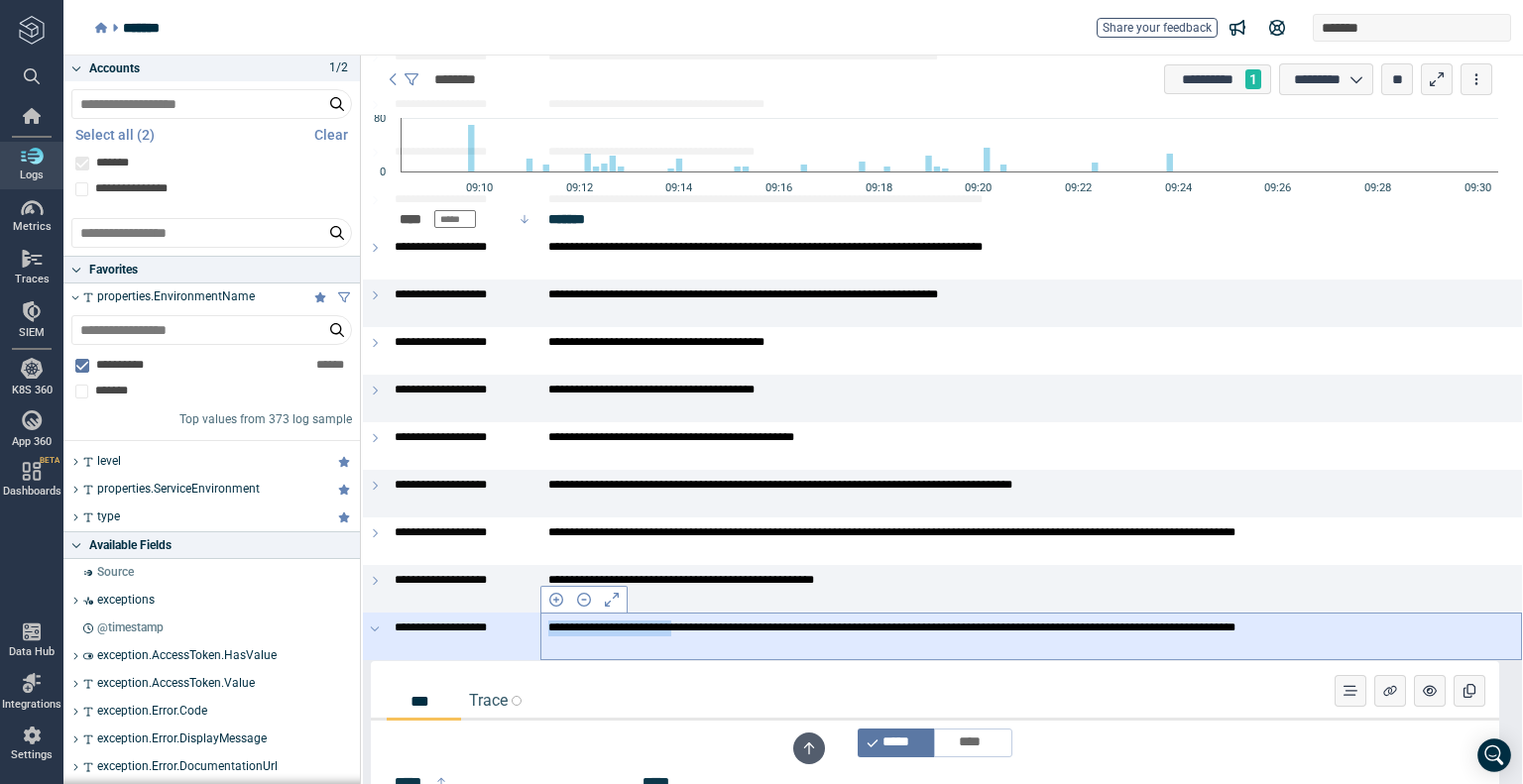 drag, startPoint x: 547, startPoint y: 630, endPoint x: 726, endPoint y: 624, distance: 179.10053 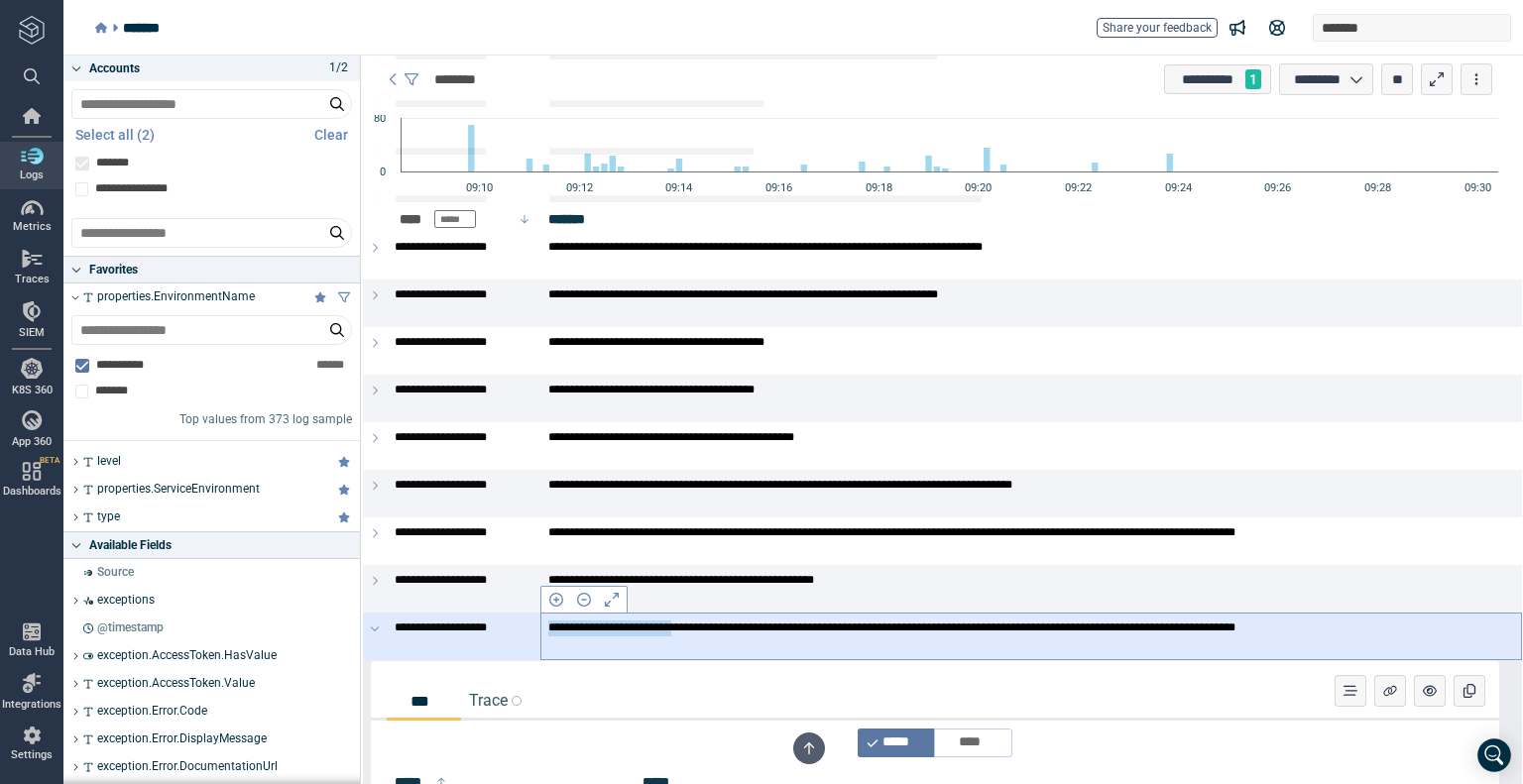 click on "**********" at bounding box center (1031, 636) 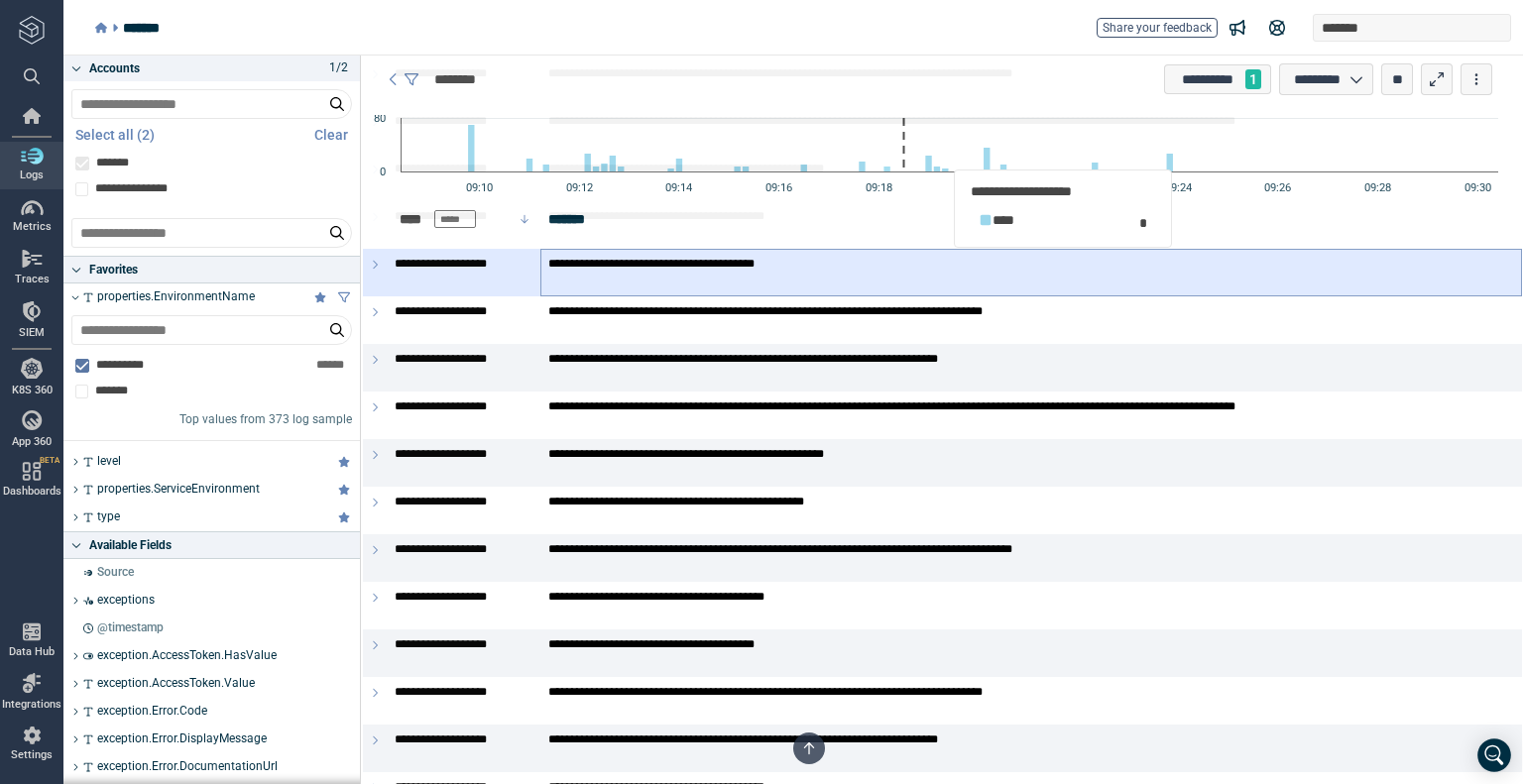 scroll, scrollTop: 7732, scrollLeft: 0, axis: vertical 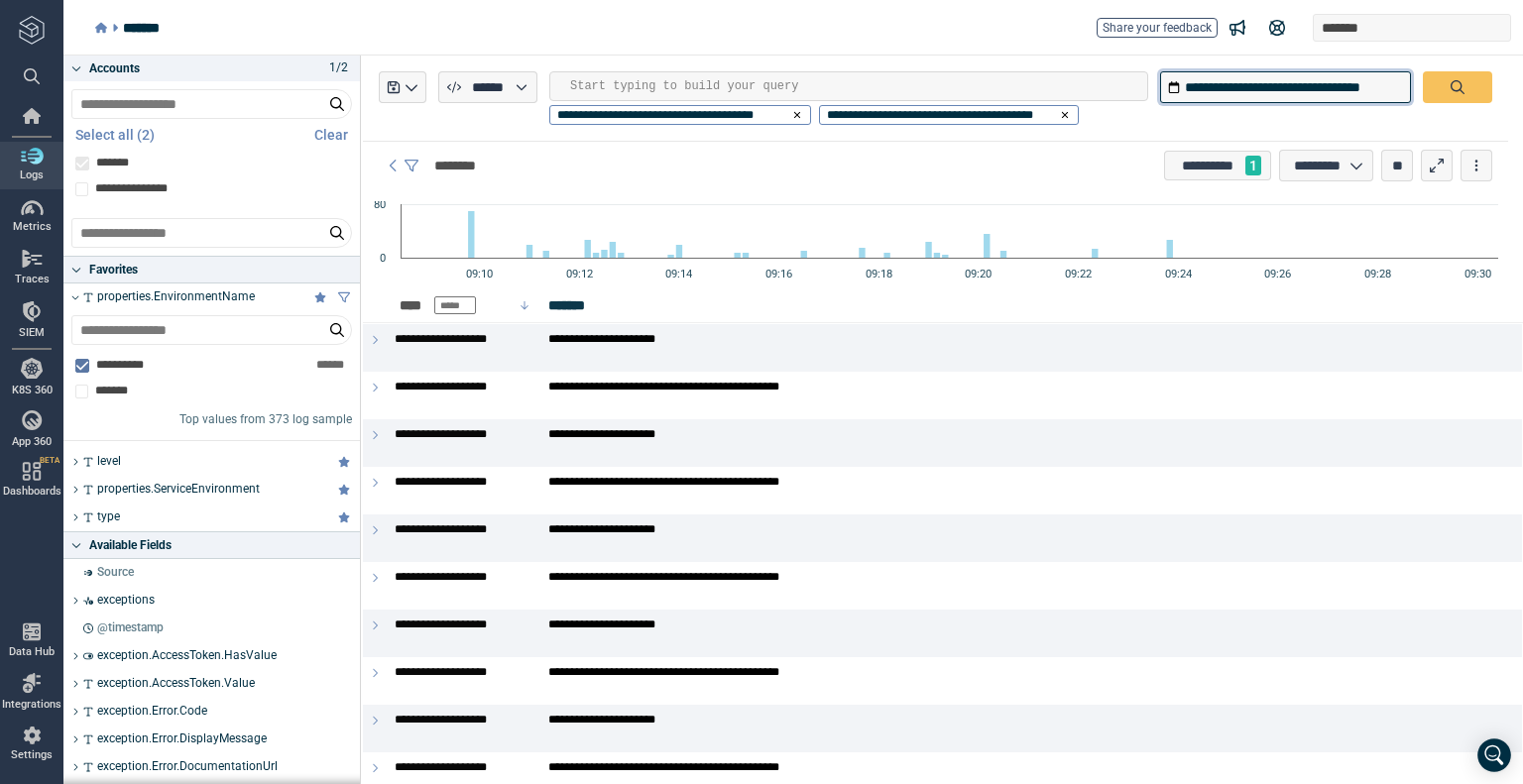 drag, startPoint x: 1250, startPoint y: 89, endPoint x: 1262, endPoint y: 88, distance: 12.0415946 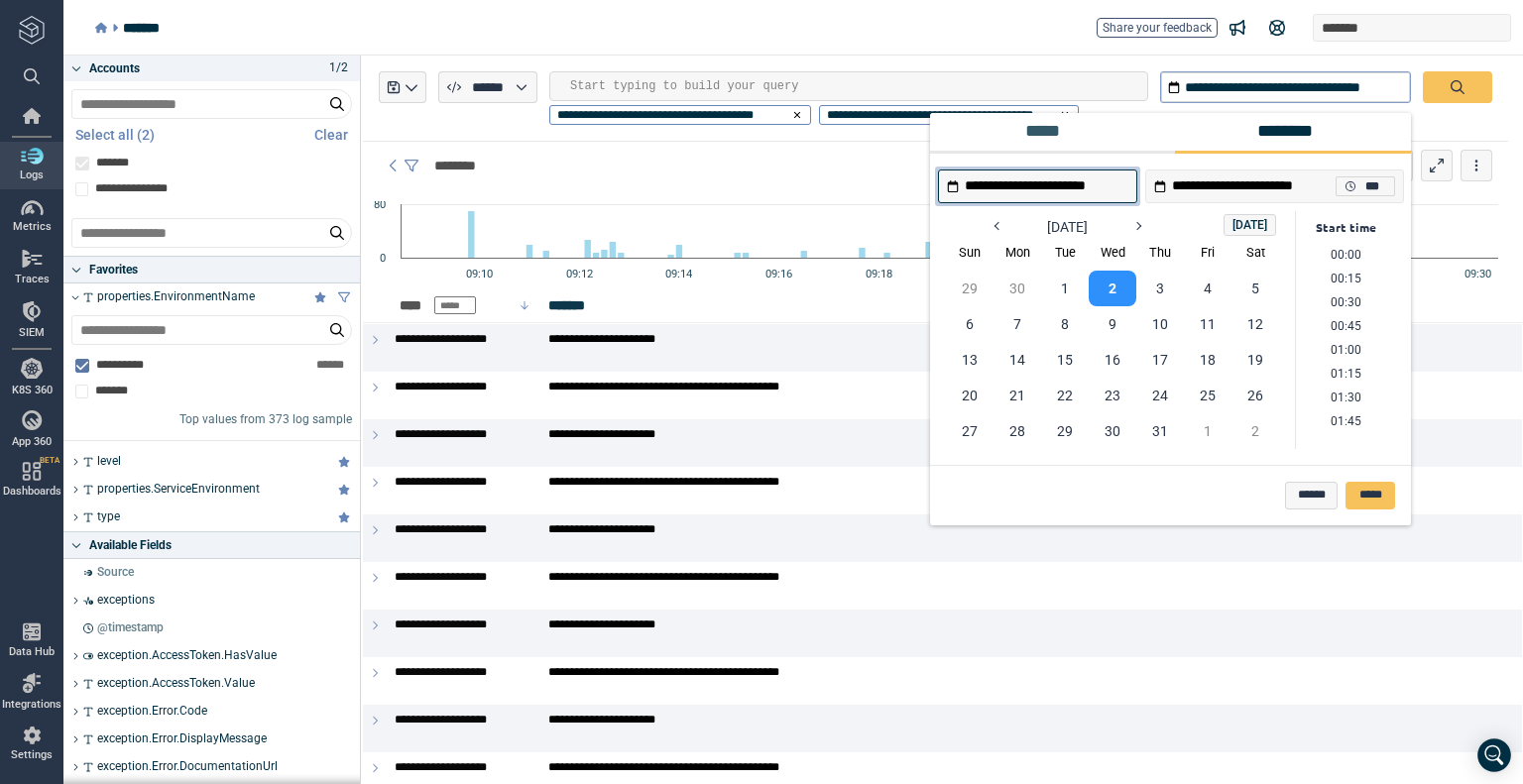 scroll, scrollTop: 763, scrollLeft: 0, axis: vertical 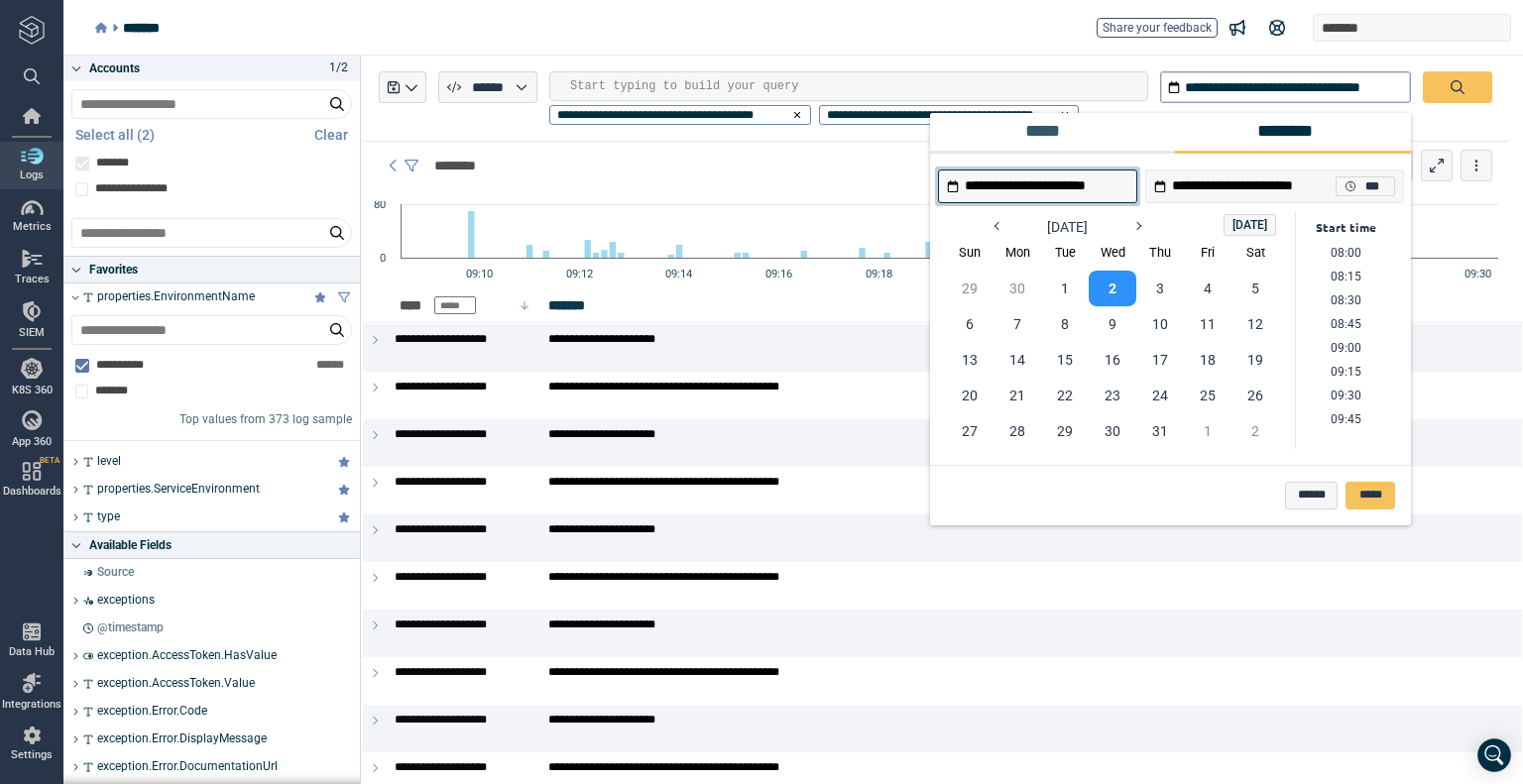 click on "**********" at bounding box center [1046, 185] 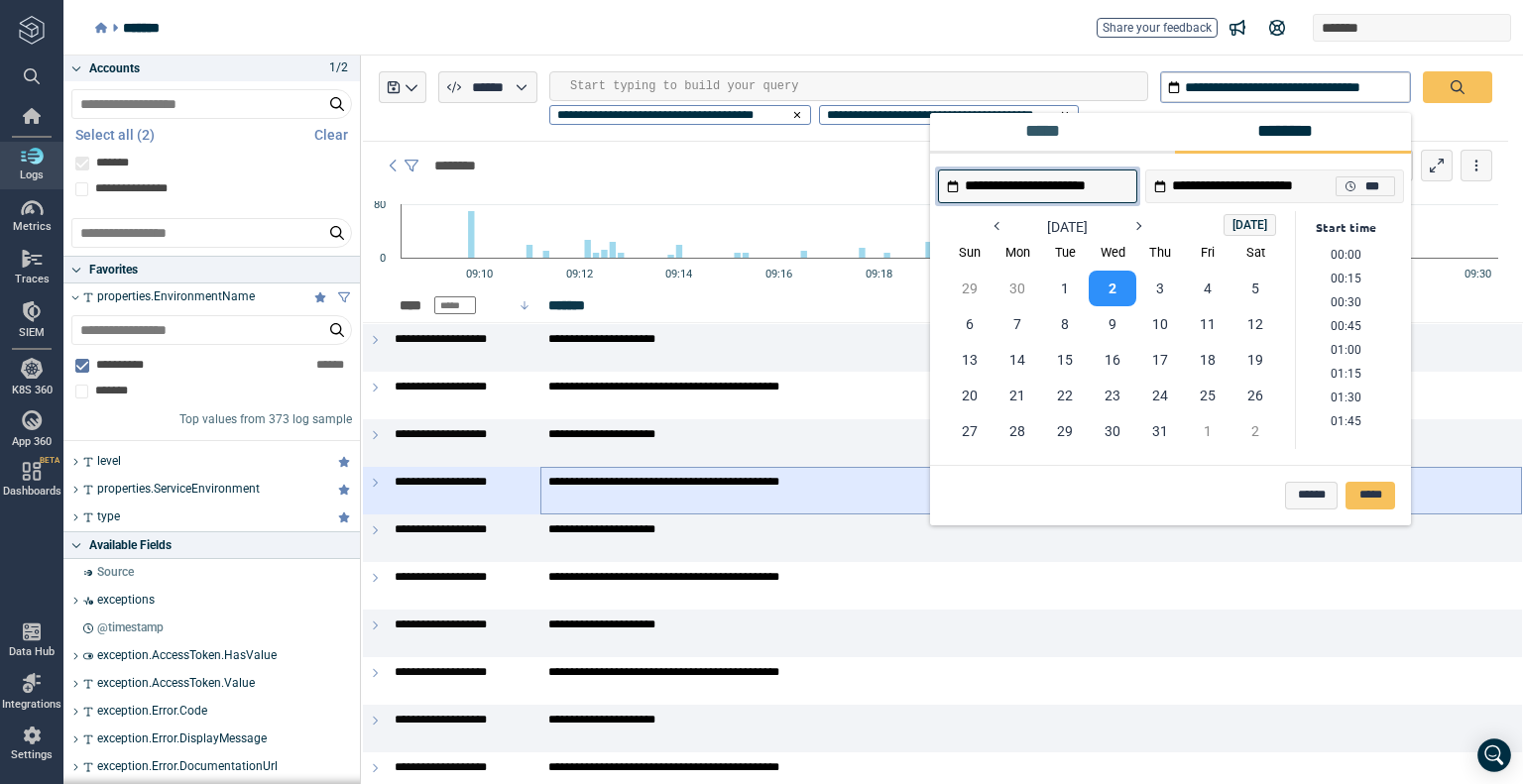 scroll, scrollTop: 763, scrollLeft: 0, axis: vertical 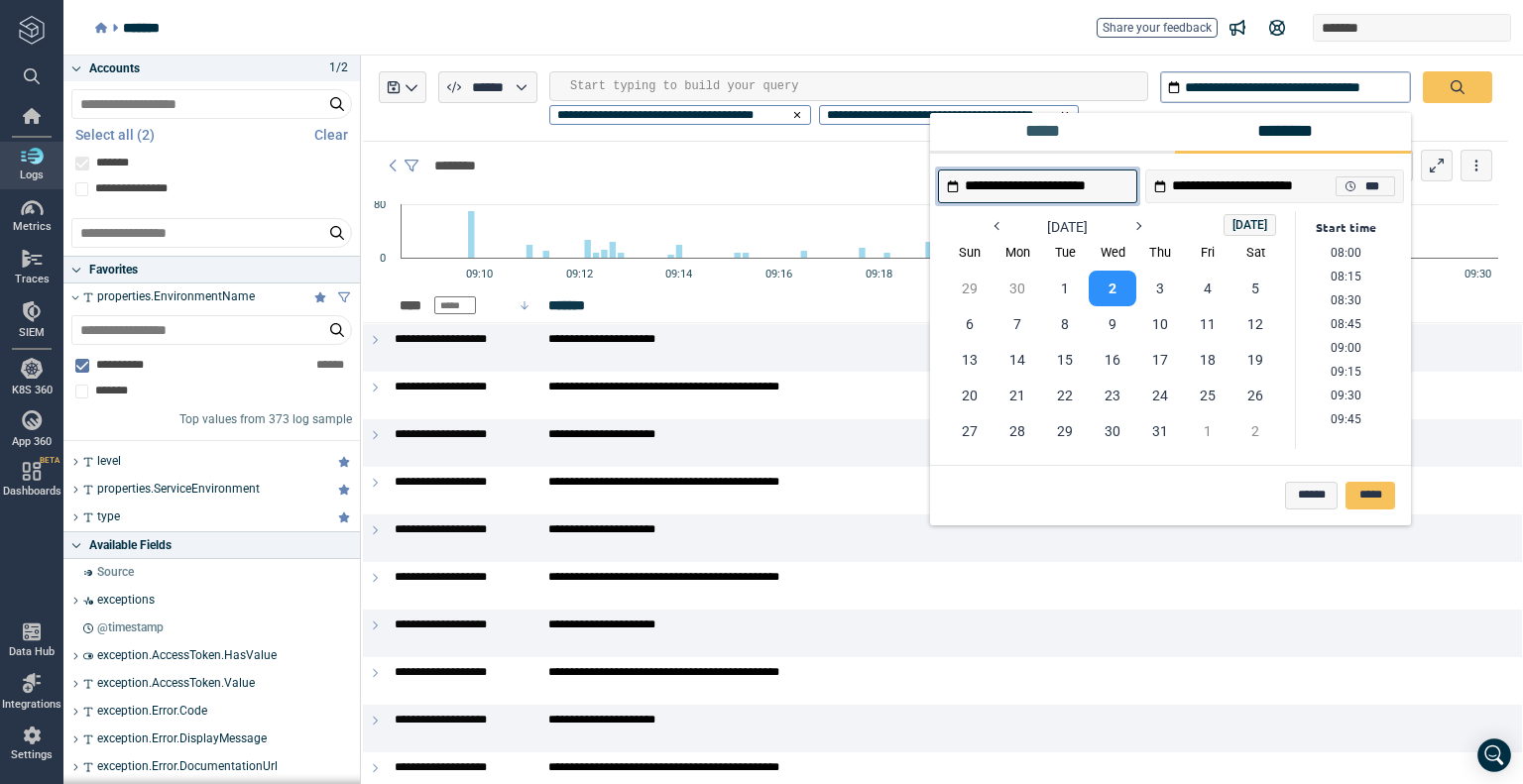 drag, startPoint x: 1078, startPoint y: 187, endPoint x: 1091, endPoint y: 183, distance: 13.601471 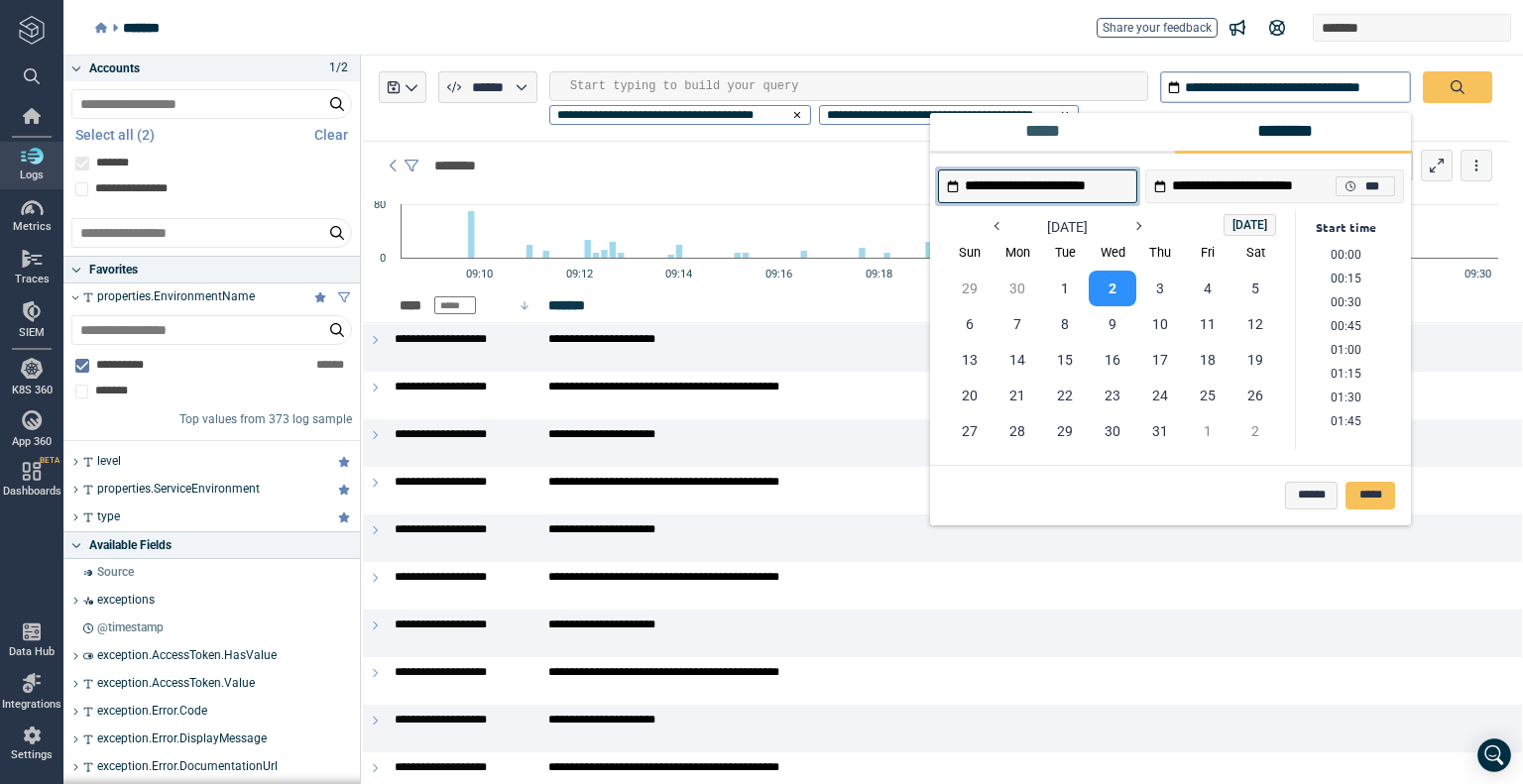 scroll, scrollTop: 763, scrollLeft: 0, axis: vertical 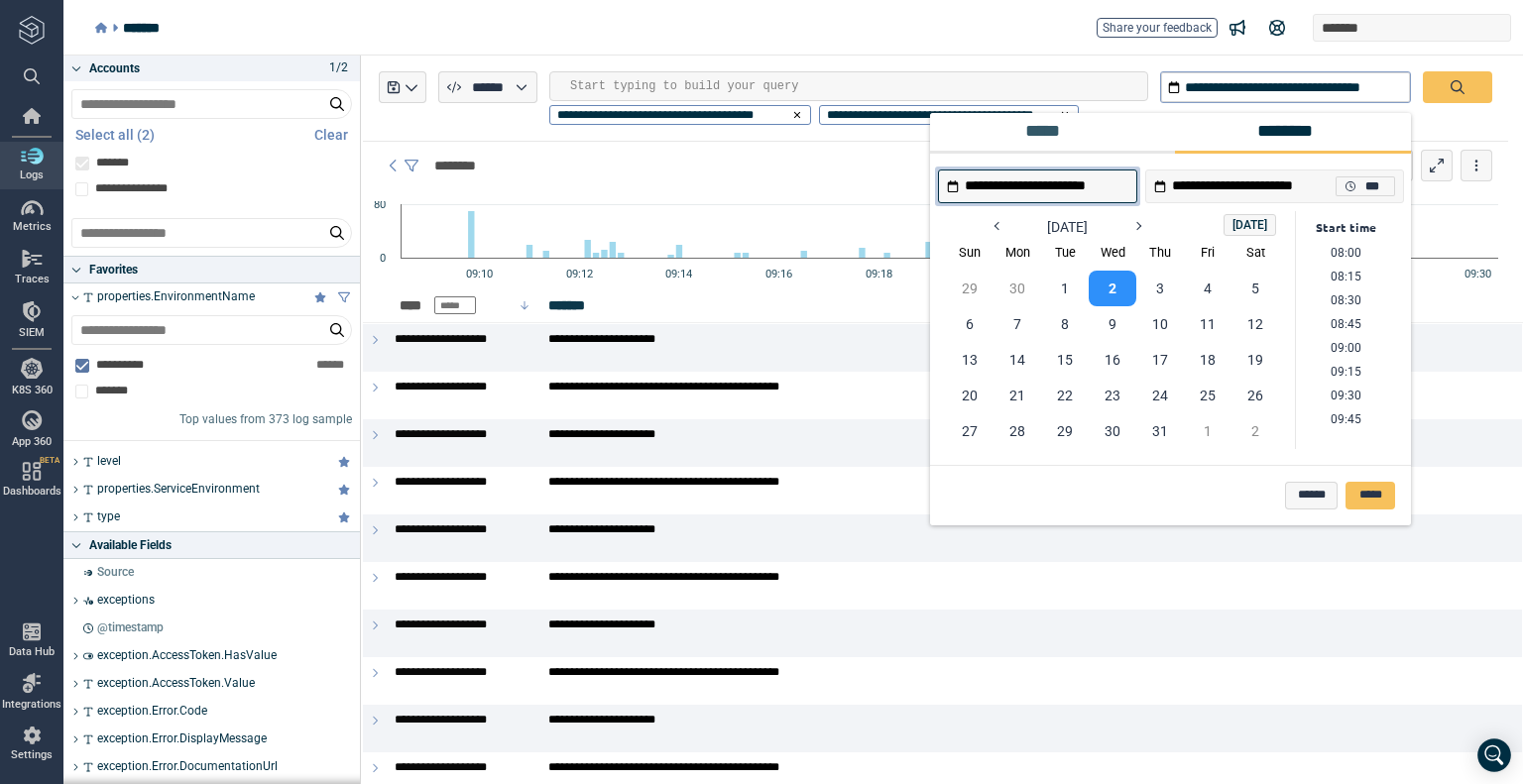 drag, startPoint x: 1268, startPoint y: 189, endPoint x: 1280, endPoint y: 185, distance: 12.649111 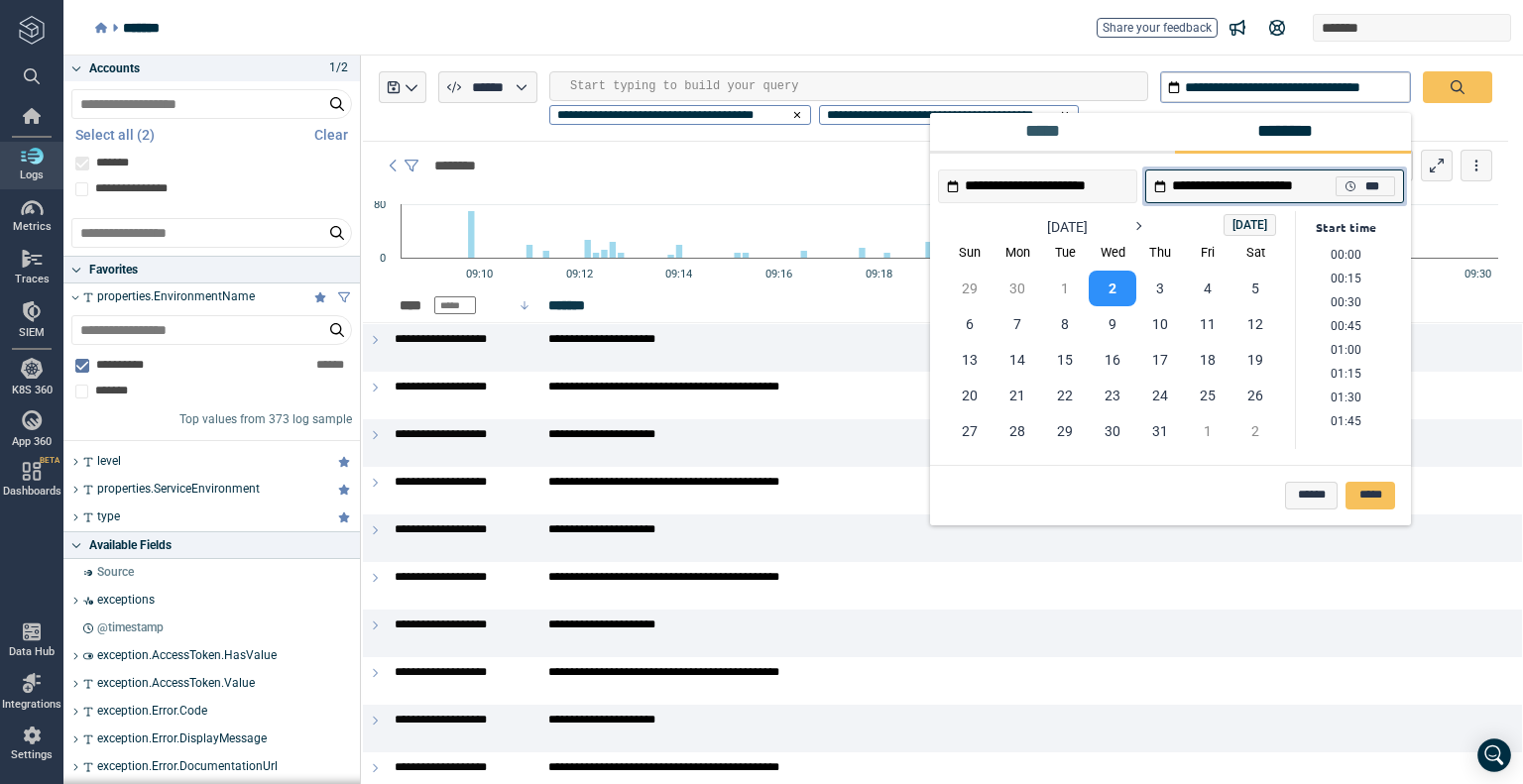 scroll, scrollTop: 811, scrollLeft: 0, axis: vertical 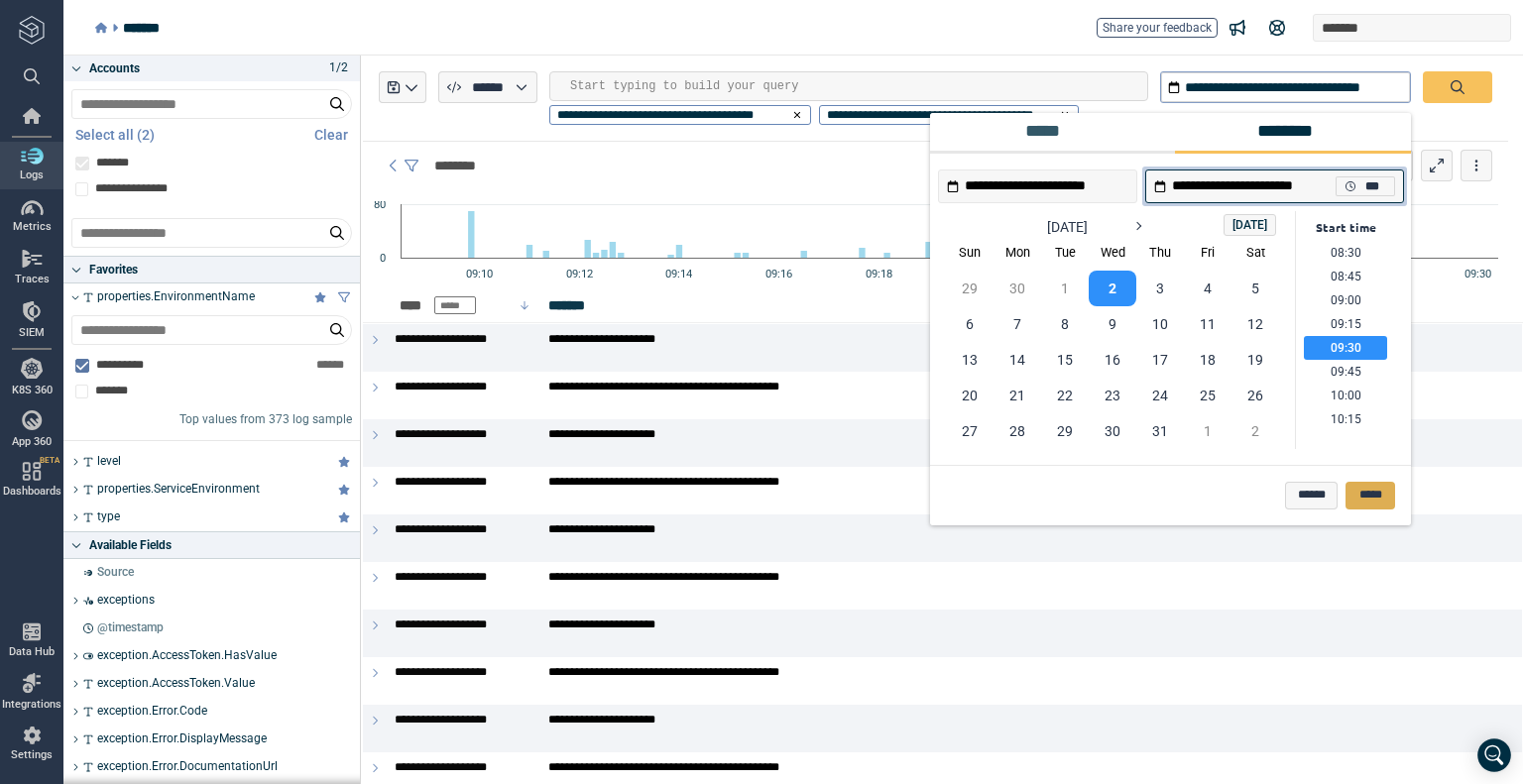 type on "**********" 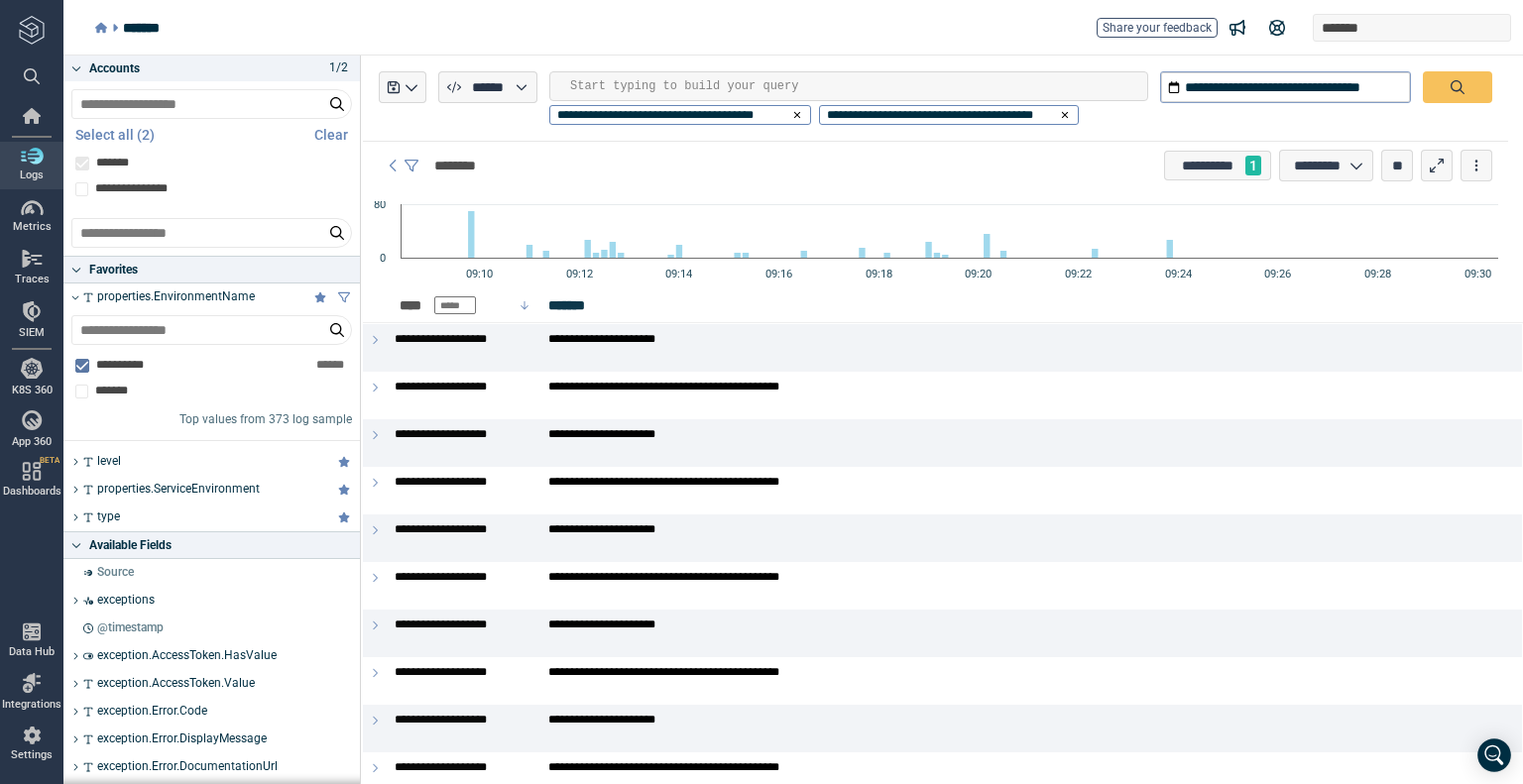 type on "**********" 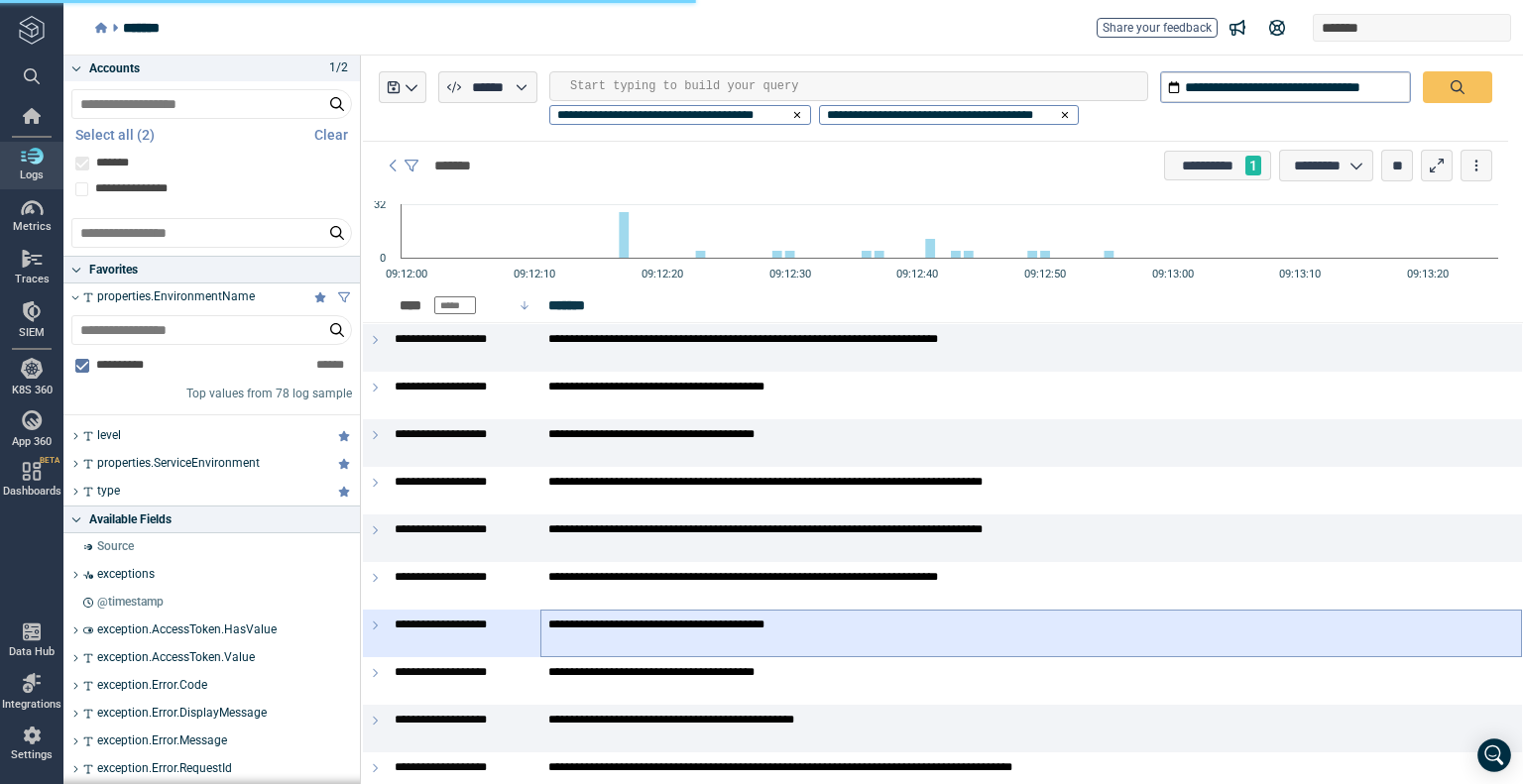 type on "*" 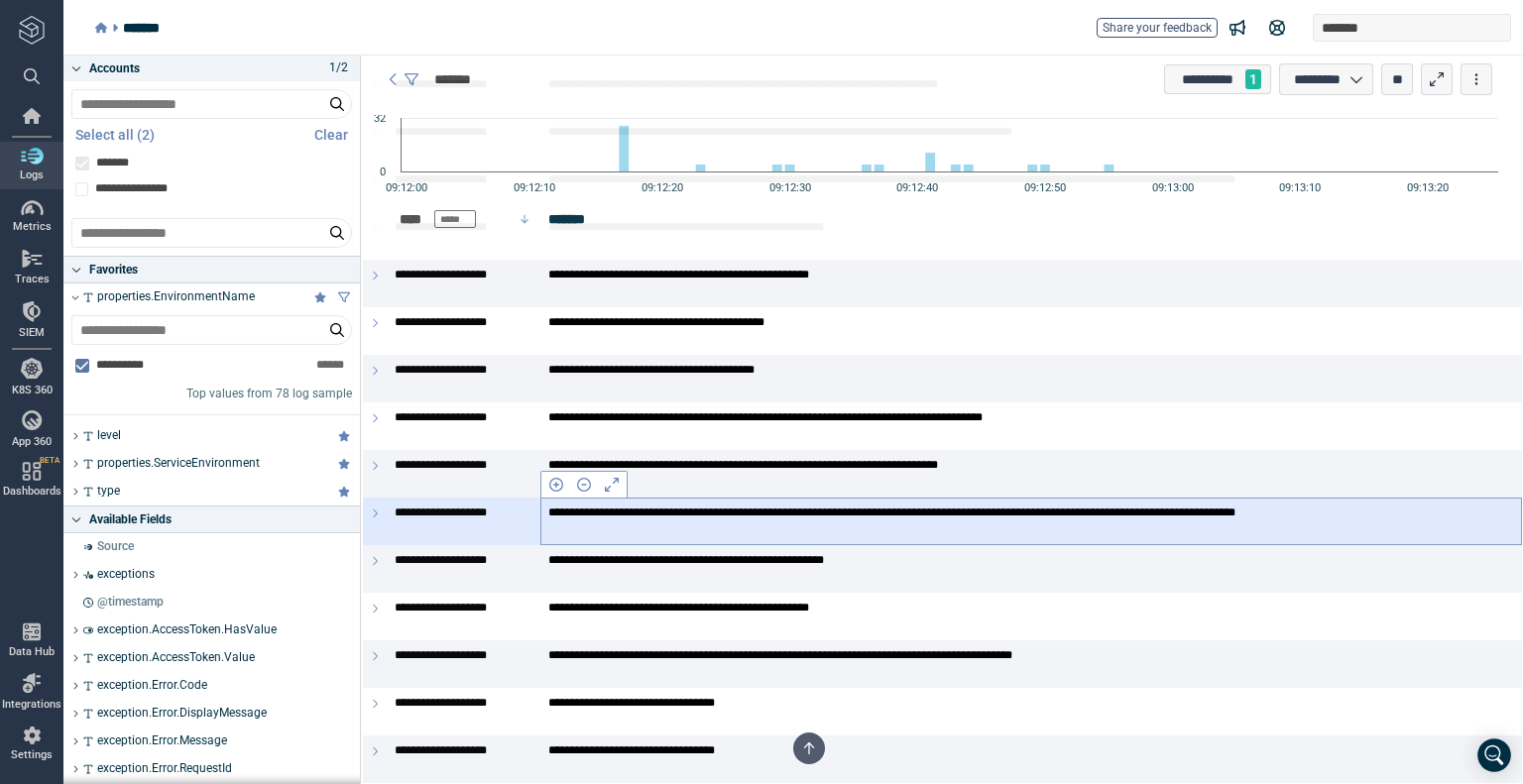 scroll, scrollTop: 2162, scrollLeft: 0, axis: vertical 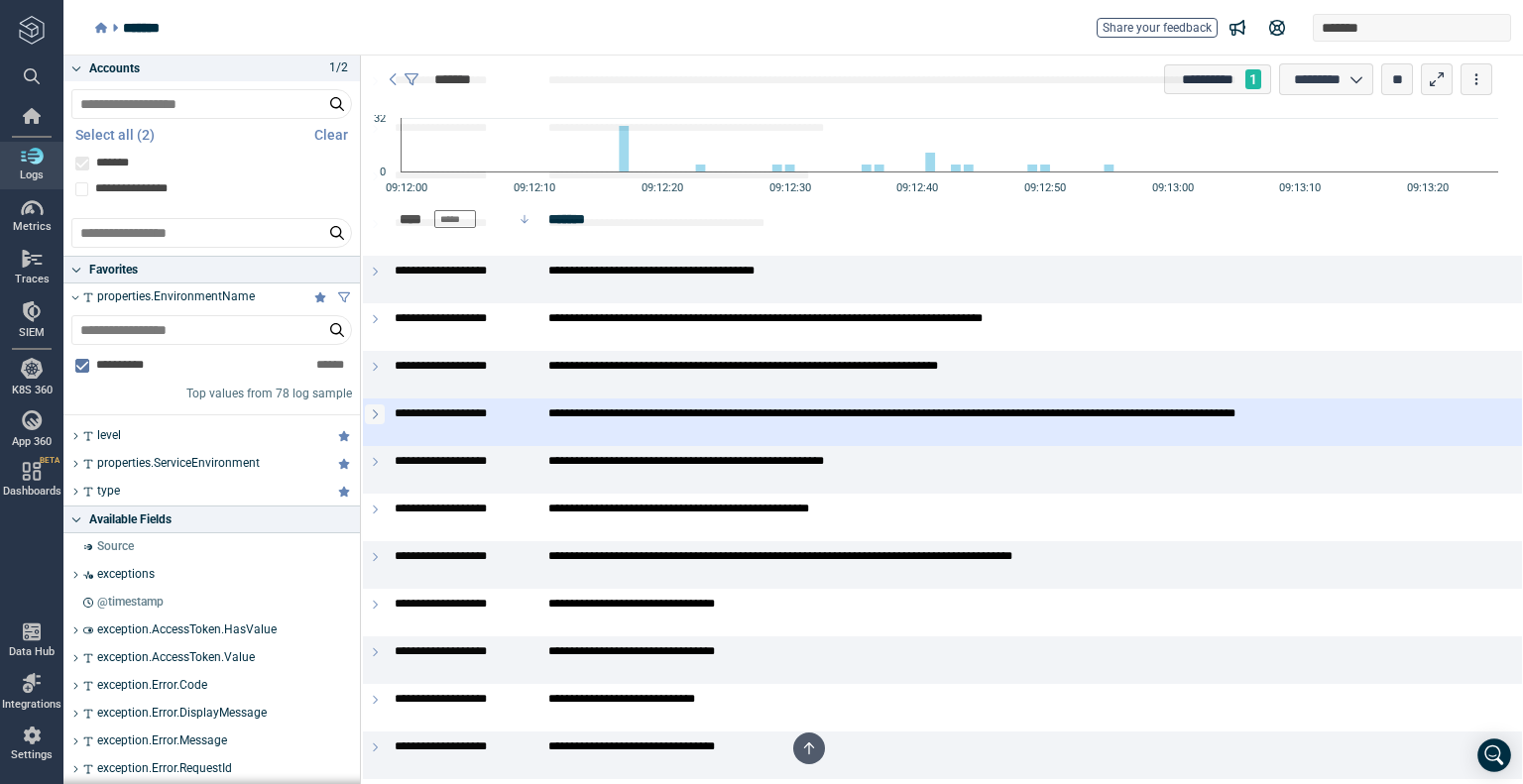 click 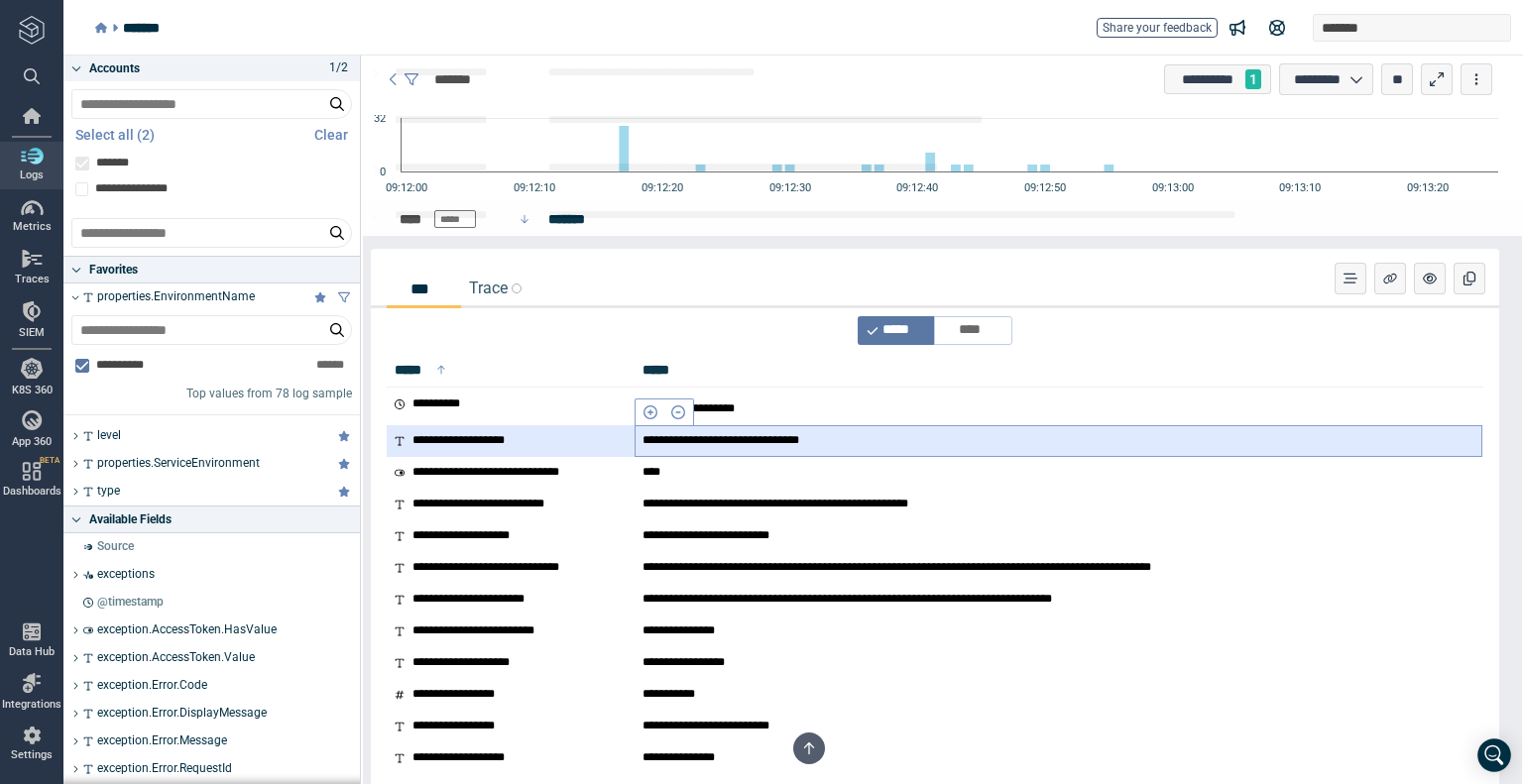 scroll, scrollTop: 2261, scrollLeft: 0, axis: vertical 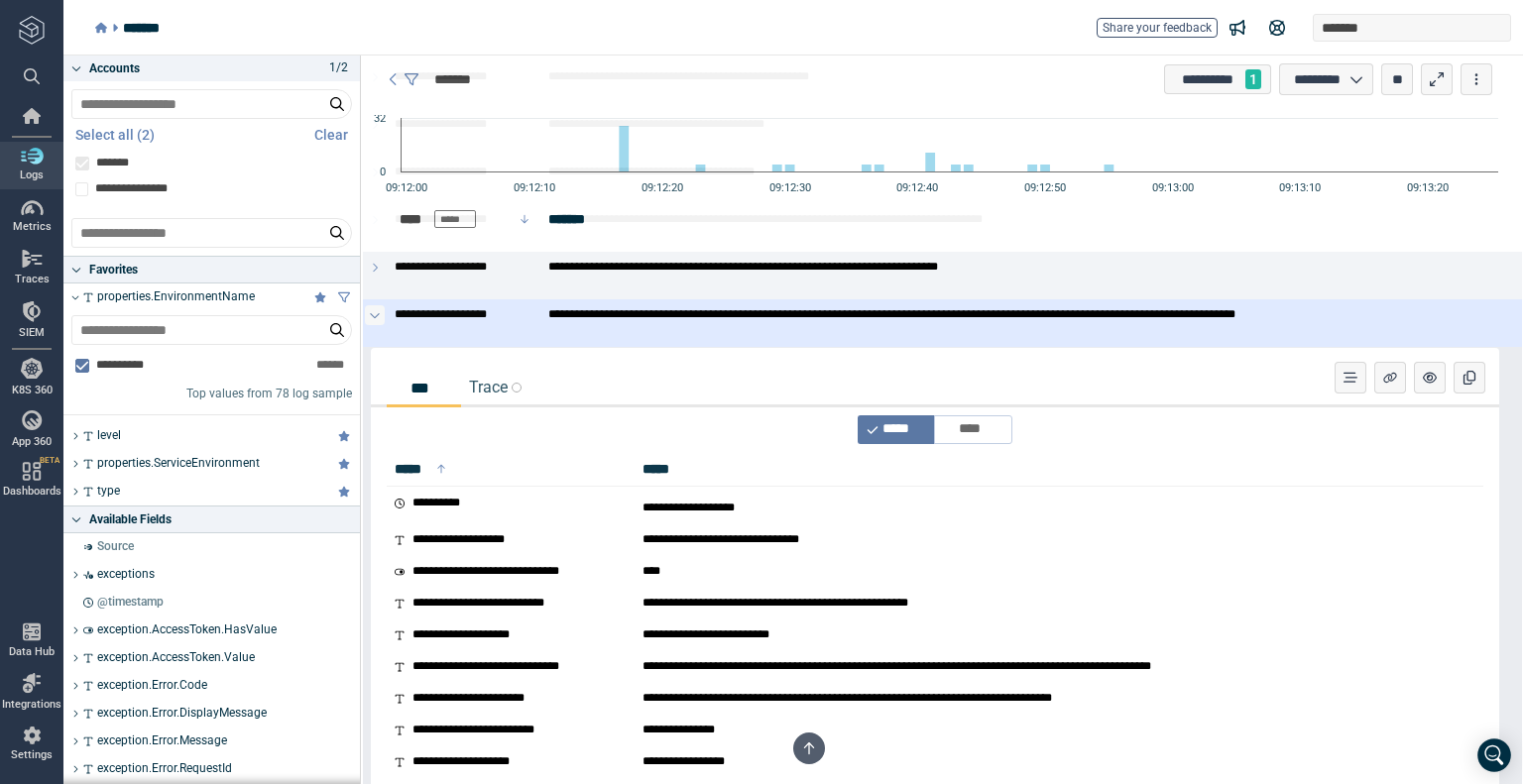 click 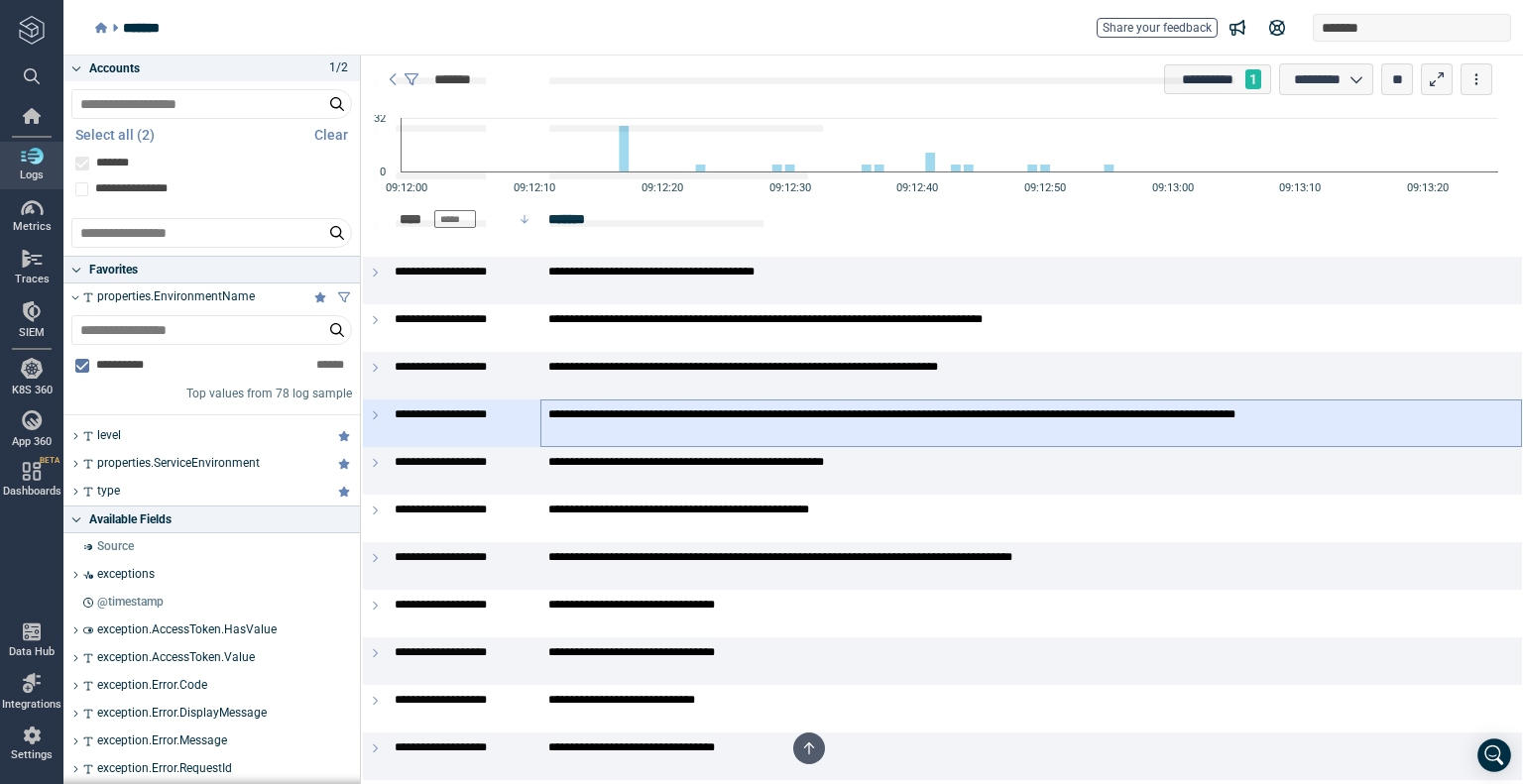 scroll, scrollTop: 2162, scrollLeft: 0, axis: vertical 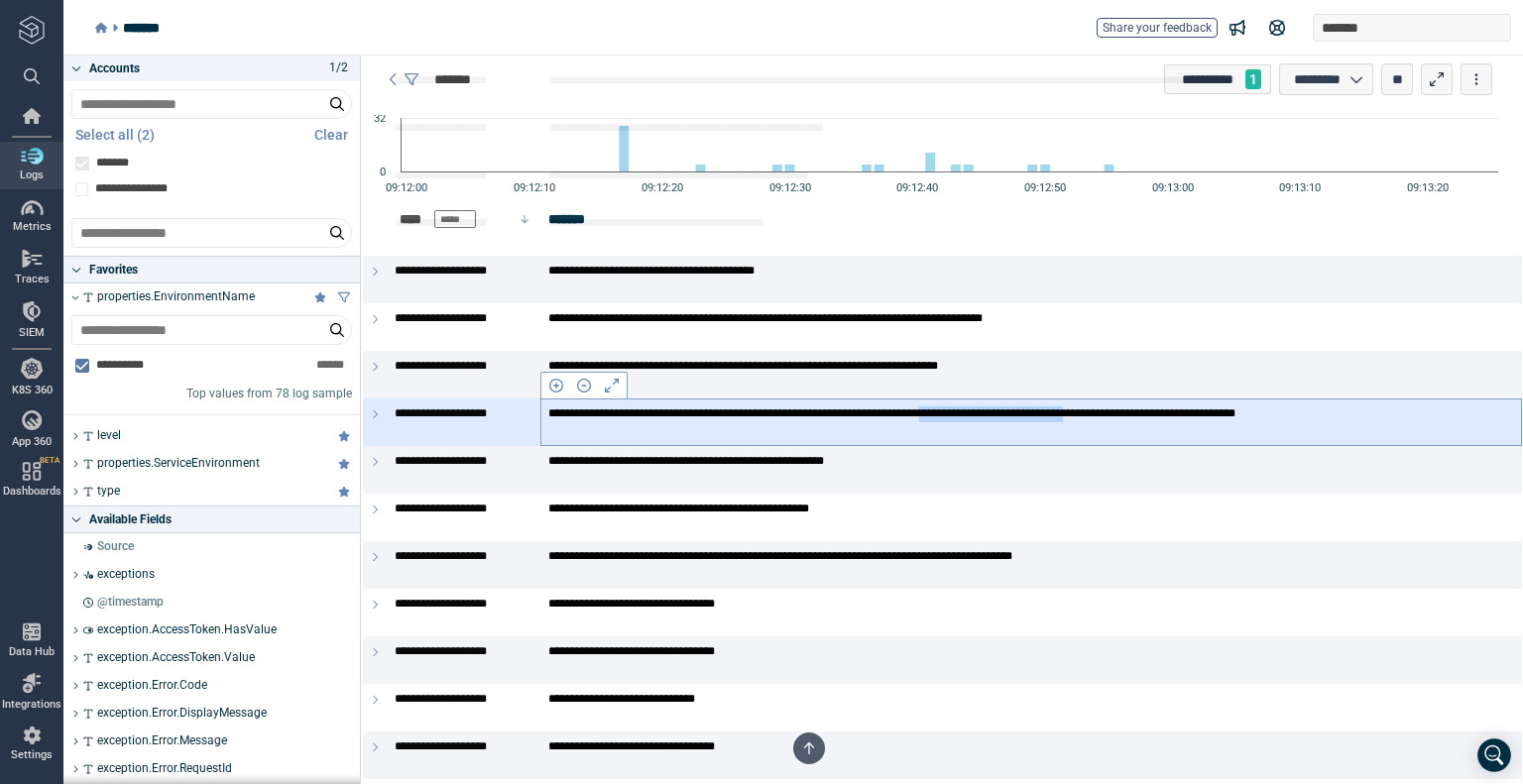 drag, startPoint x: 1083, startPoint y: 416, endPoint x: 1288, endPoint y: 409, distance: 205.11948 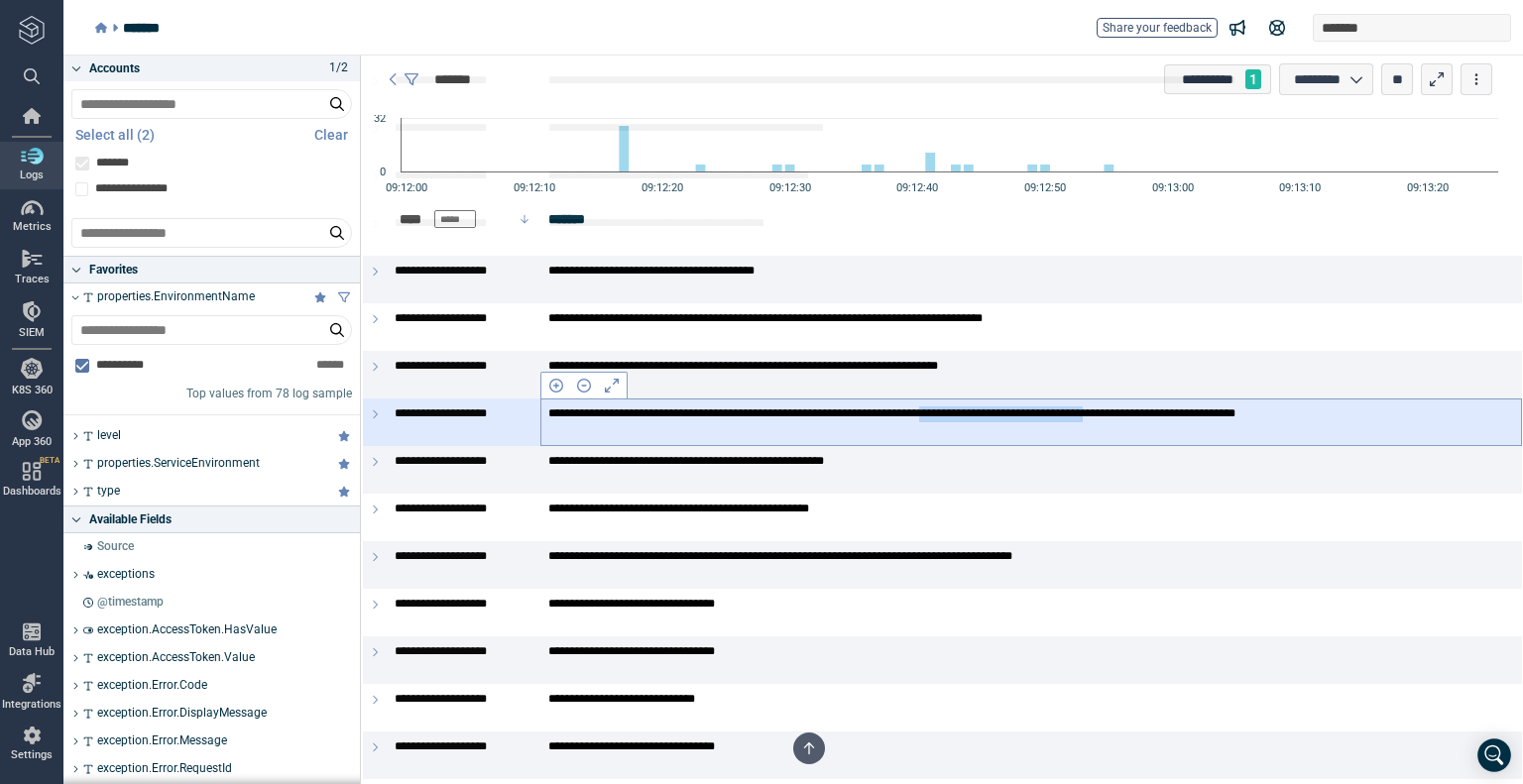 click on "**********" at bounding box center [1023, 421] 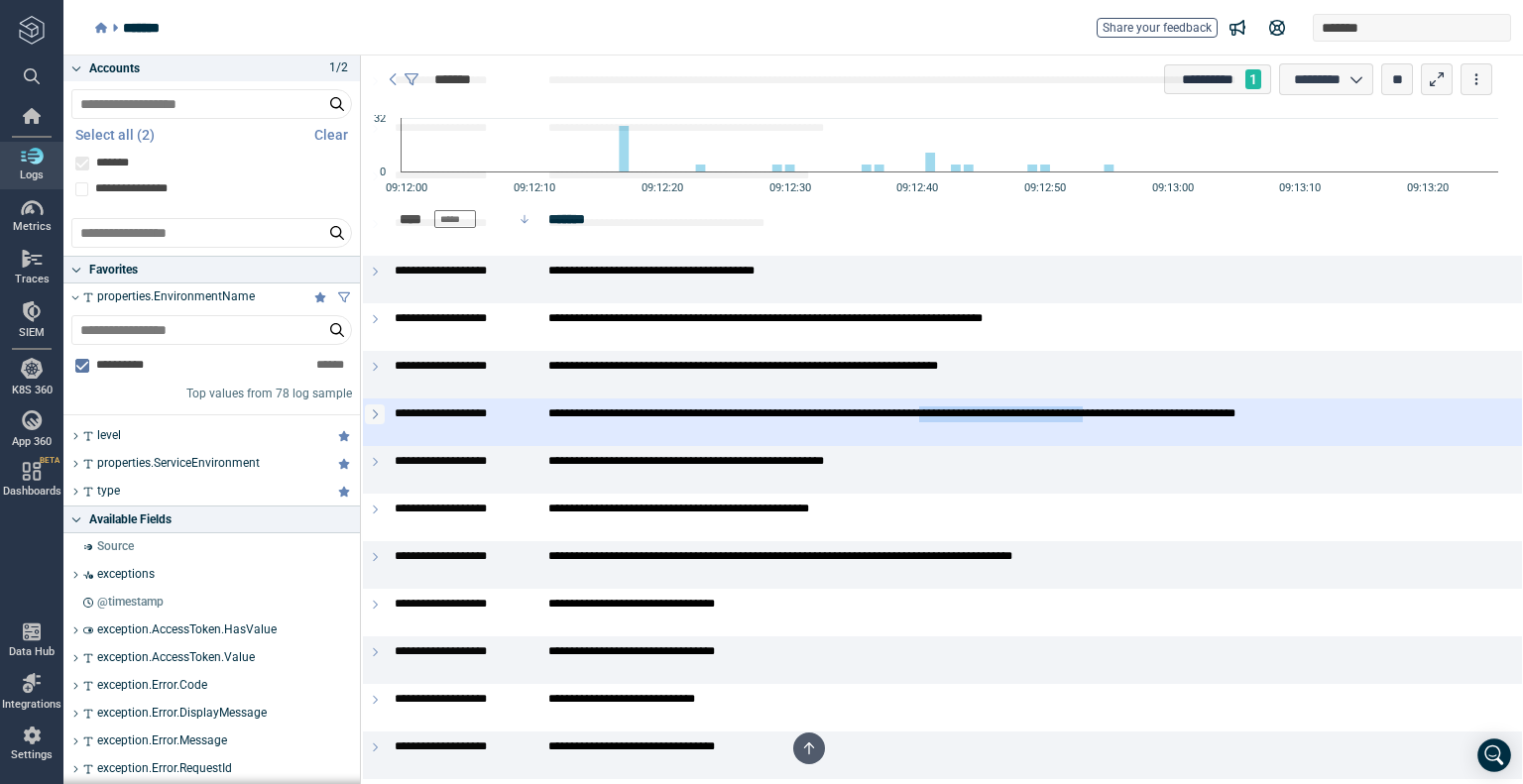 click 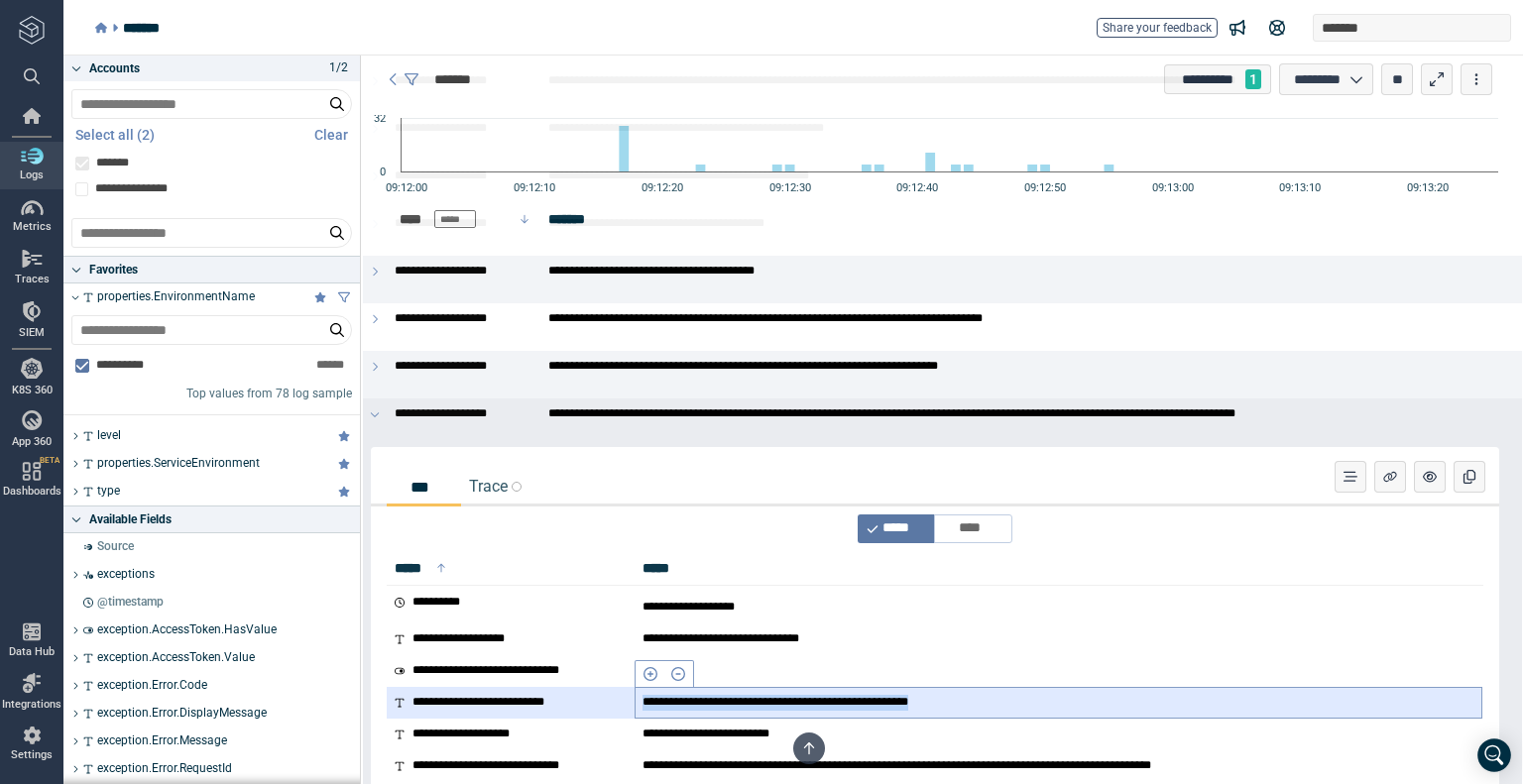 drag, startPoint x: 635, startPoint y: 700, endPoint x: 1287, endPoint y: 588, distance: 661.5497 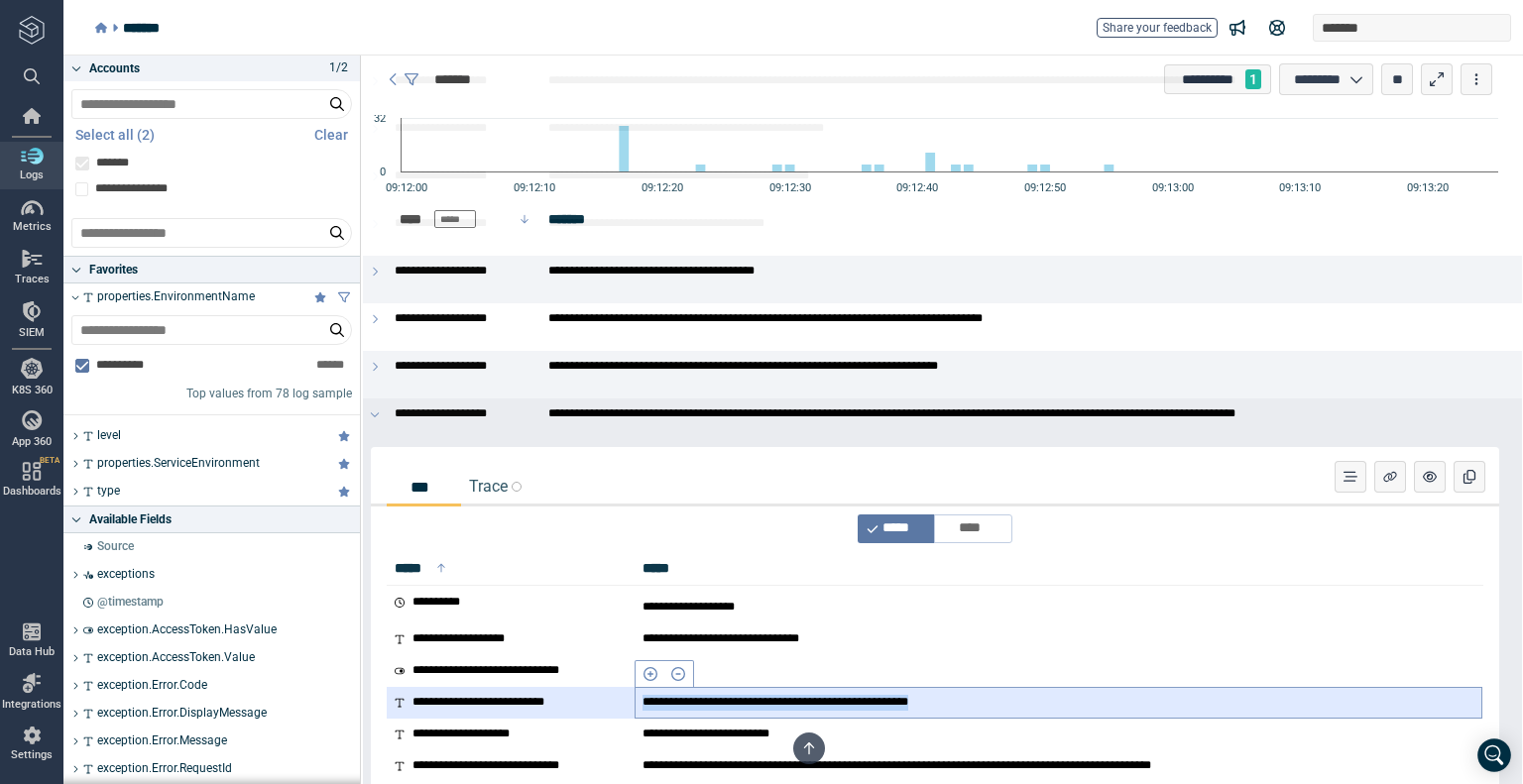 click on "**********" at bounding box center (1058, 703) 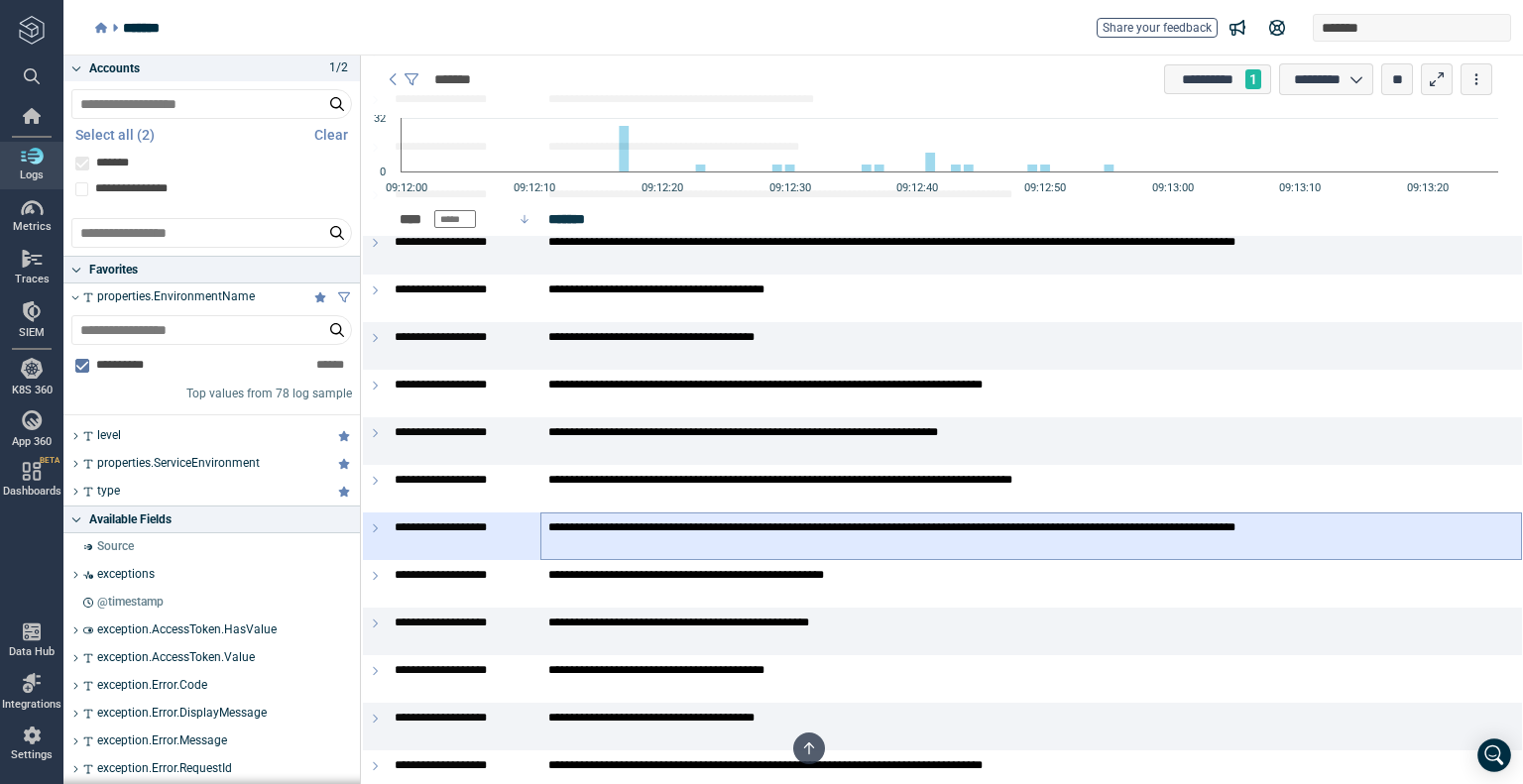 scroll, scrollTop: 1666, scrollLeft: 0, axis: vertical 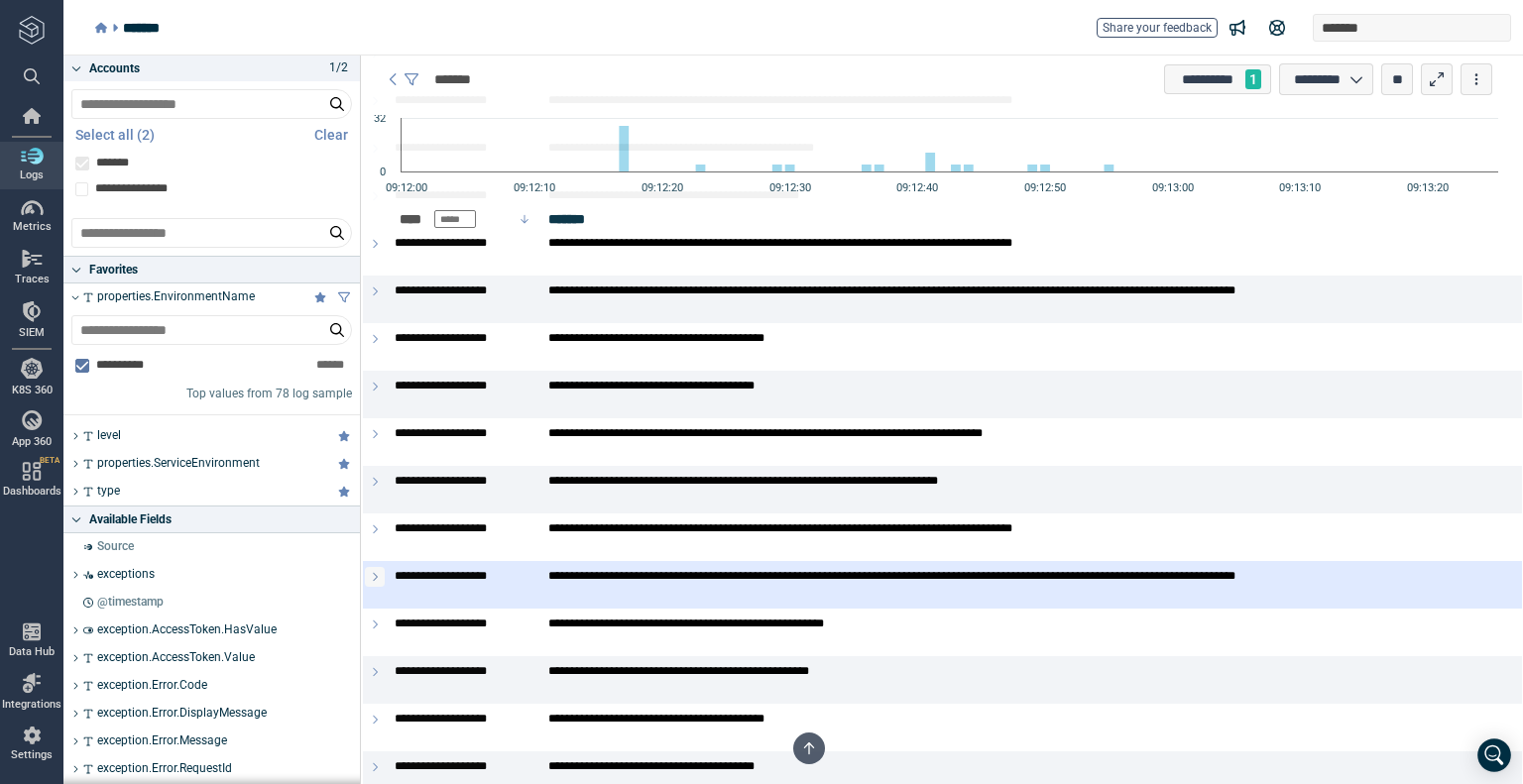 click at bounding box center [375, 577] 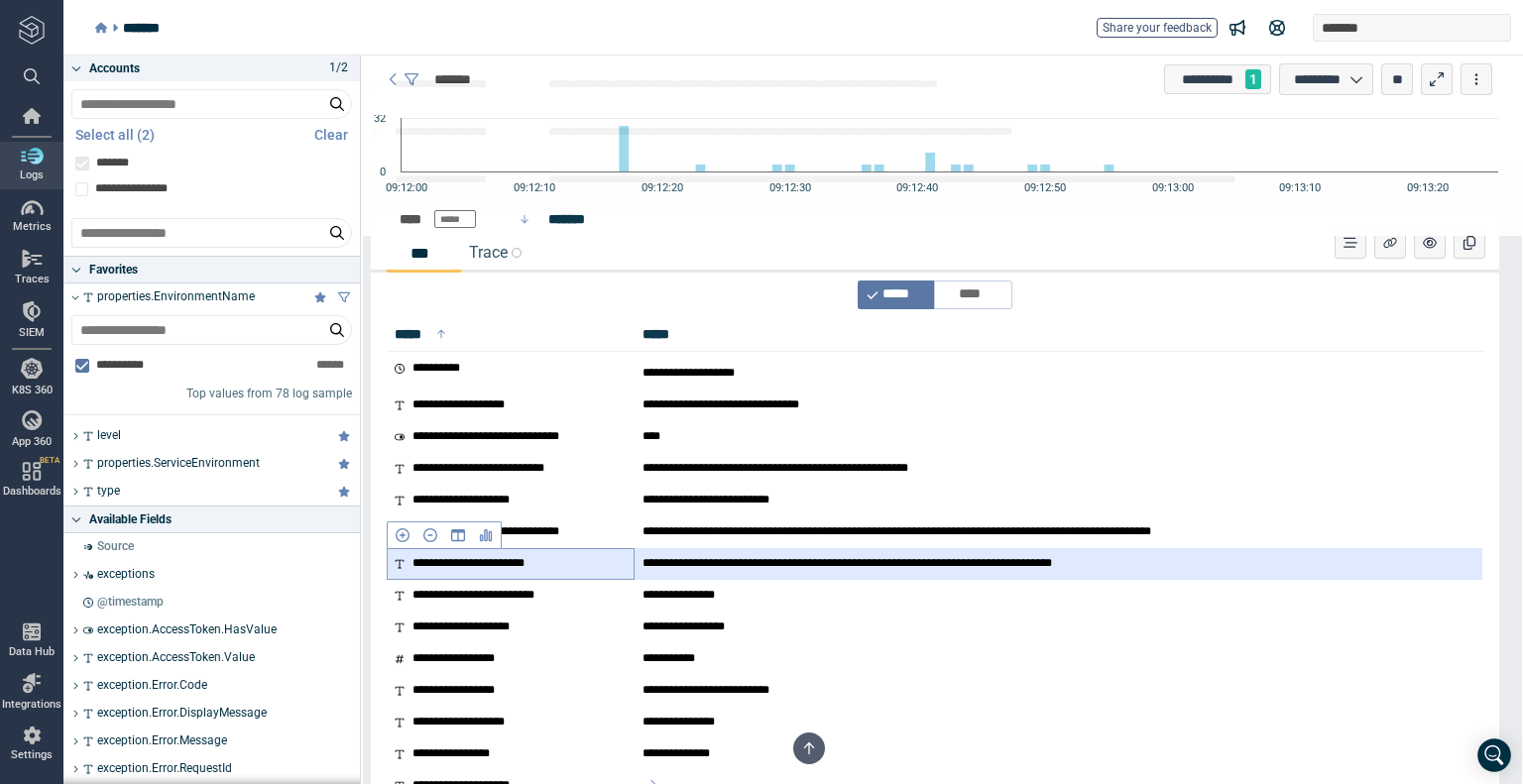 scroll, scrollTop: 2162, scrollLeft: 0, axis: vertical 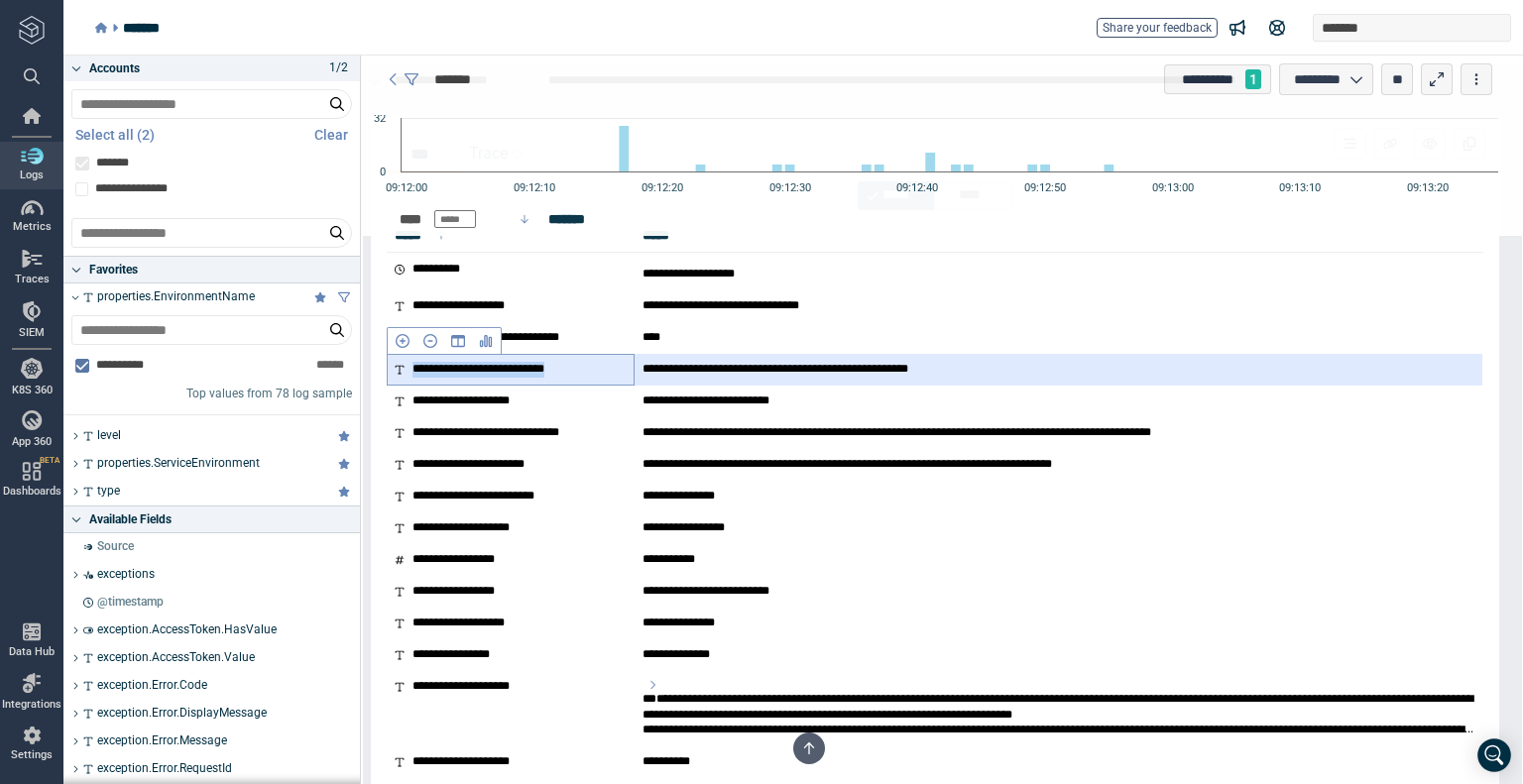 drag, startPoint x: 604, startPoint y: 369, endPoint x: 412, endPoint y: 379, distance: 192.2602 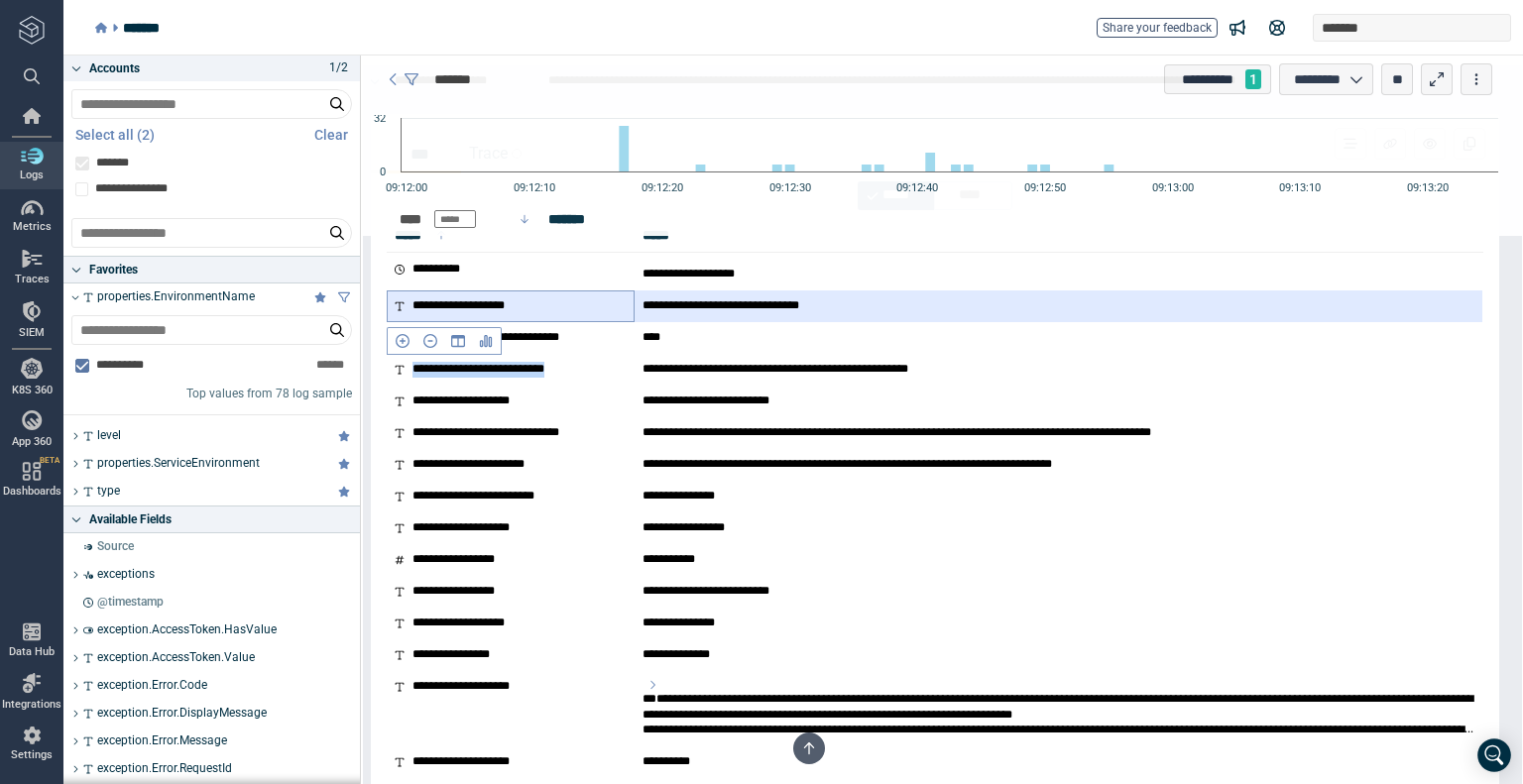 copy on "**********" 